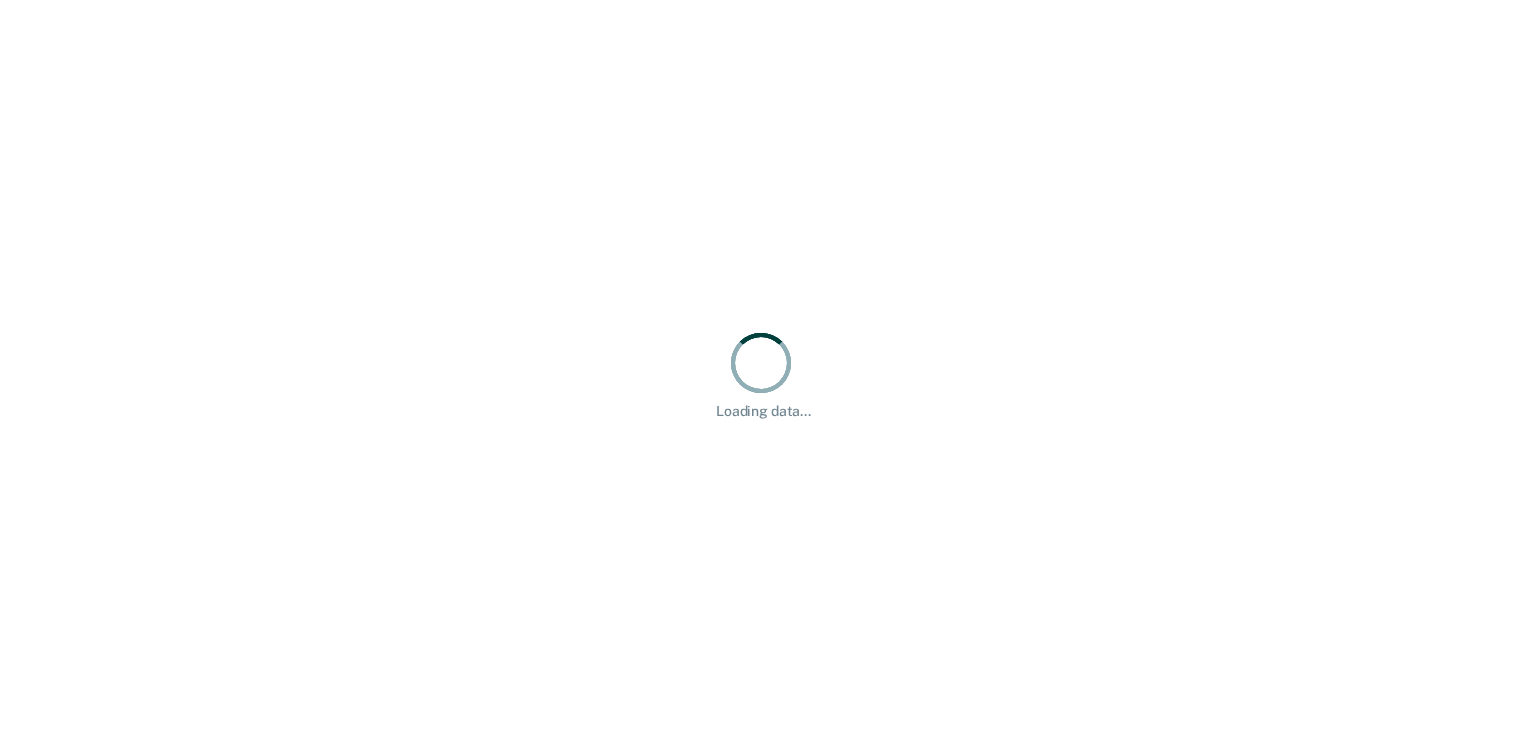 scroll, scrollTop: 0, scrollLeft: 0, axis: both 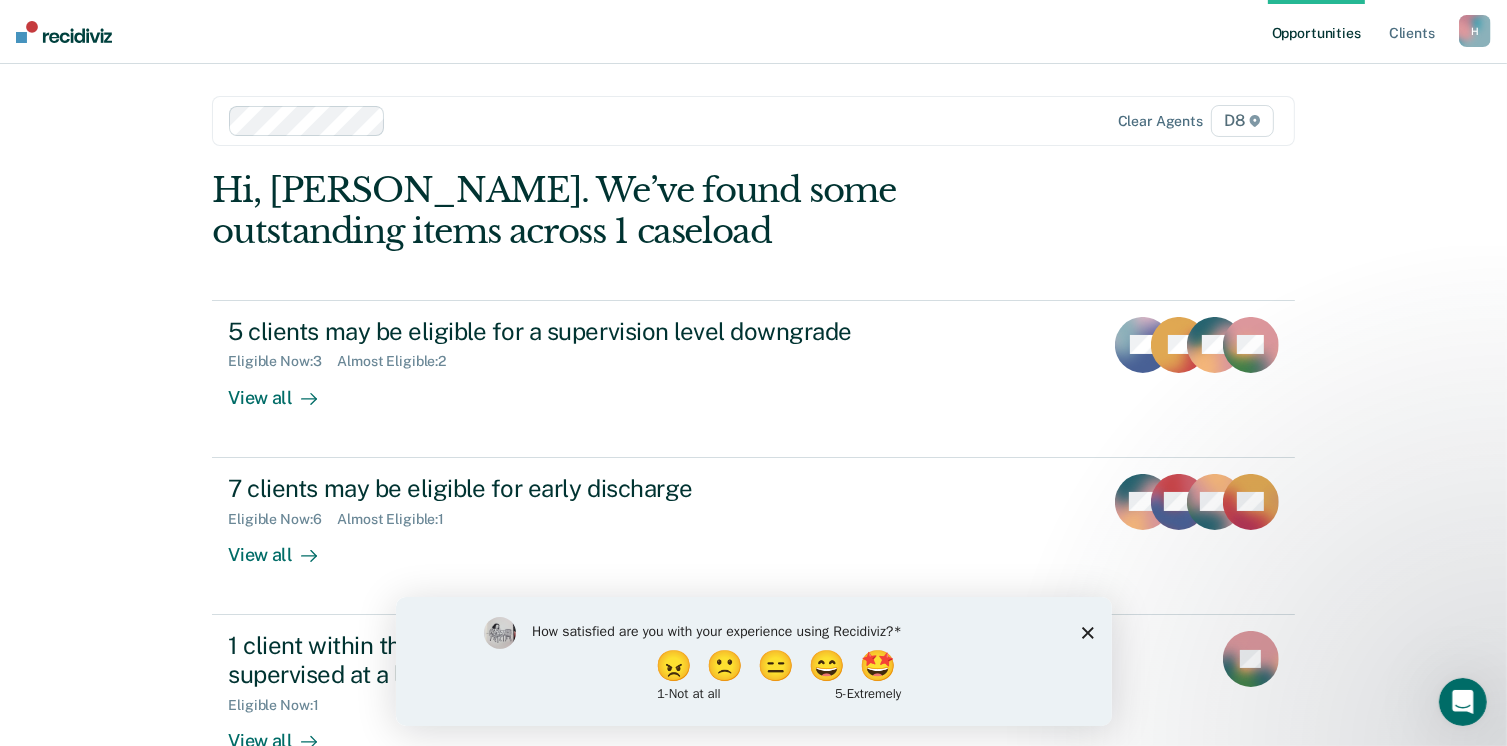 click 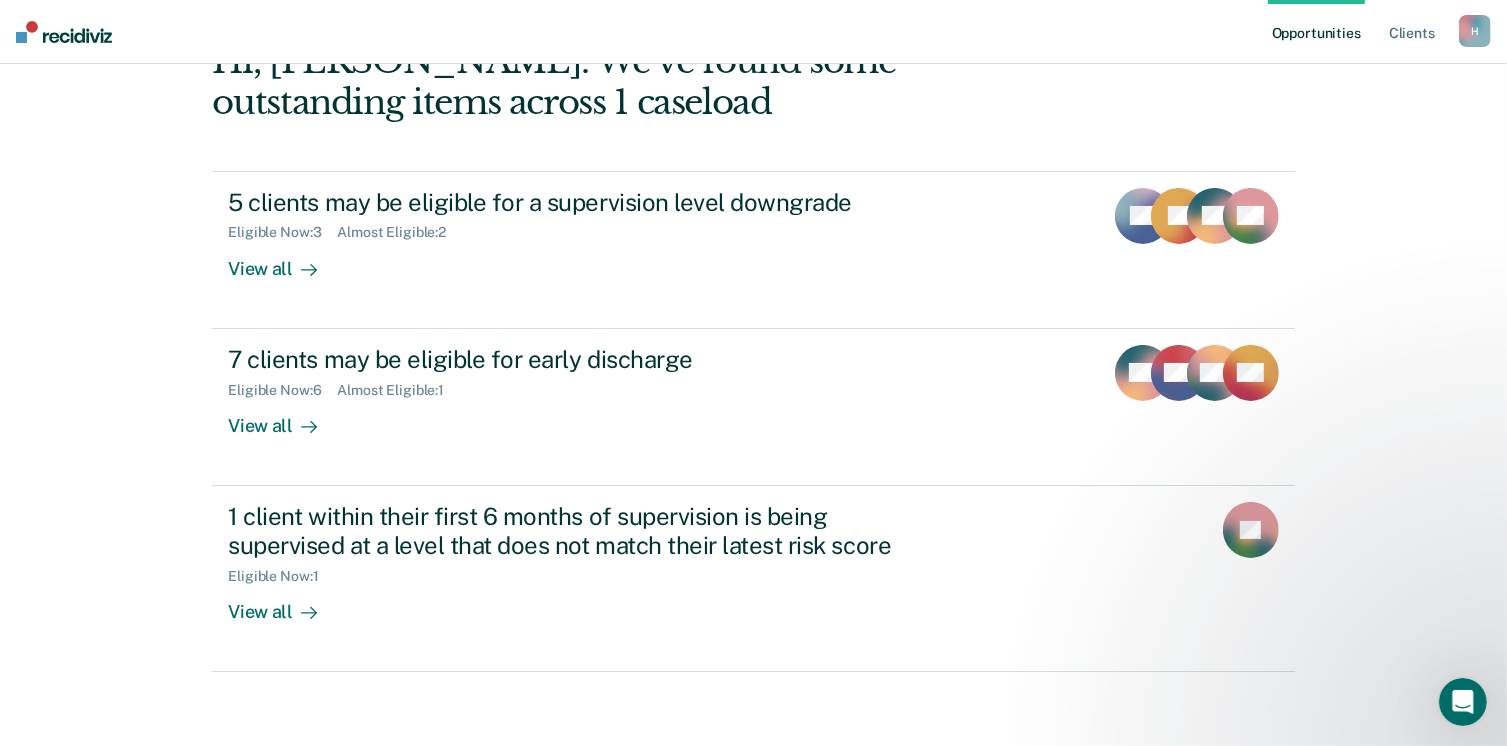 scroll, scrollTop: 133, scrollLeft: 0, axis: vertical 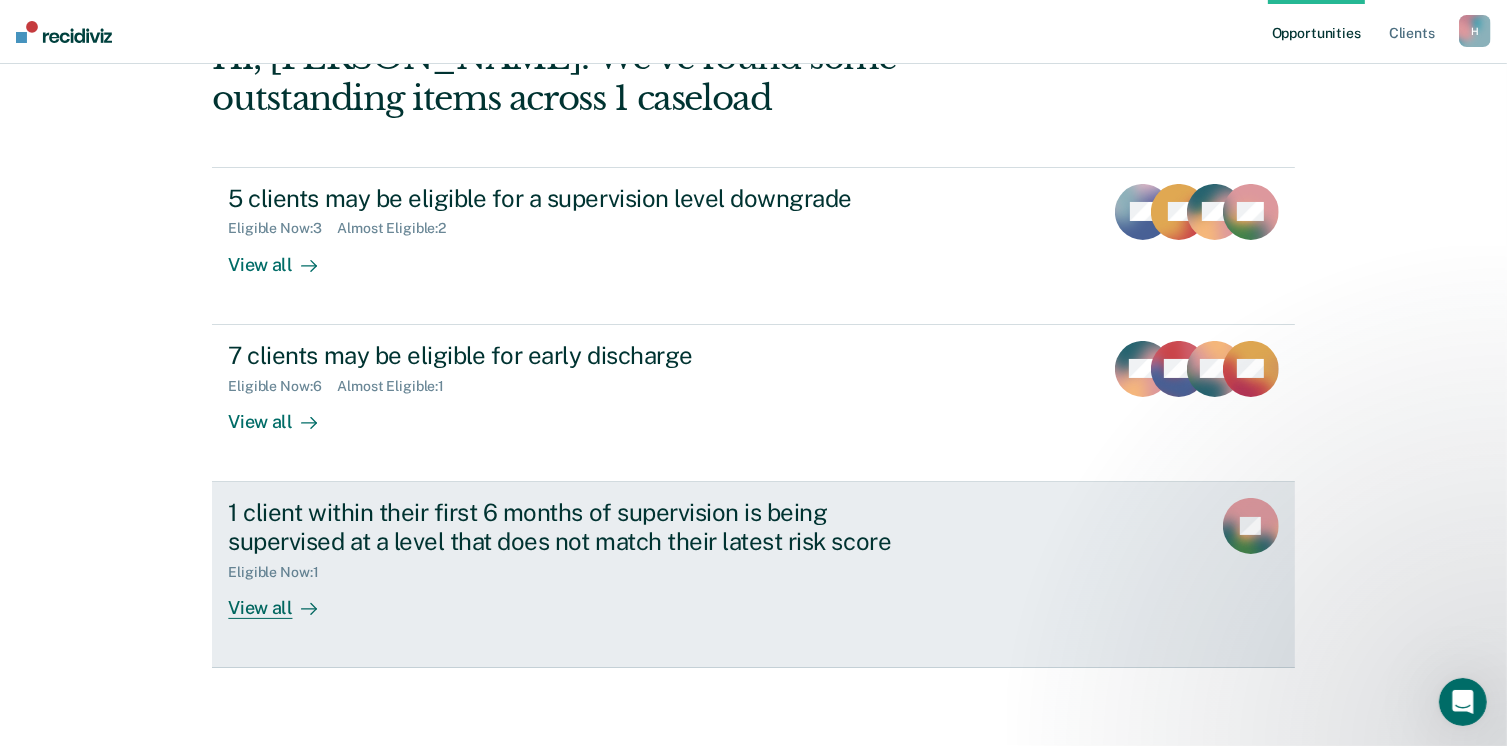 click on "1 client within their first 6 months of supervision is being supervised at a level that does not match their latest risk score Eligible Now :  1 View all" at bounding box center [603, 558] 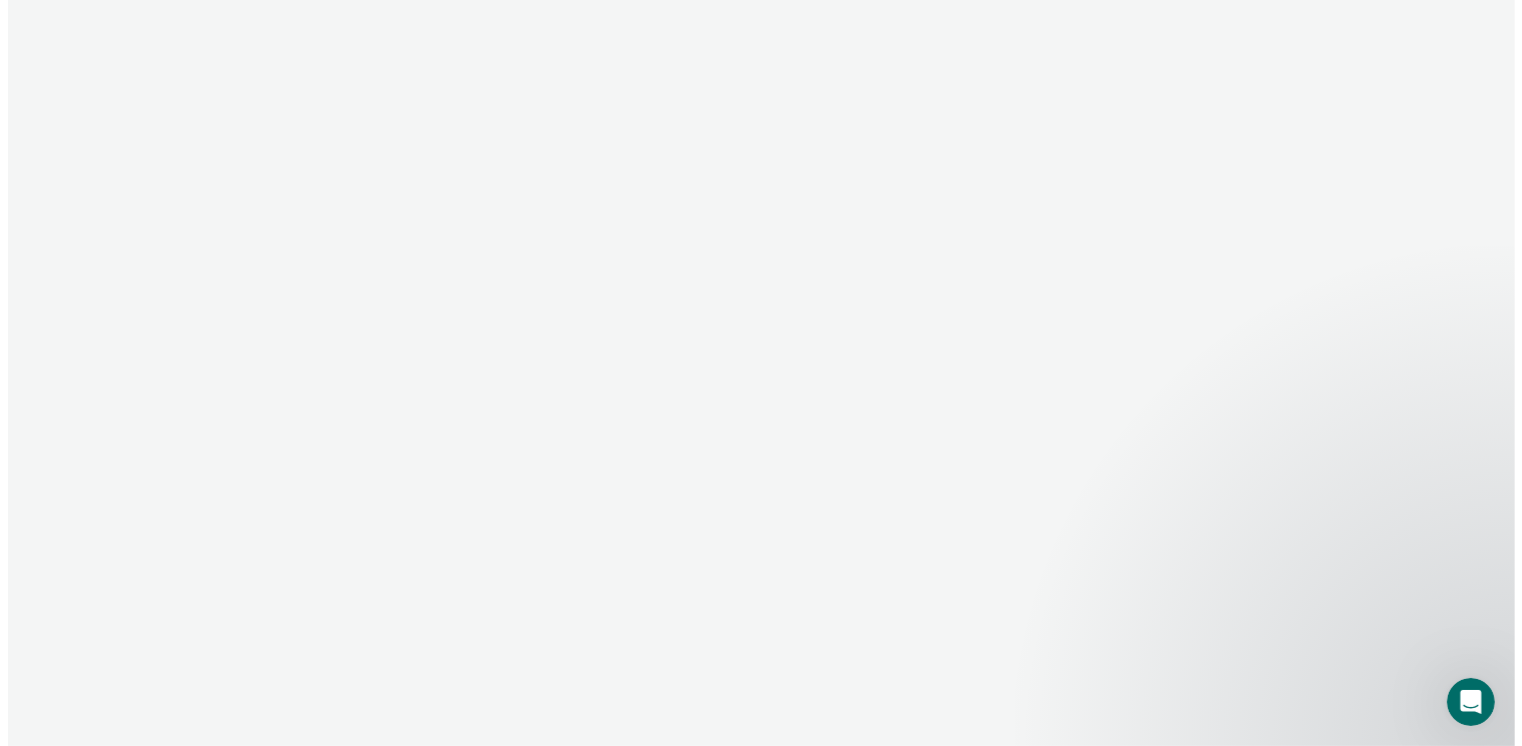 scroll, scrollTop: 0, scrollLeft: 0, axis: both 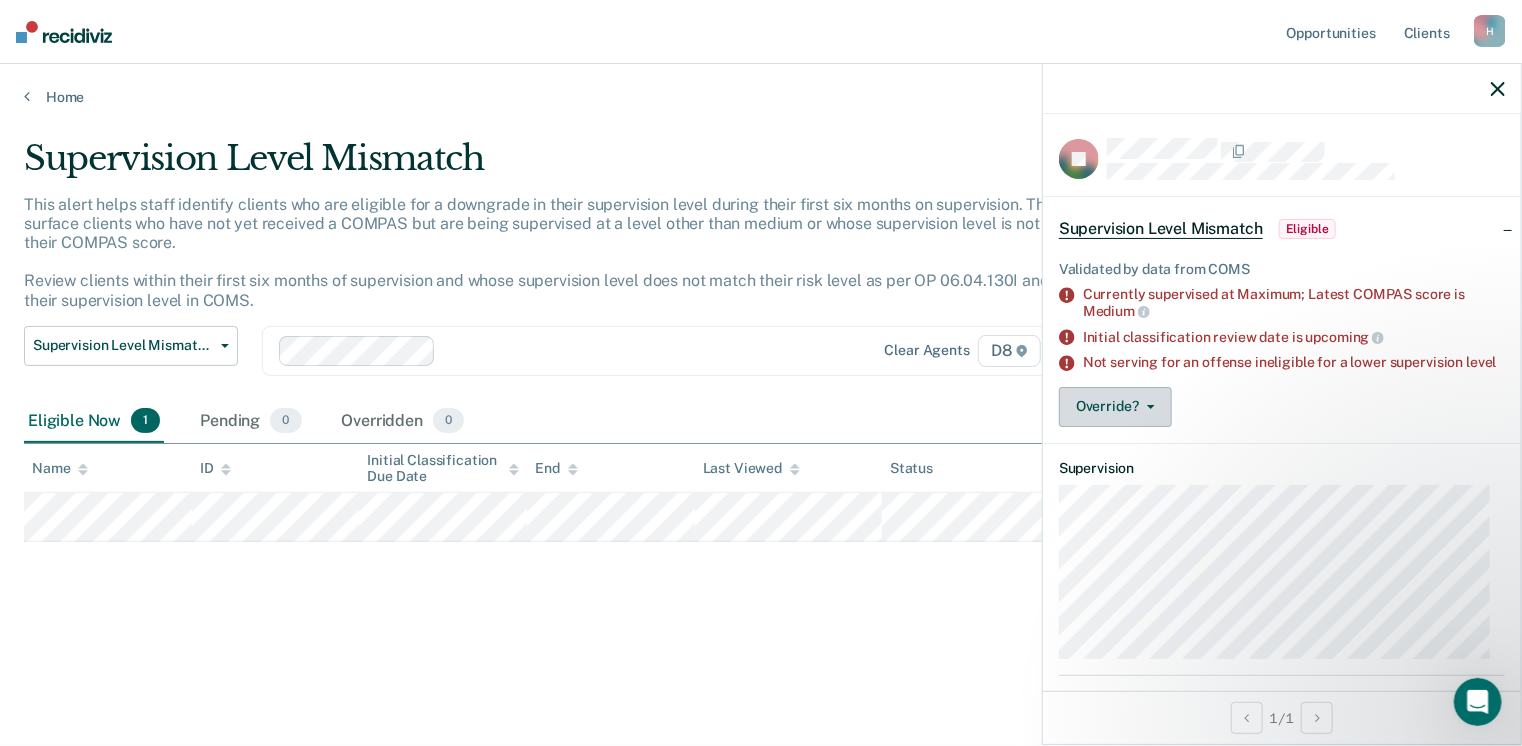 click on "Override?" at bounding box center [1115, 407] 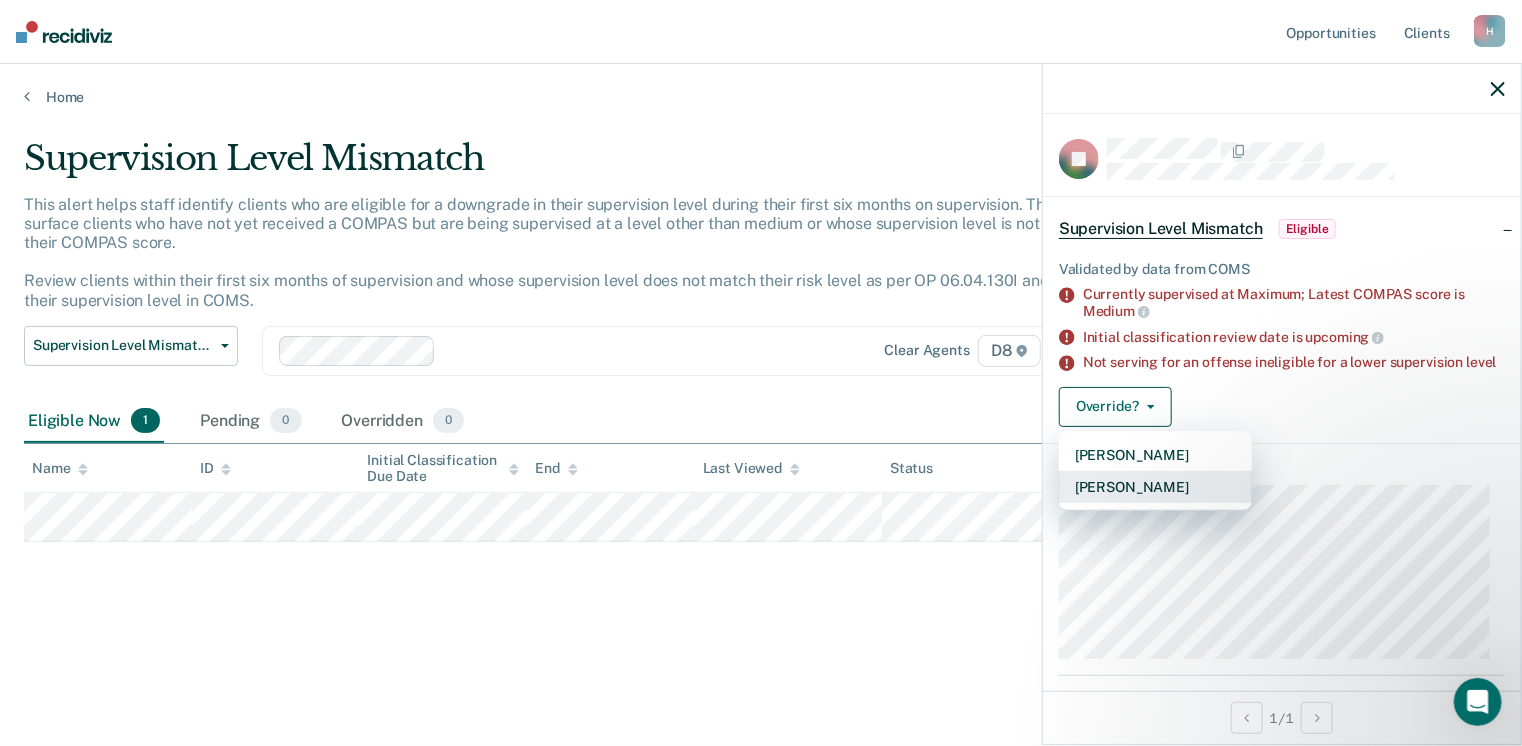 click on "[PERSON_NAME]" at bounding box center [1155, 487] 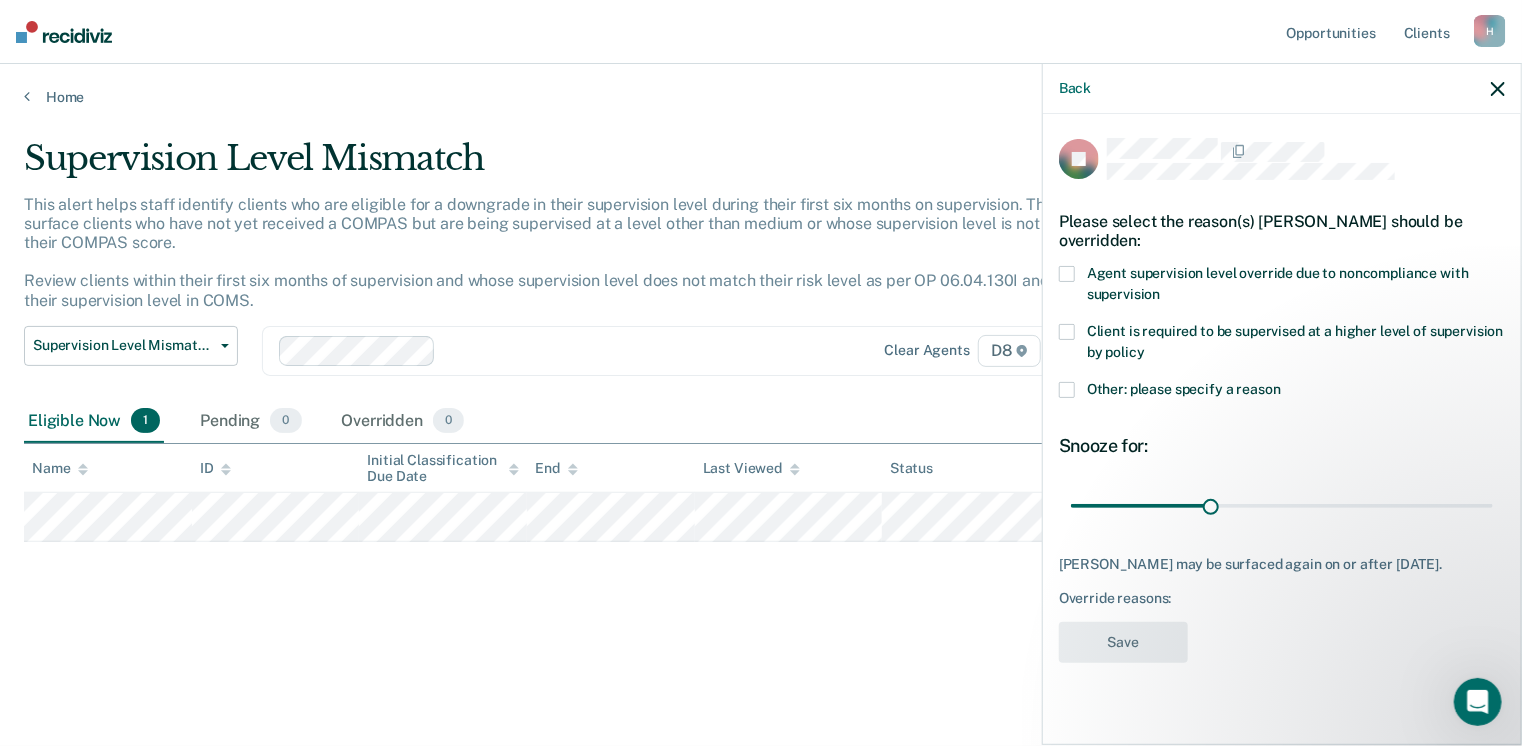 click at bounding box center (1067, 390) 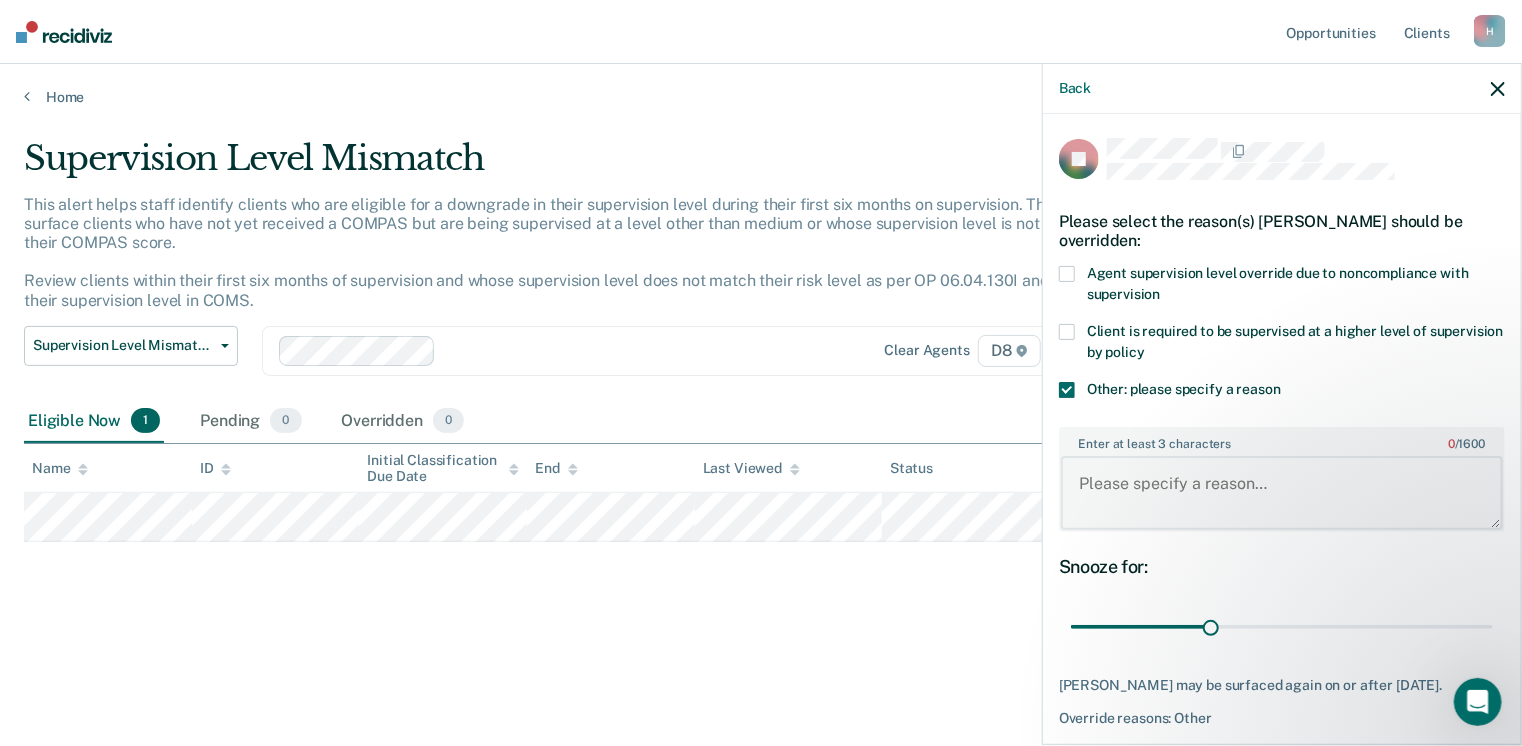click on "Enter at least 3 characters 0  /  1600" at bounding box center [1282, 493] 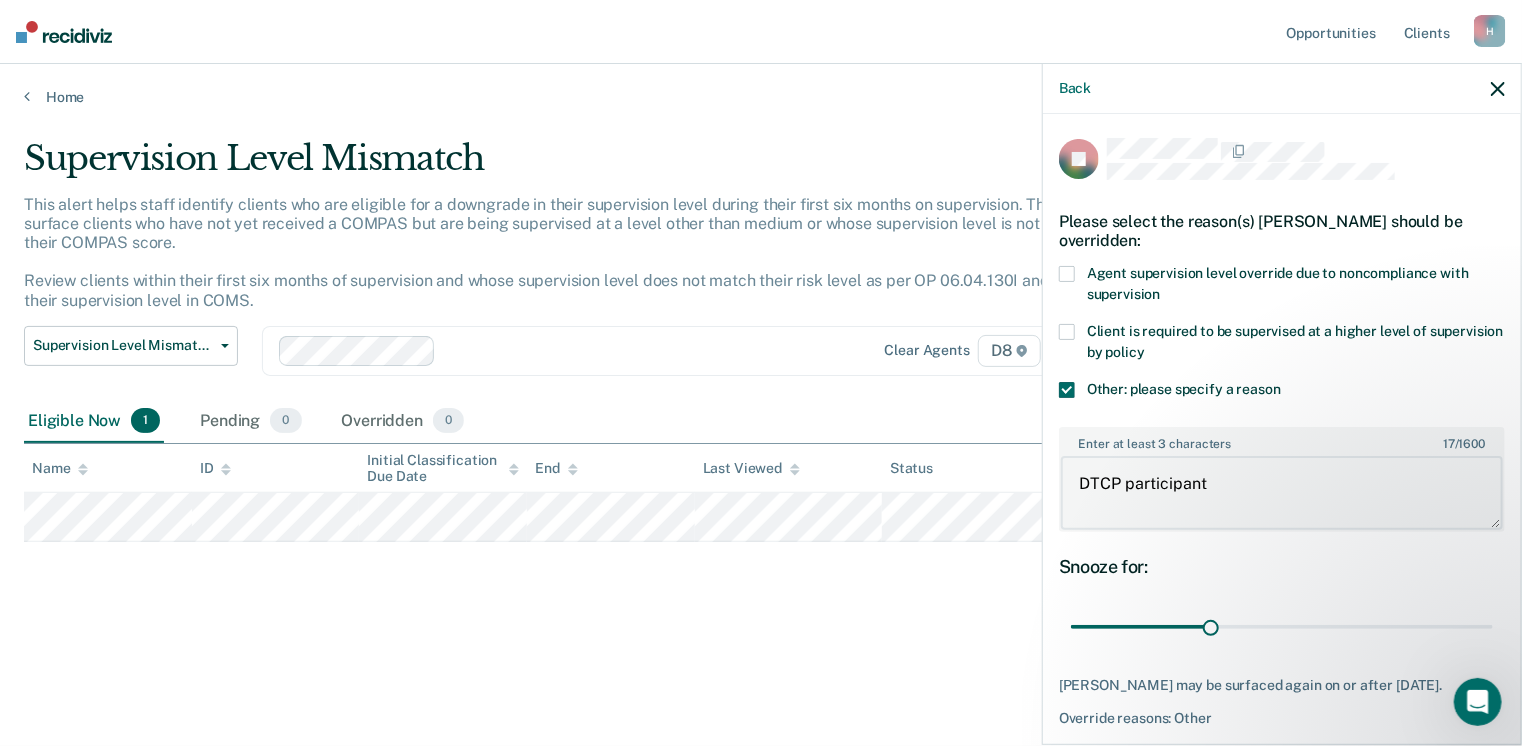 type on "DTCP participant" 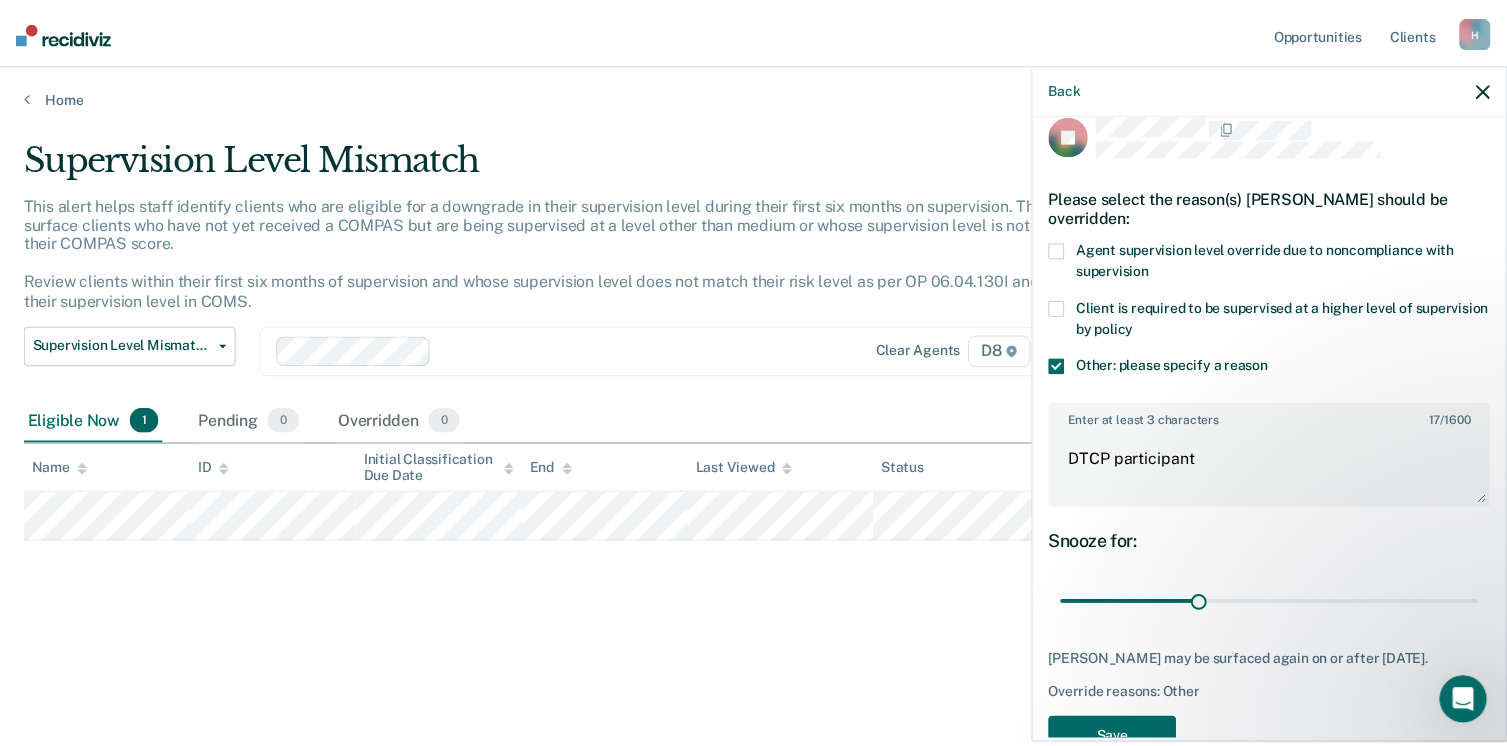 scroll, scrollTop: 74, scrollLeft: 0, axis: vertical 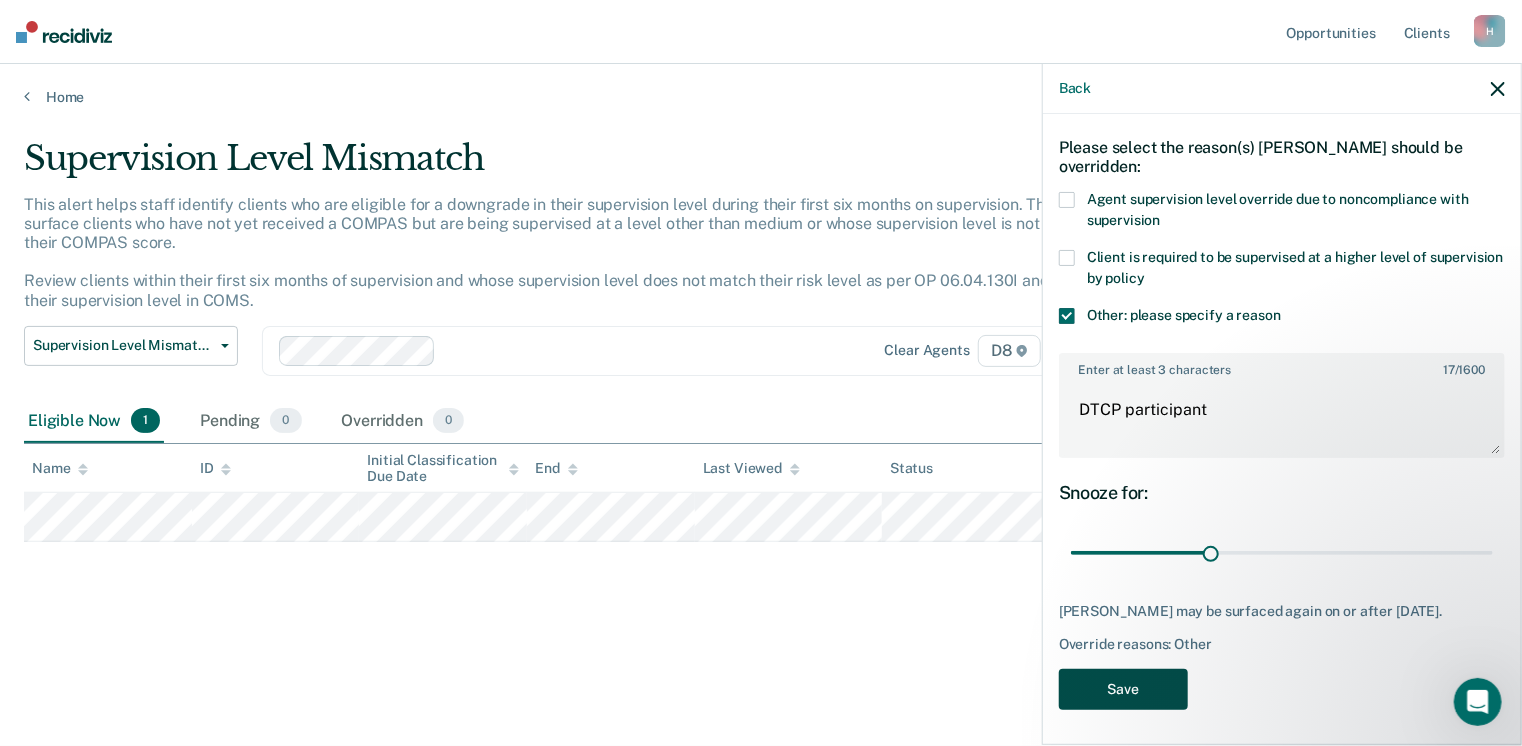 click on "Save" at bounding box center (1123, 689) 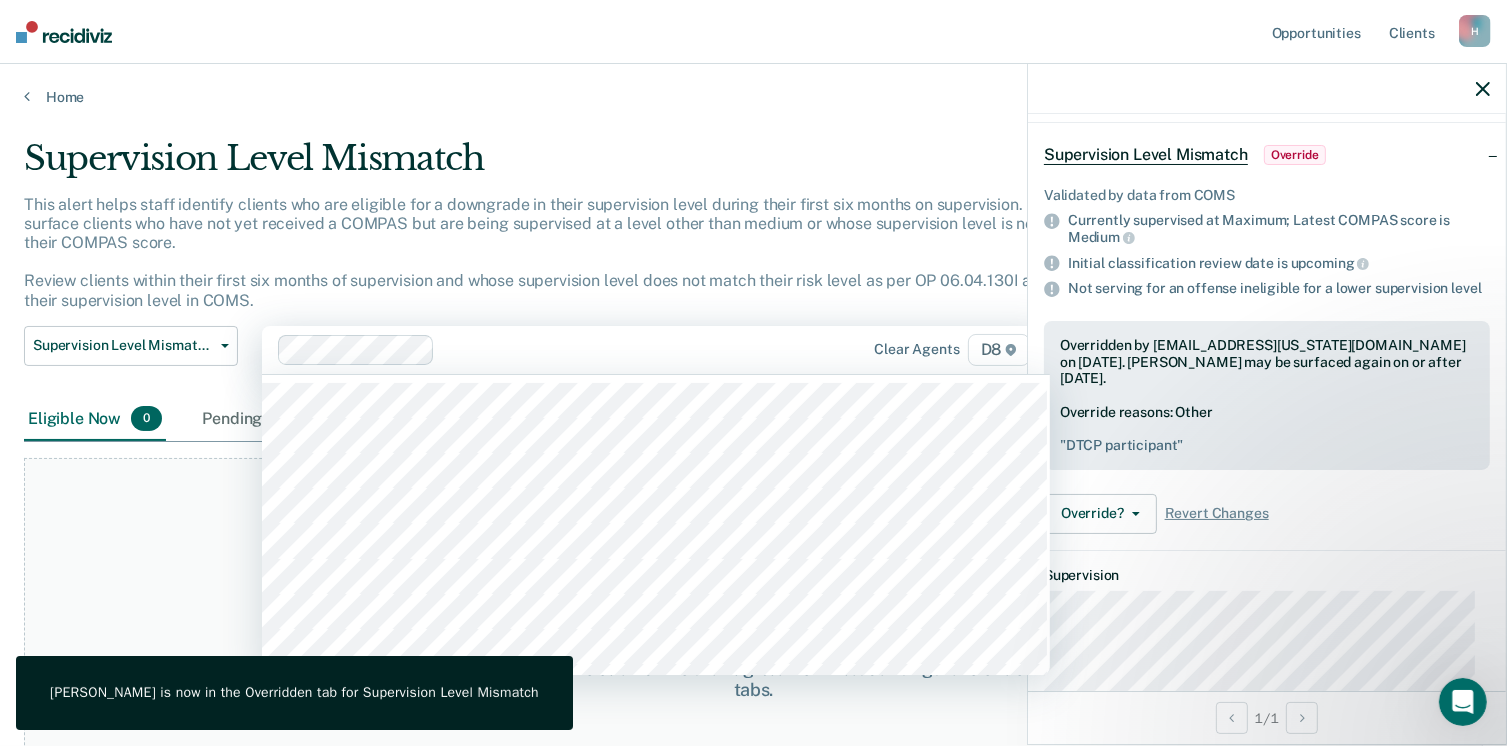 click on "Clear   agents D8" at bounding box center (656, 350) 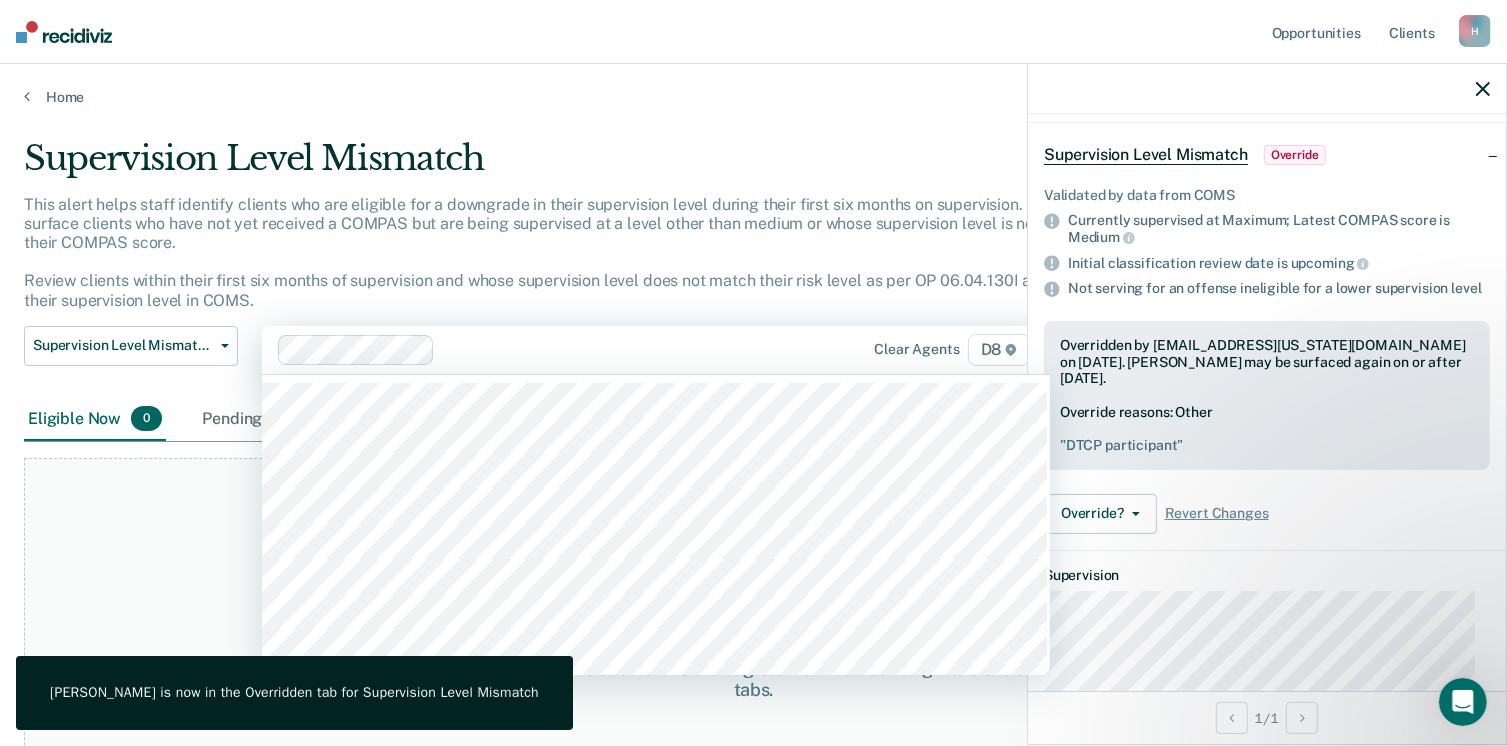 click 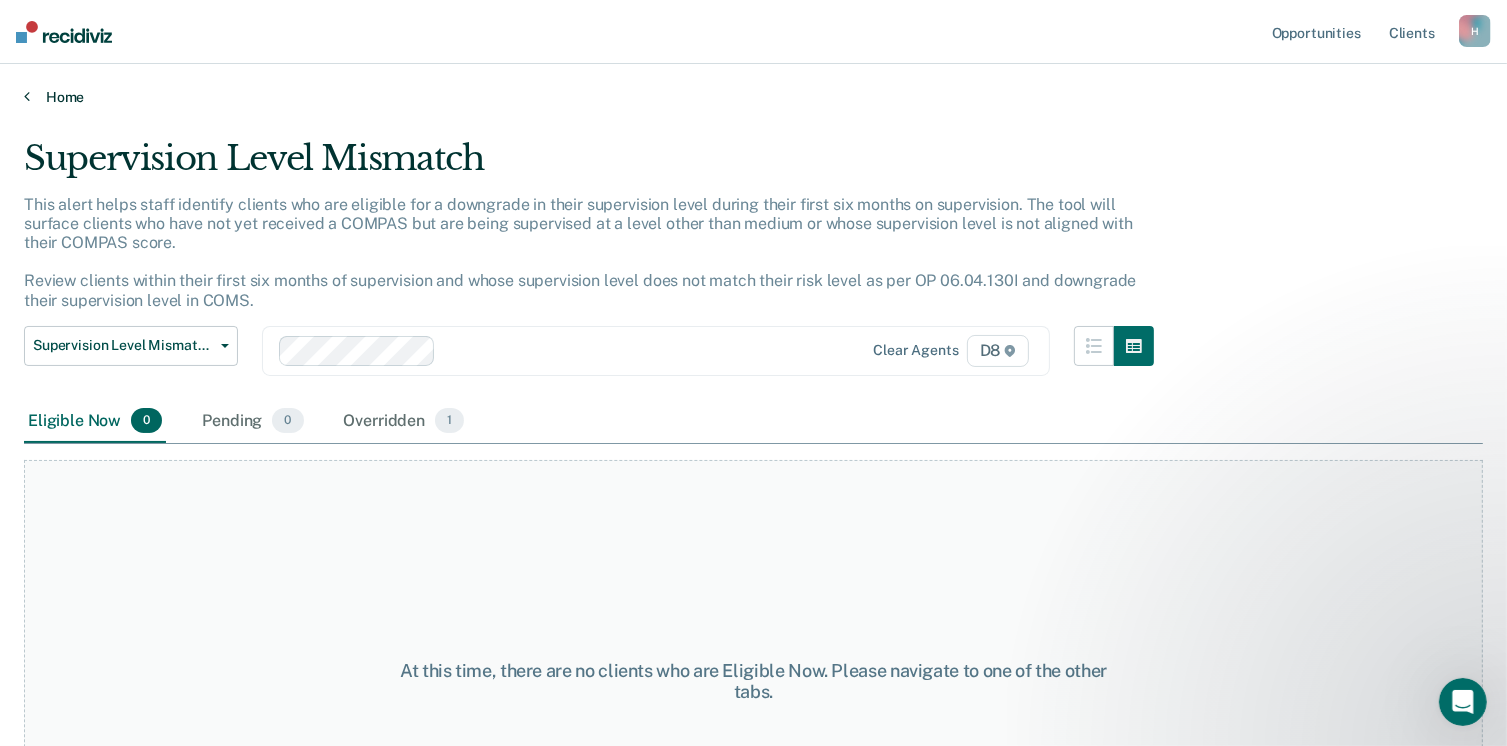 click on "Home" at bounding box center (753, 97) 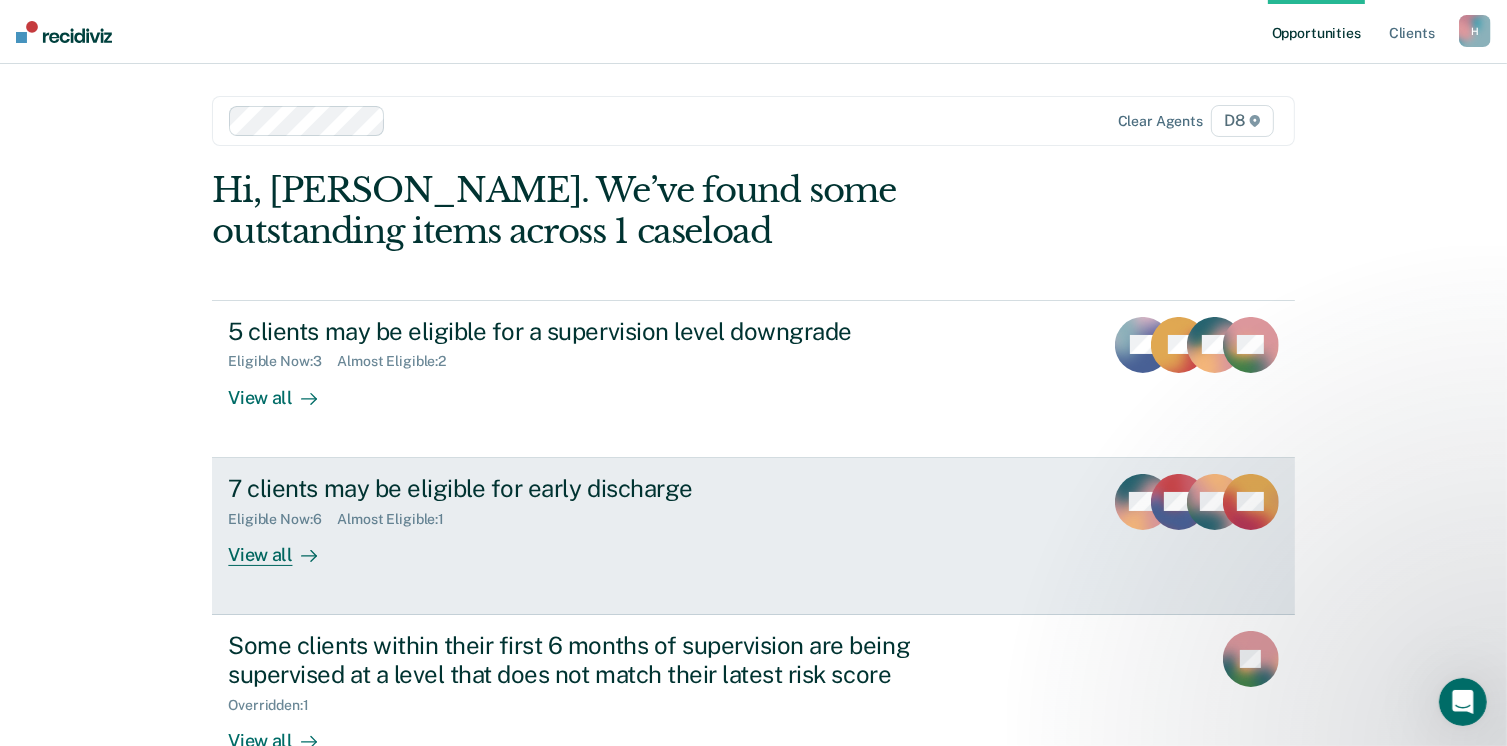 click on "7 clients may be eligible for early discharge Eligible Now :  6 Almost Eligible :  1 View all" at bounding box center (603, 520) 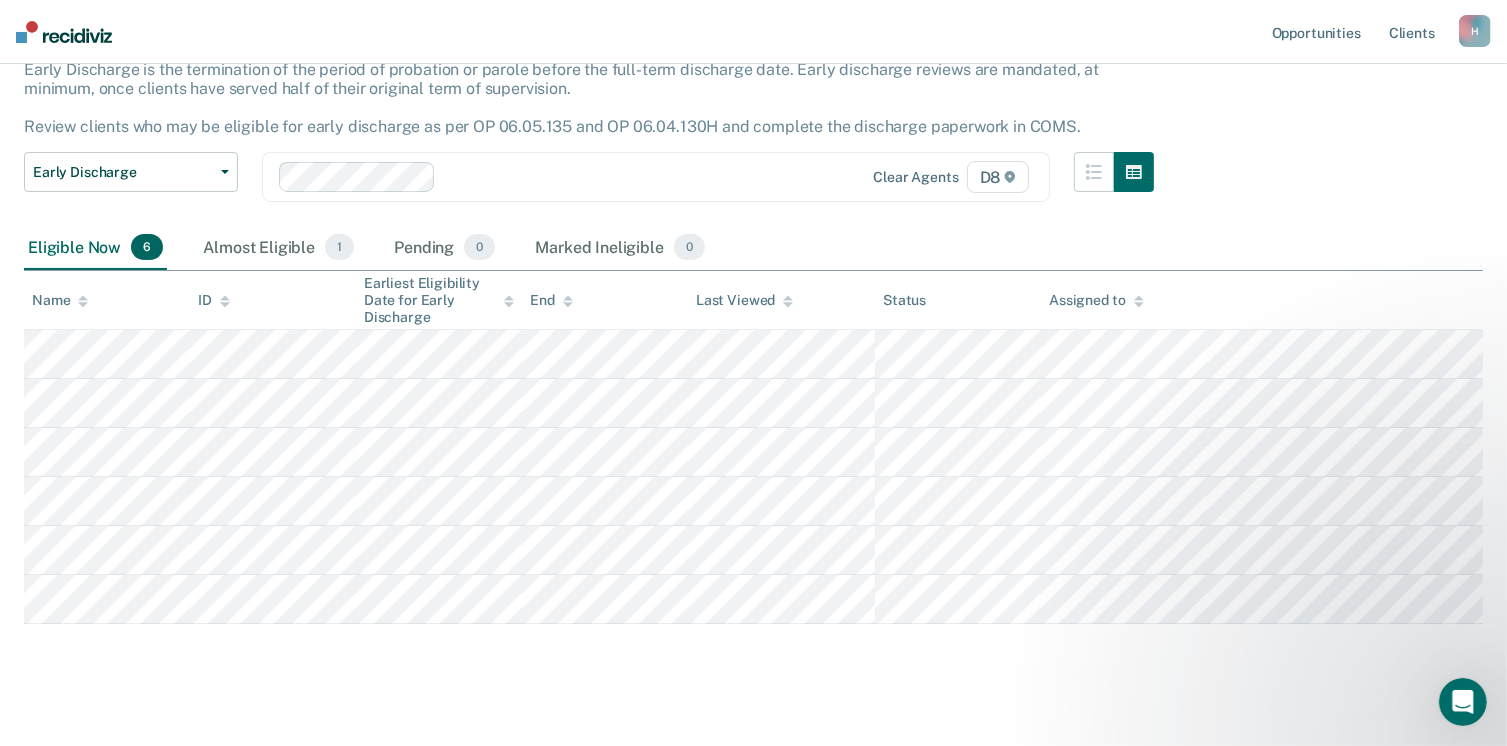 scroll, scrollTop: 140, scrollLeft: 0, axis: vertical 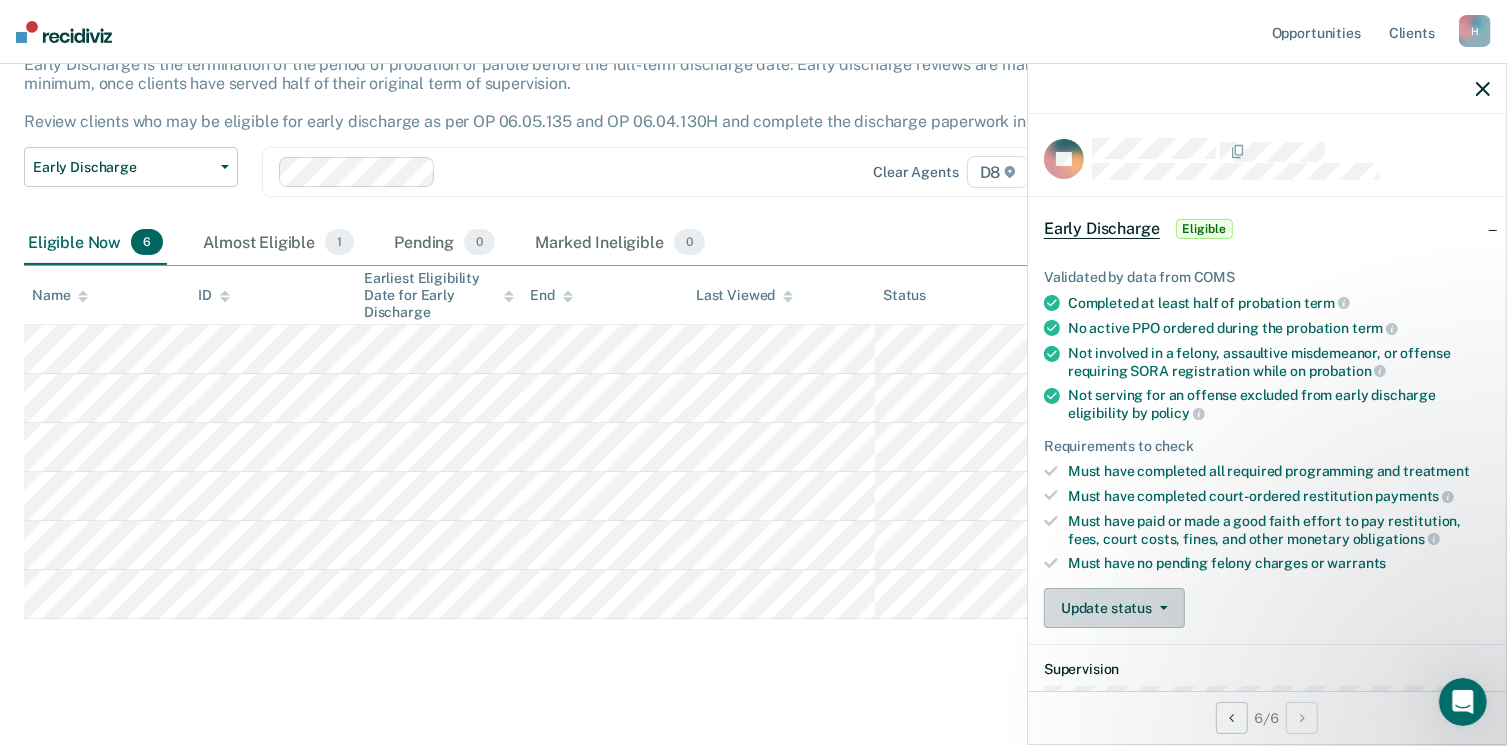 click on "Update status" at bounding box center (1114, 608) 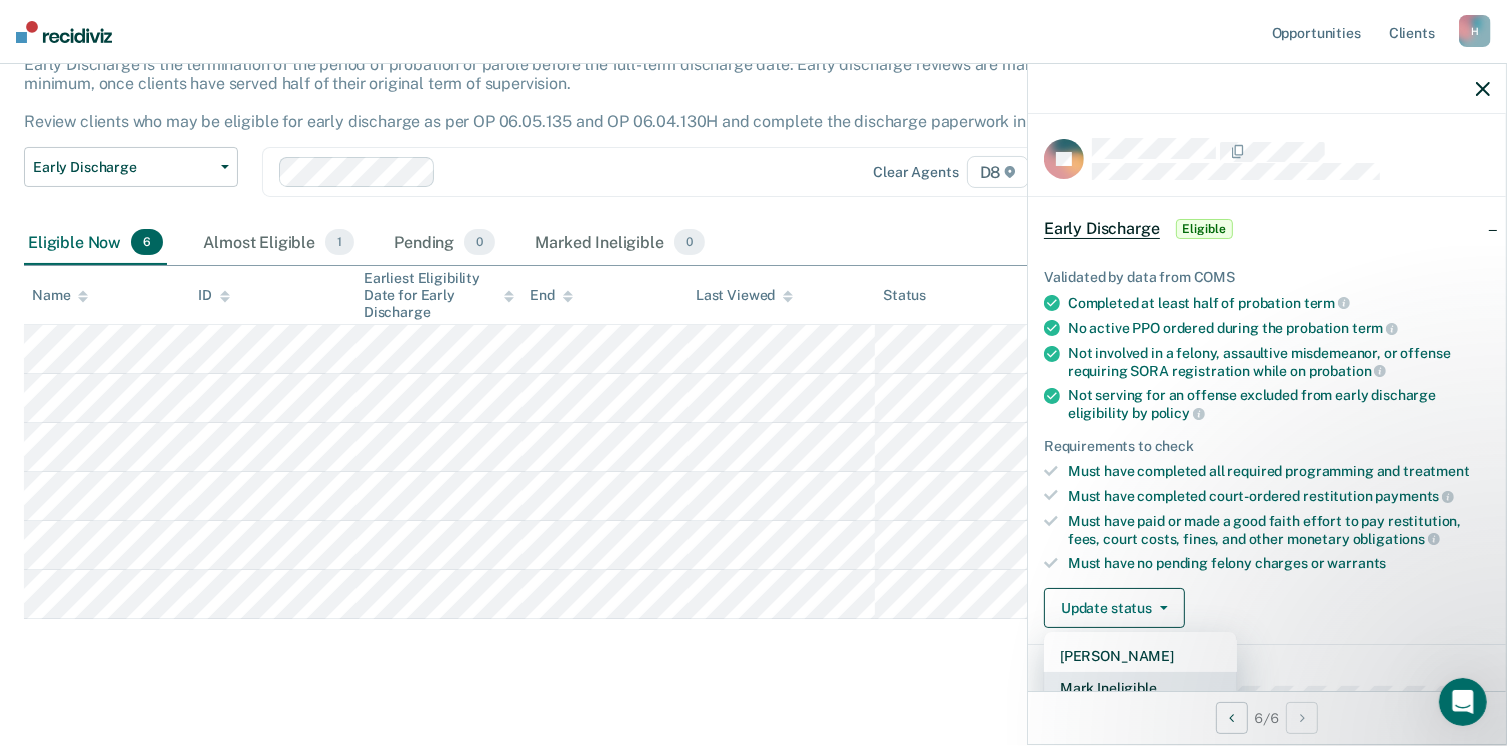scroll, scrollTop: 5, scrollLeft: 0, axis: vertical 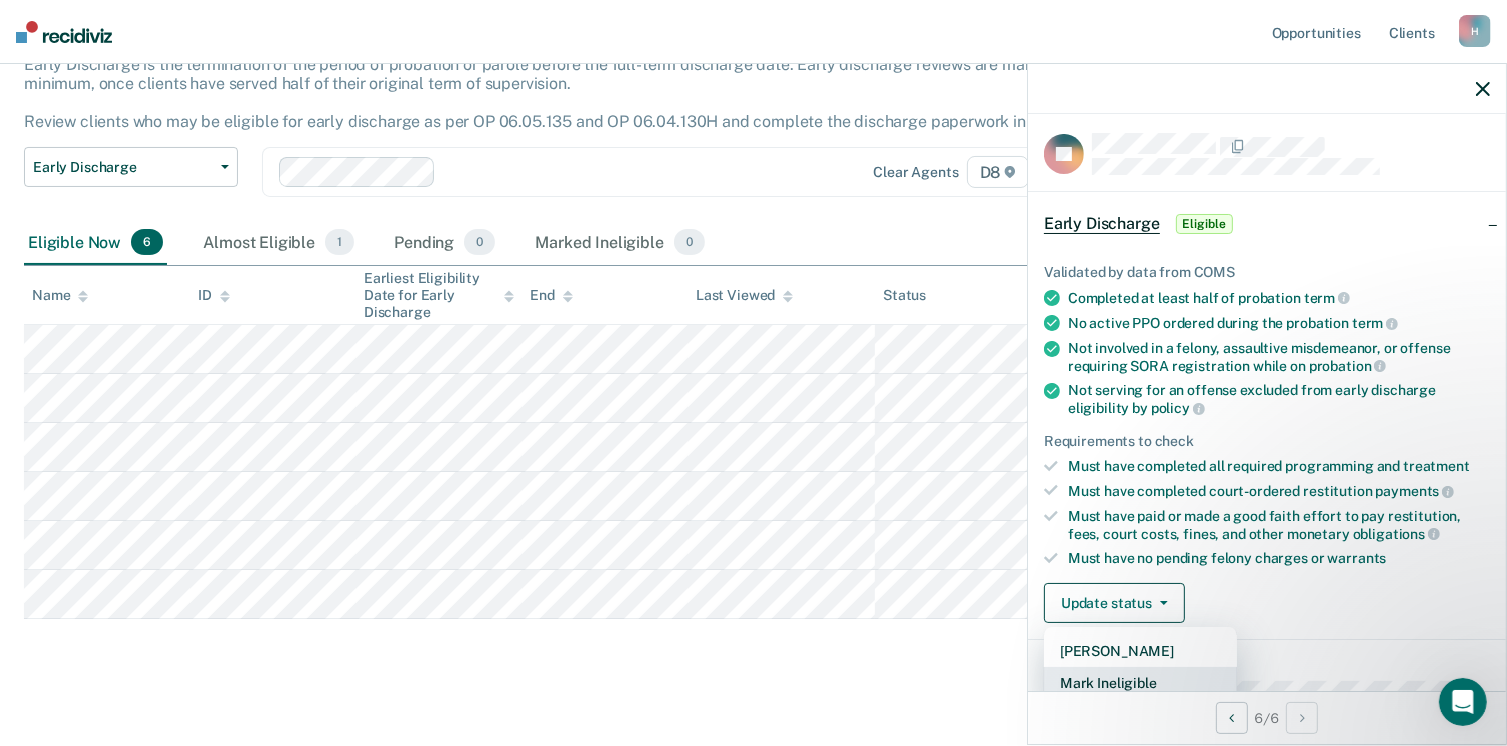 click on "Mark Ineligible" at bounding box center [1140, 683] 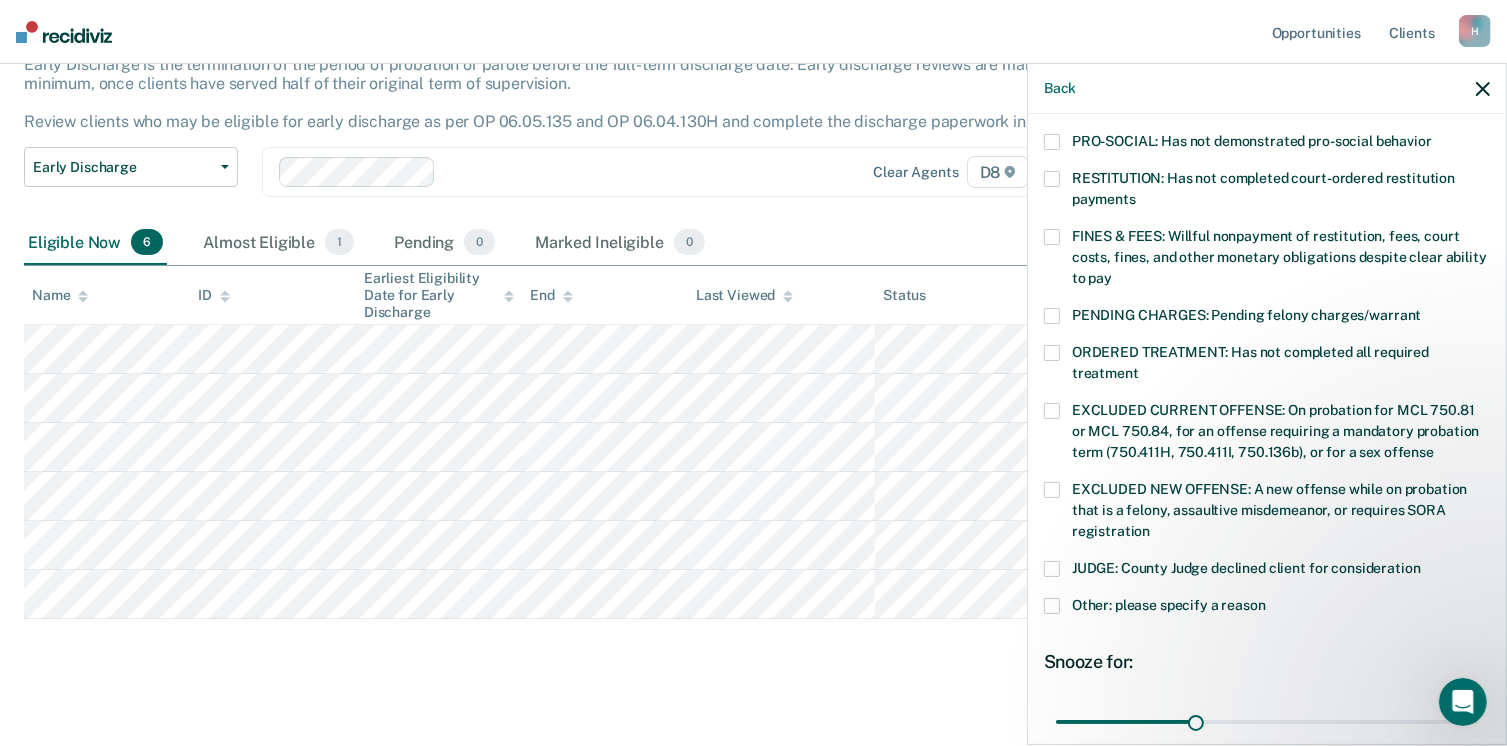scroll, scrollTop: 484, scrollLeft: 0, axis: vertical 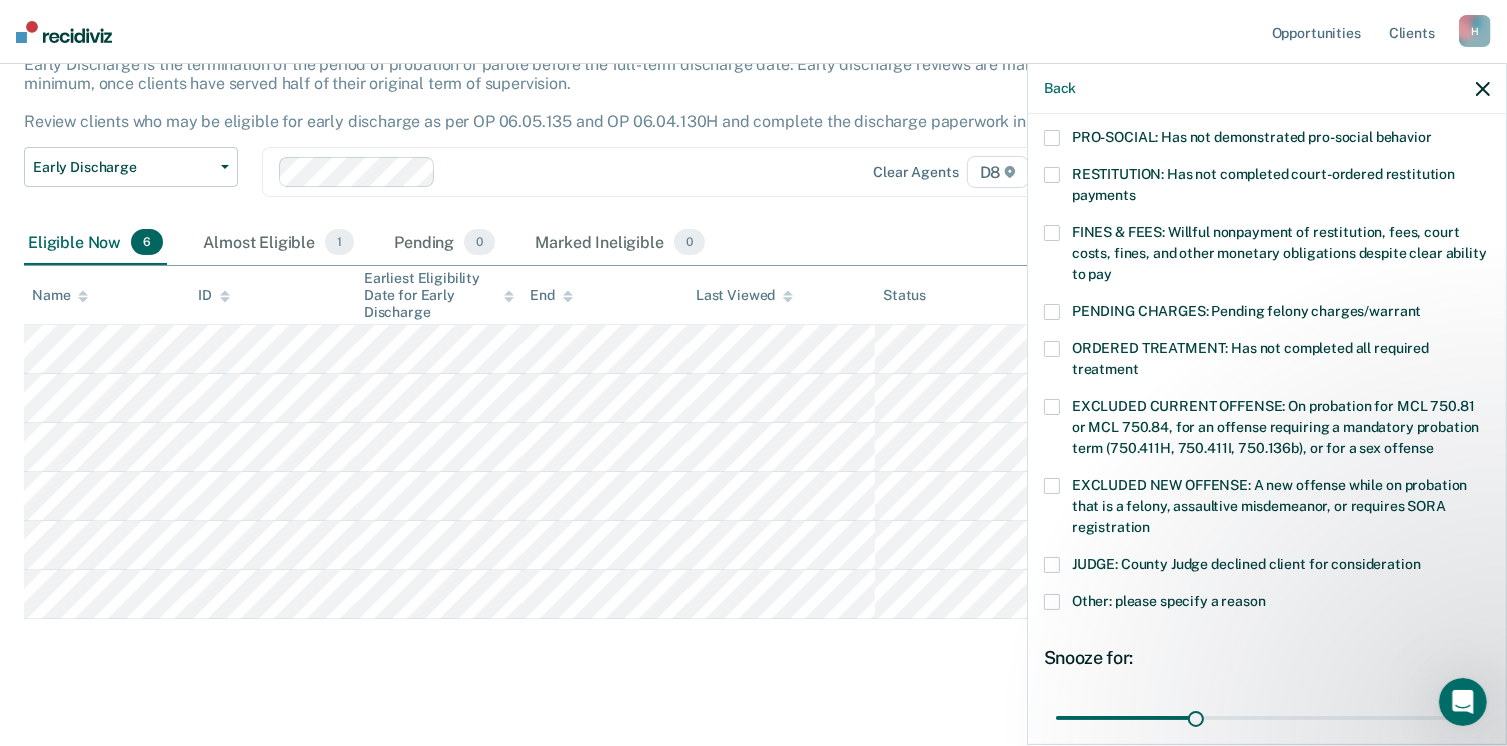 click at bounding box center (1052, 602) 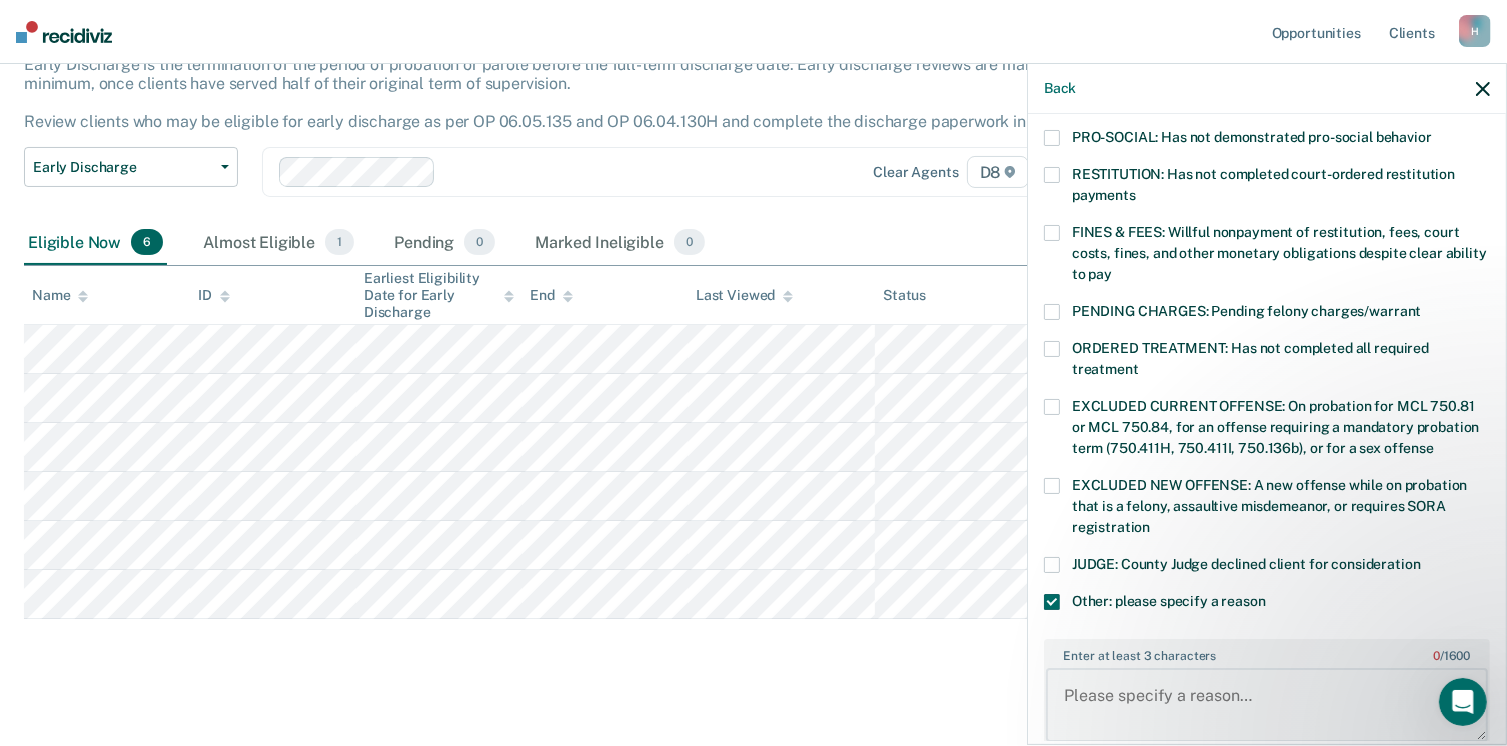 click on "Enter at least 3 characters 0  /  1600" at bounding box center (1267, 705) 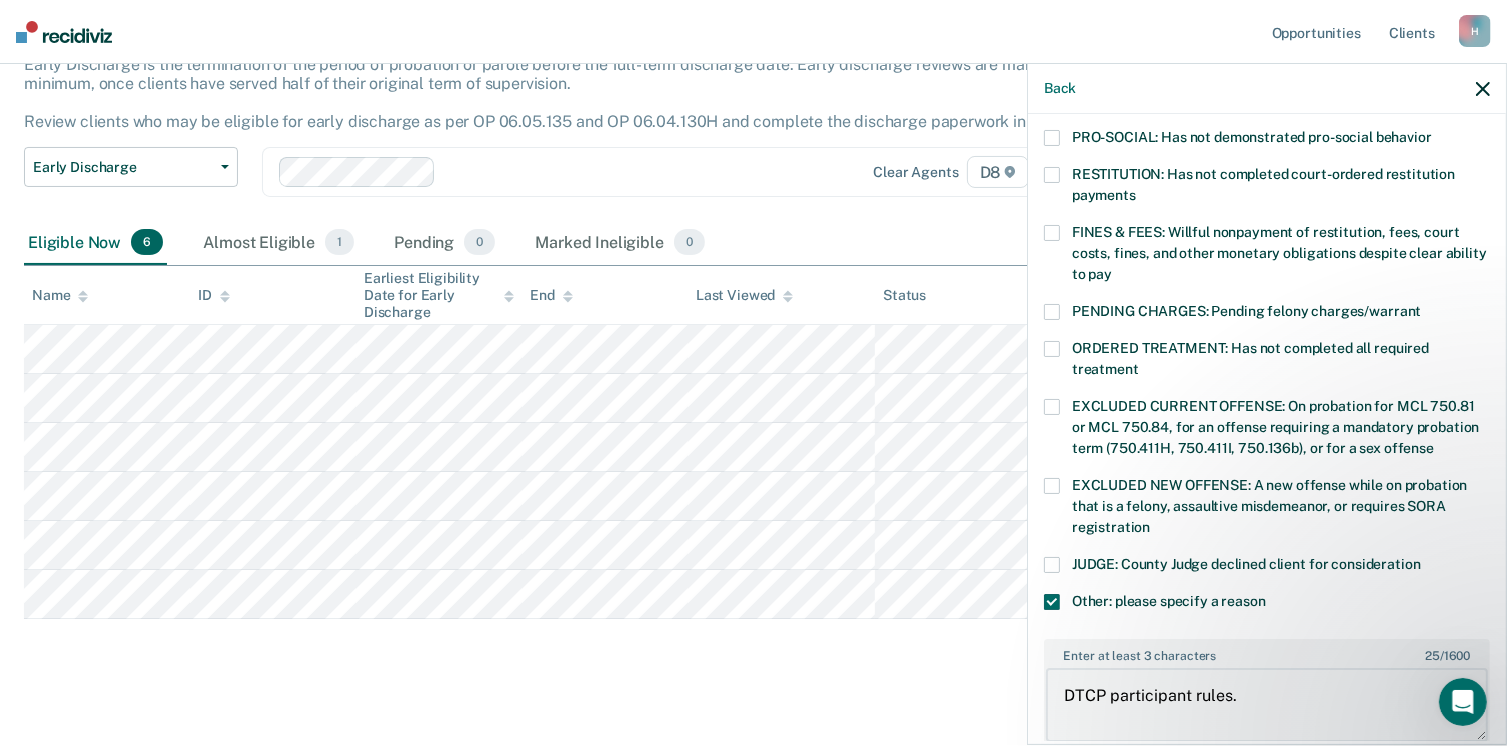 drag, startPoint x: 1243, startPoint y: 675, endPoint x: 1025, endPoint y: 661, distance: 218.44908 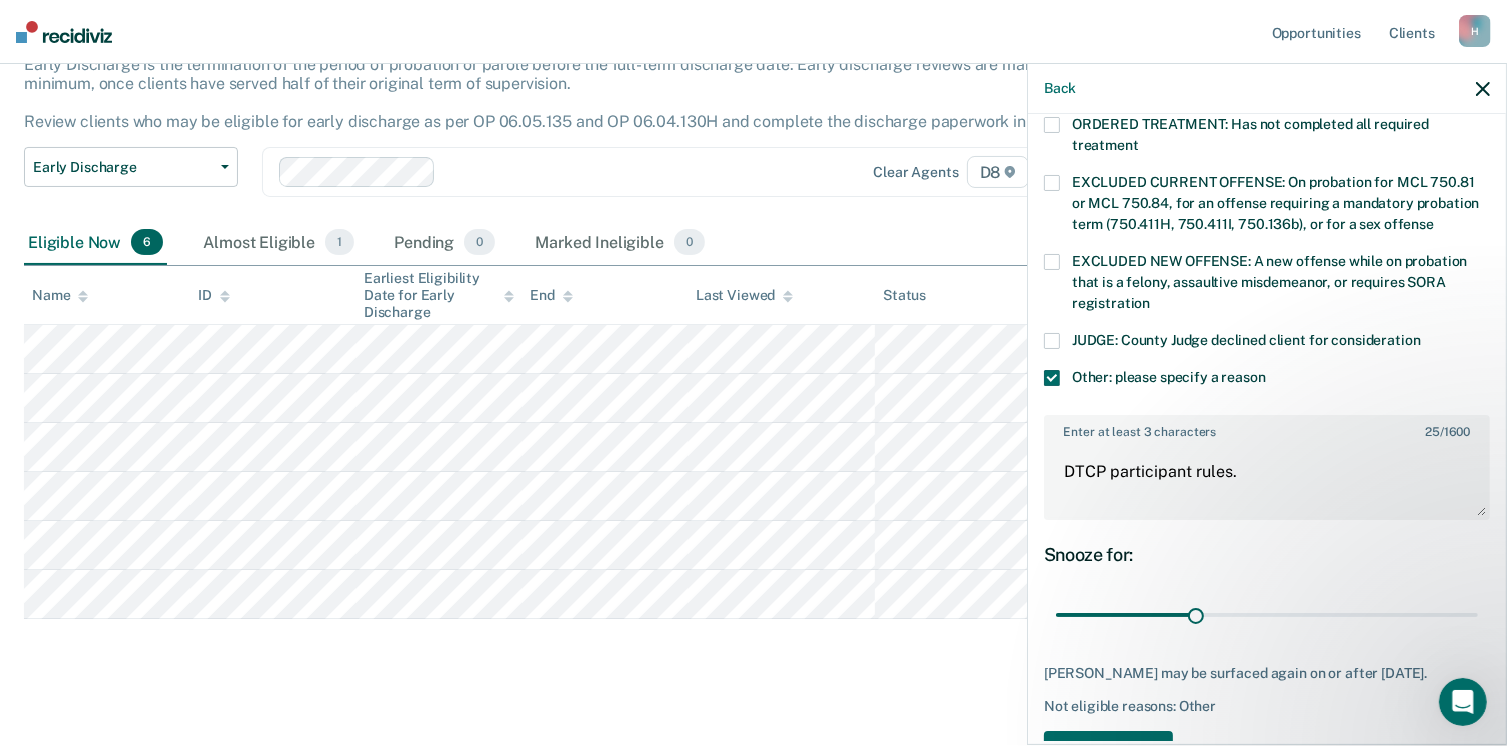scroll, scrollTop: 766, scrollLeft: 0, axis: vertical 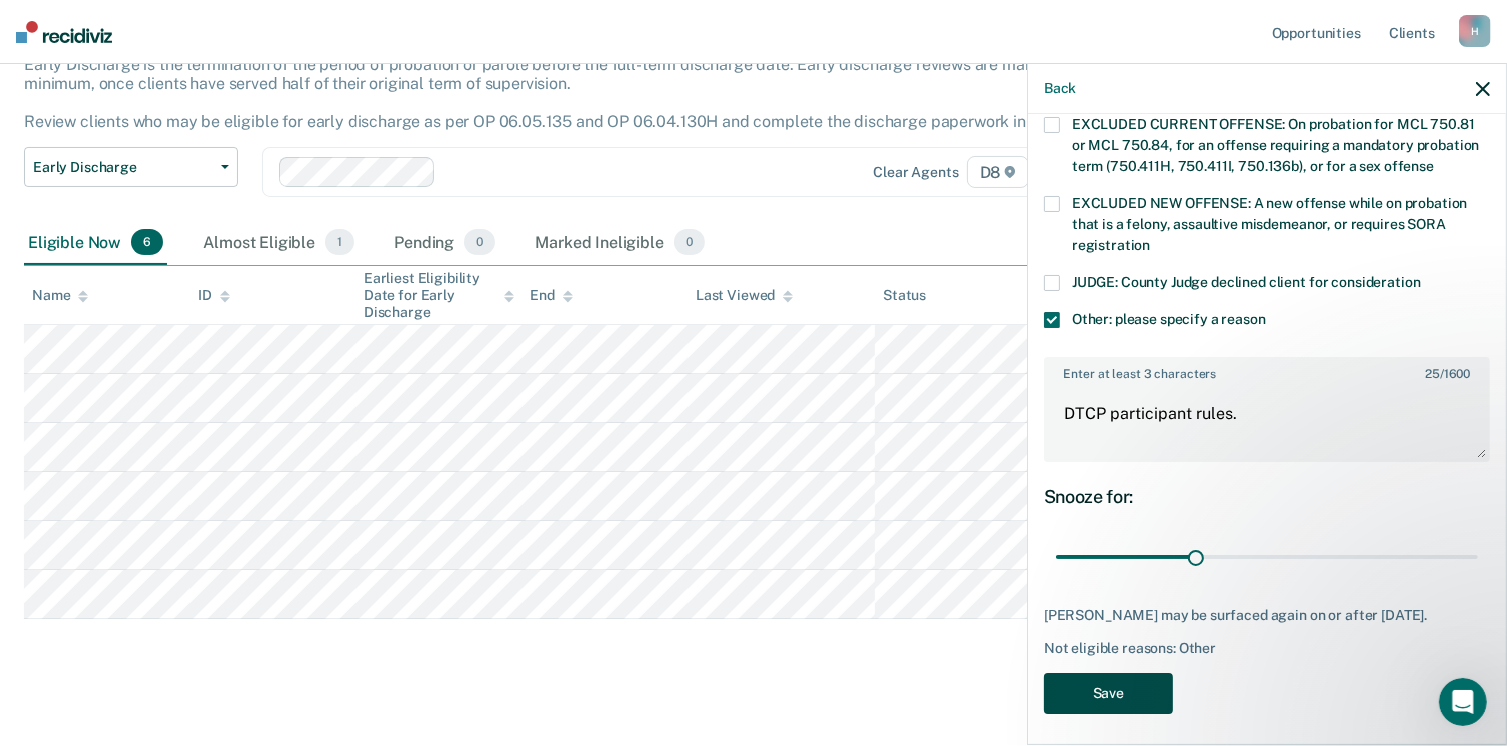 click on "Save" at bounding box center (1108, 693) 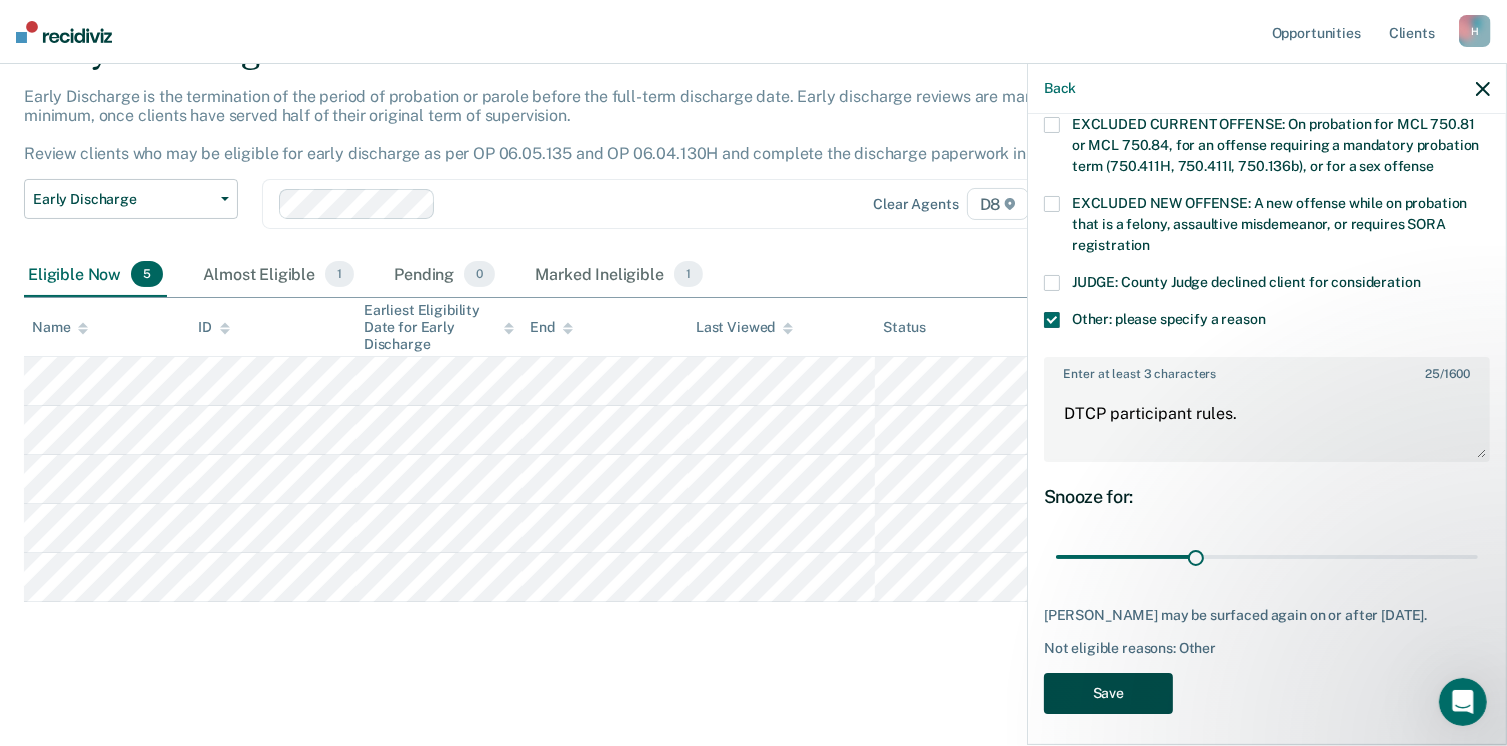 scroll, scrollTop: 105, scrollLeft: 0, axis: vertical 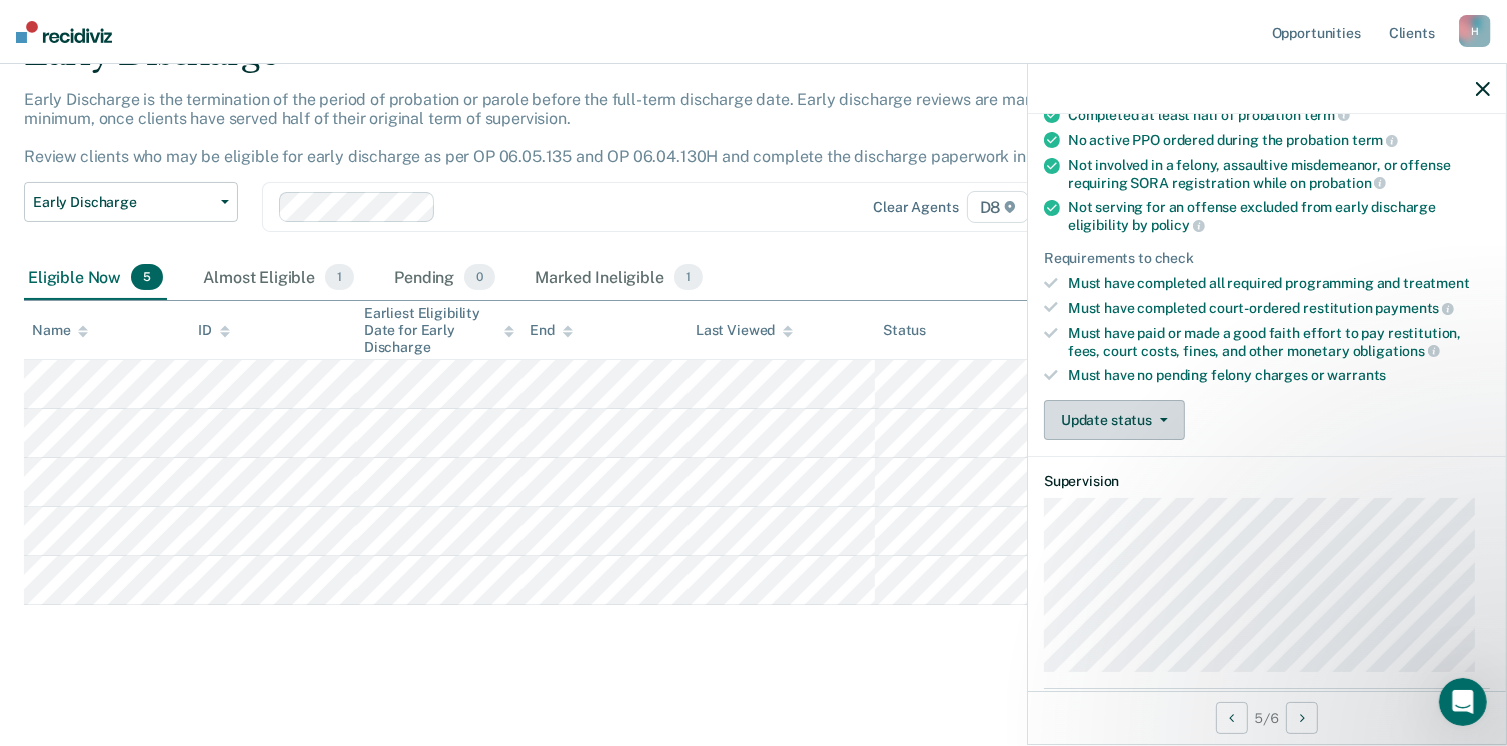 click on "Update status" at bounding box center (1114, 420) 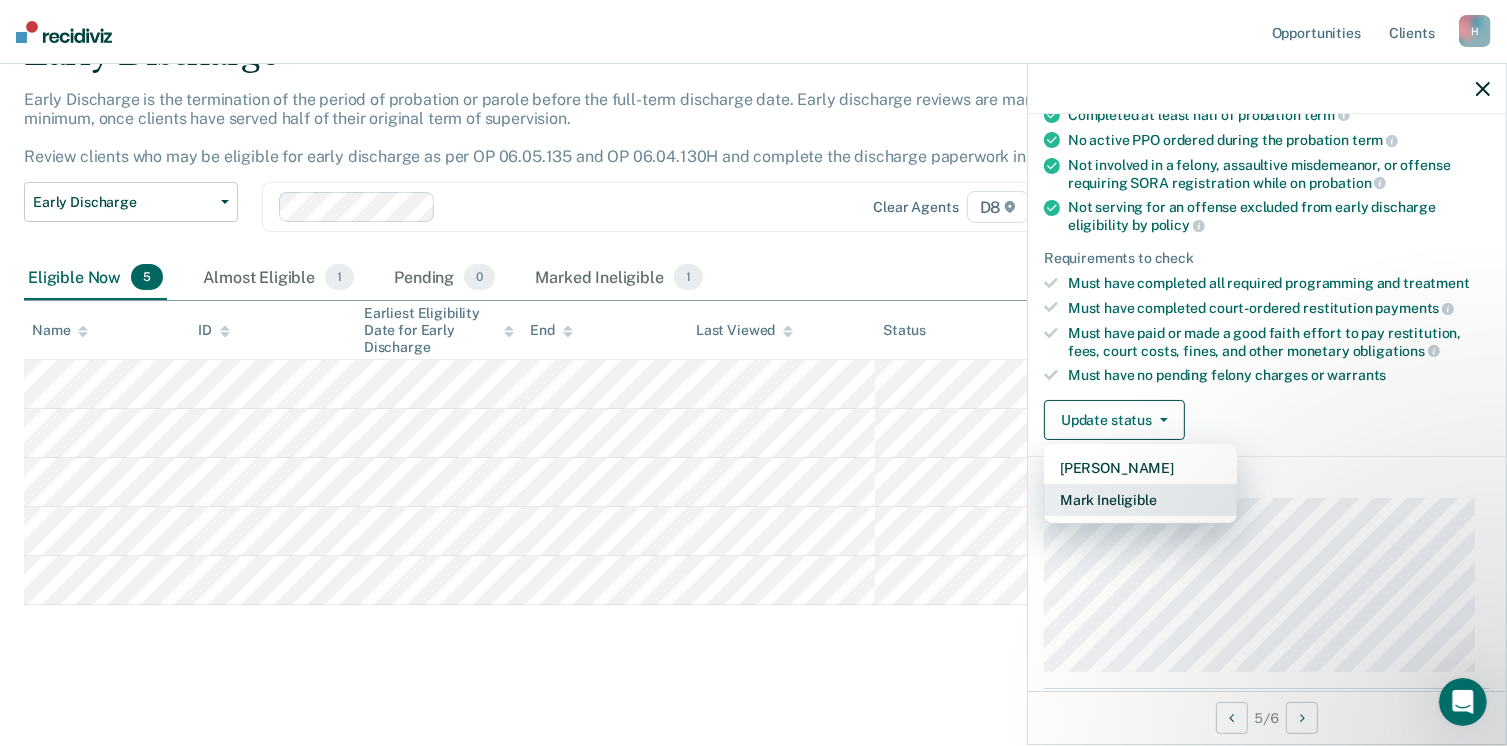 click on "Mark Ineligible" at bounding box center (1140, 500) 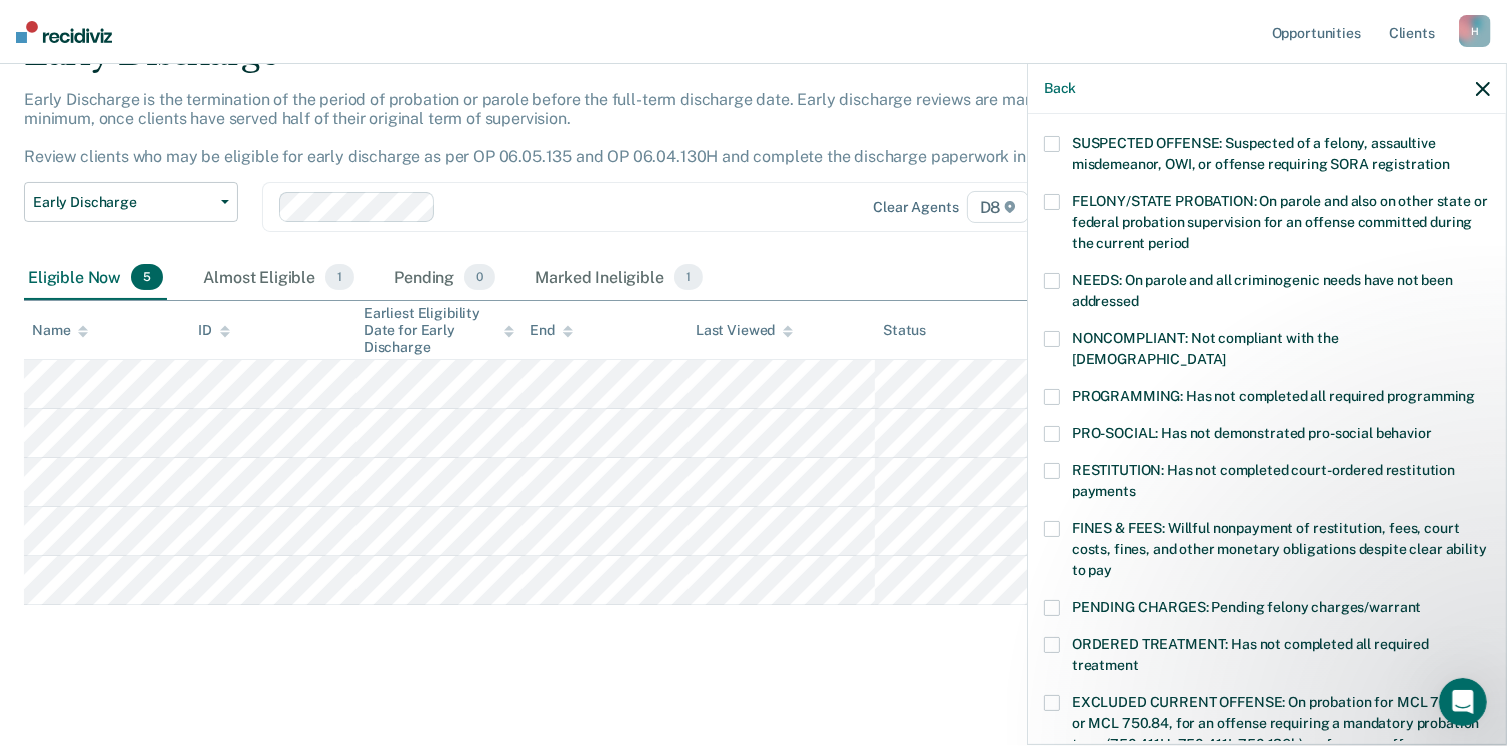 click at bounding box center [1052, 339] 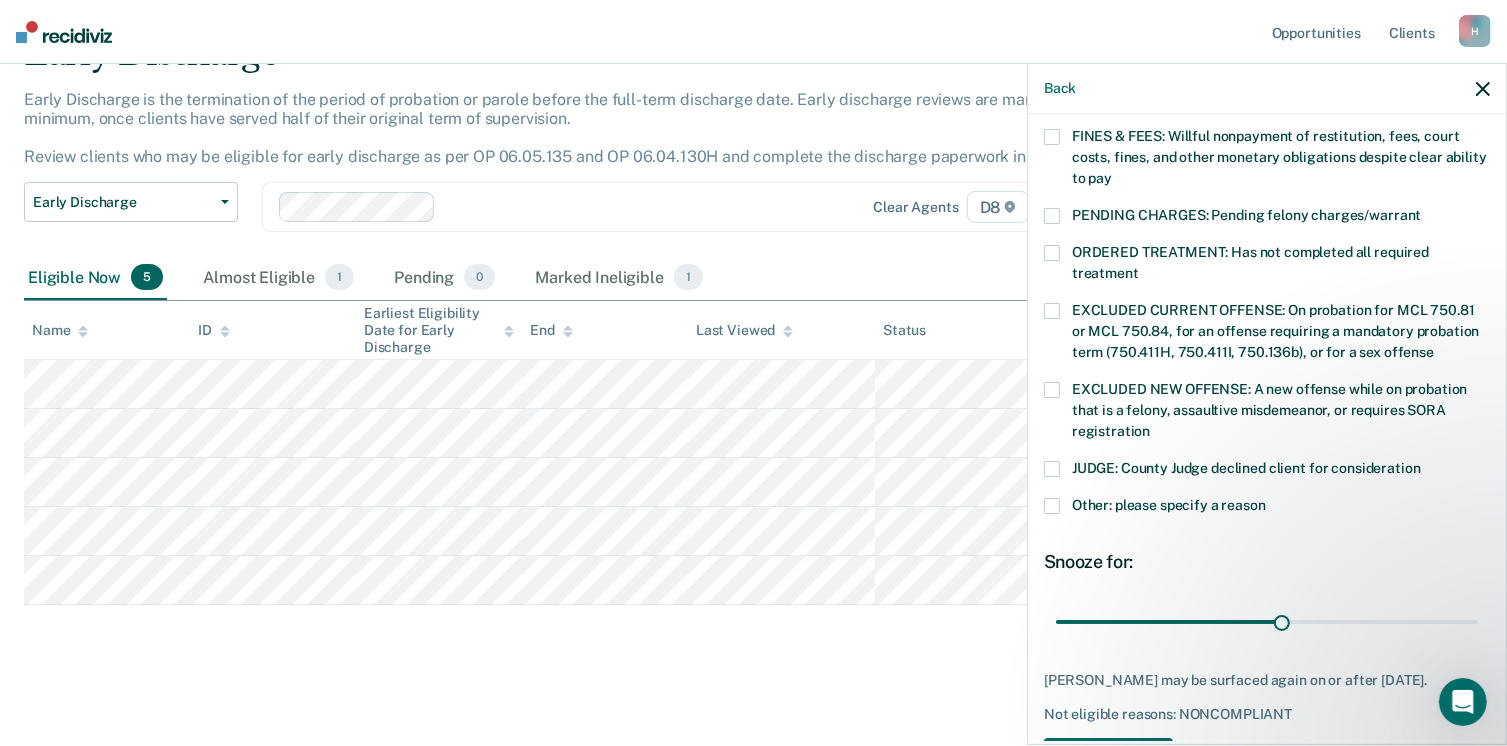 scroll, scrollTop: 600, scrollLeft: 0, axis: vertical 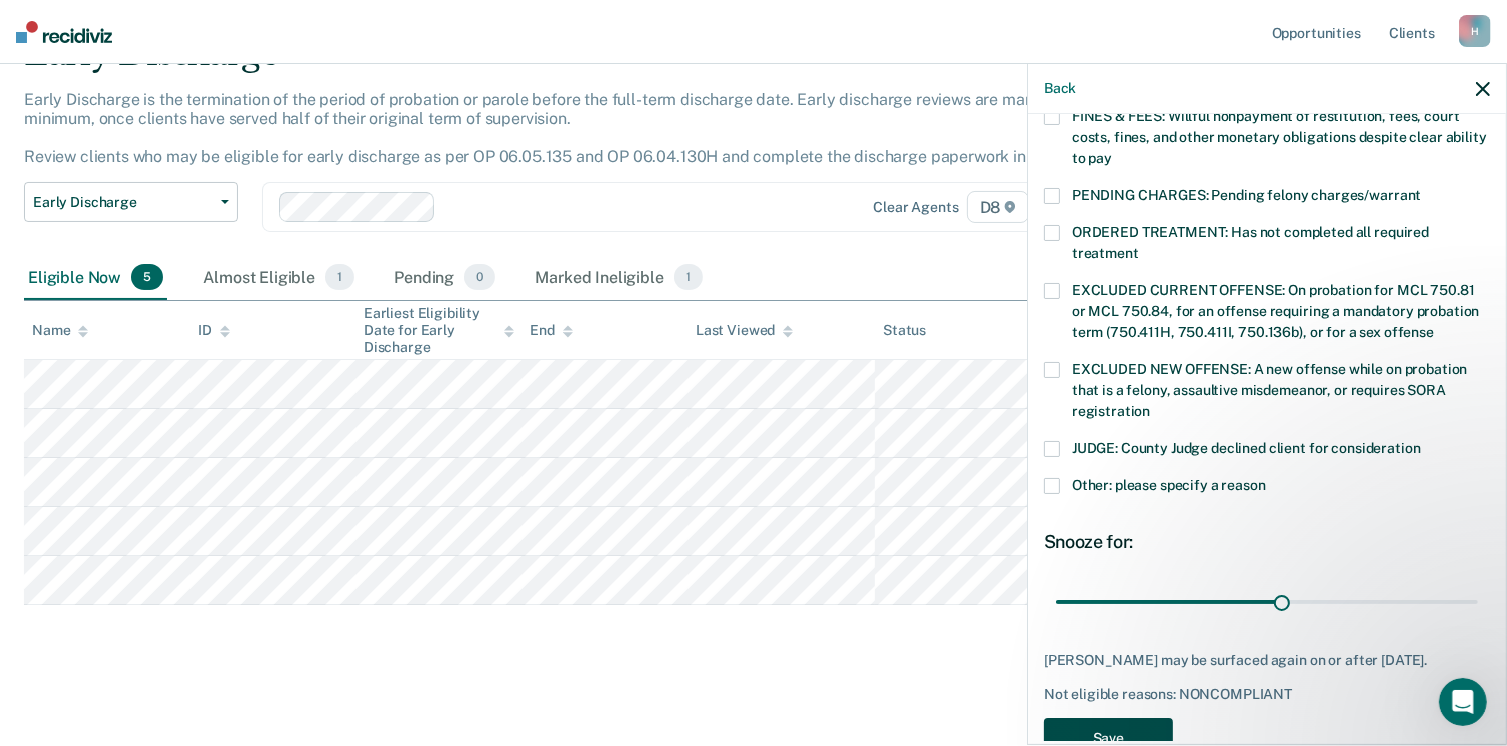 click on "Save" at bounding box center (1108, 738) 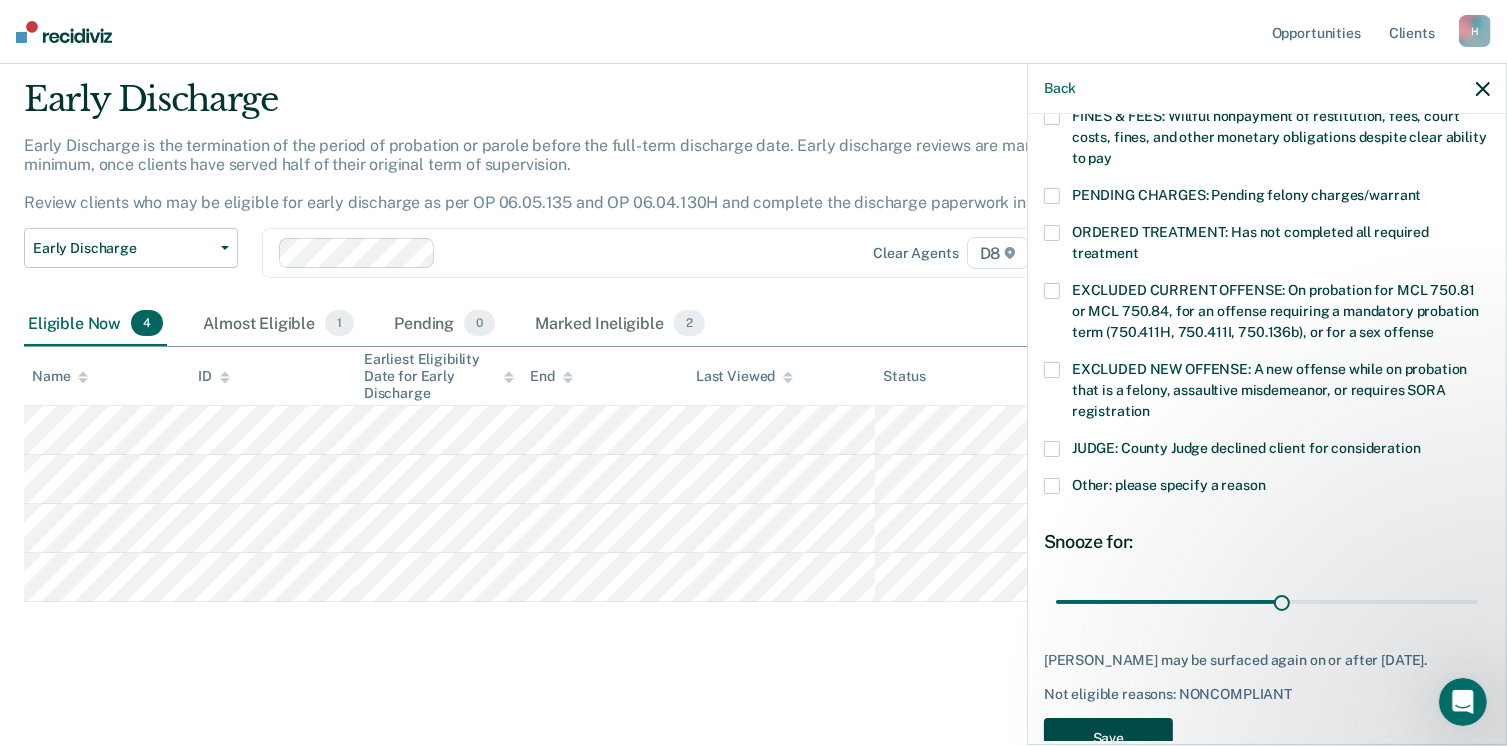 scroll, scrollTop: 56, scrollLeft: 0, axis: vertical 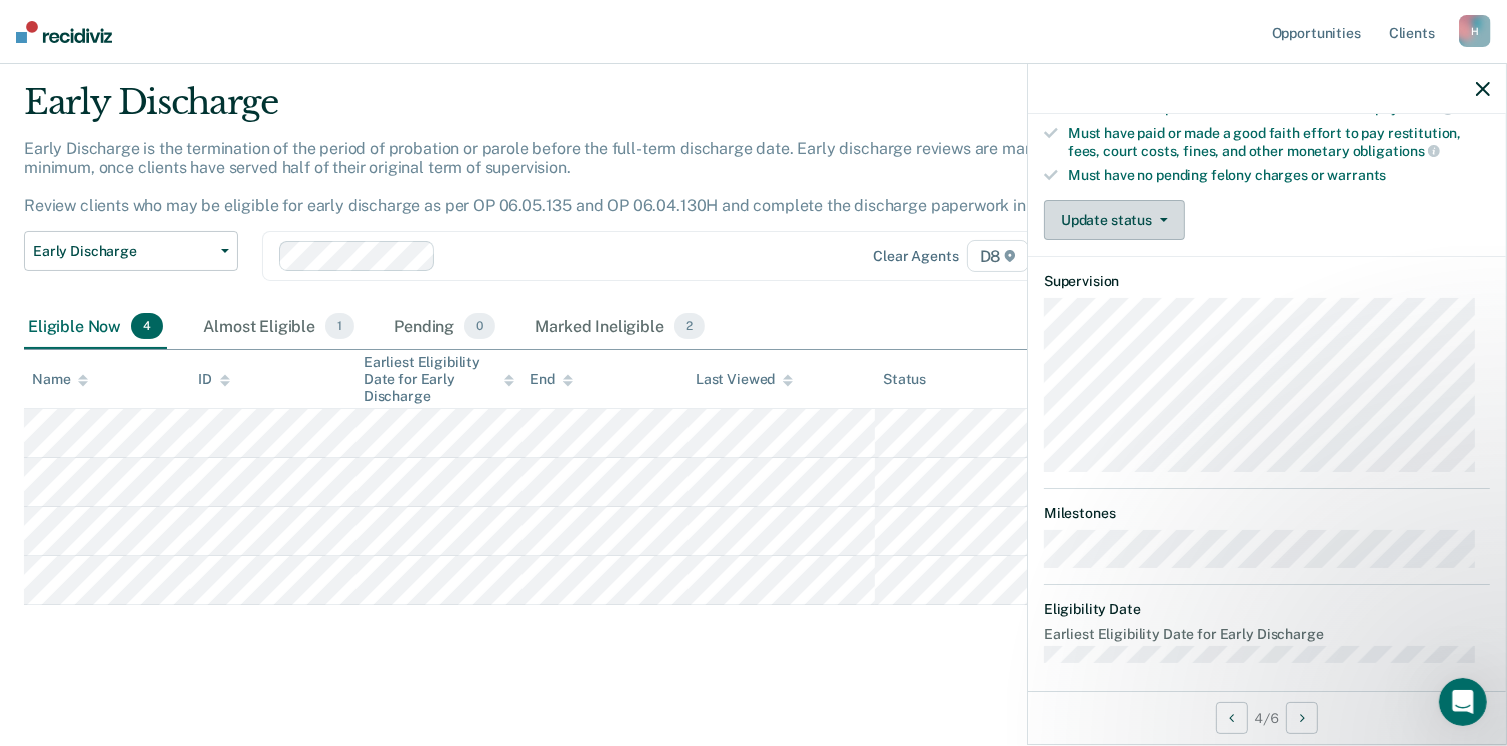 click on "Update status" at bounding box center [1114, 220] 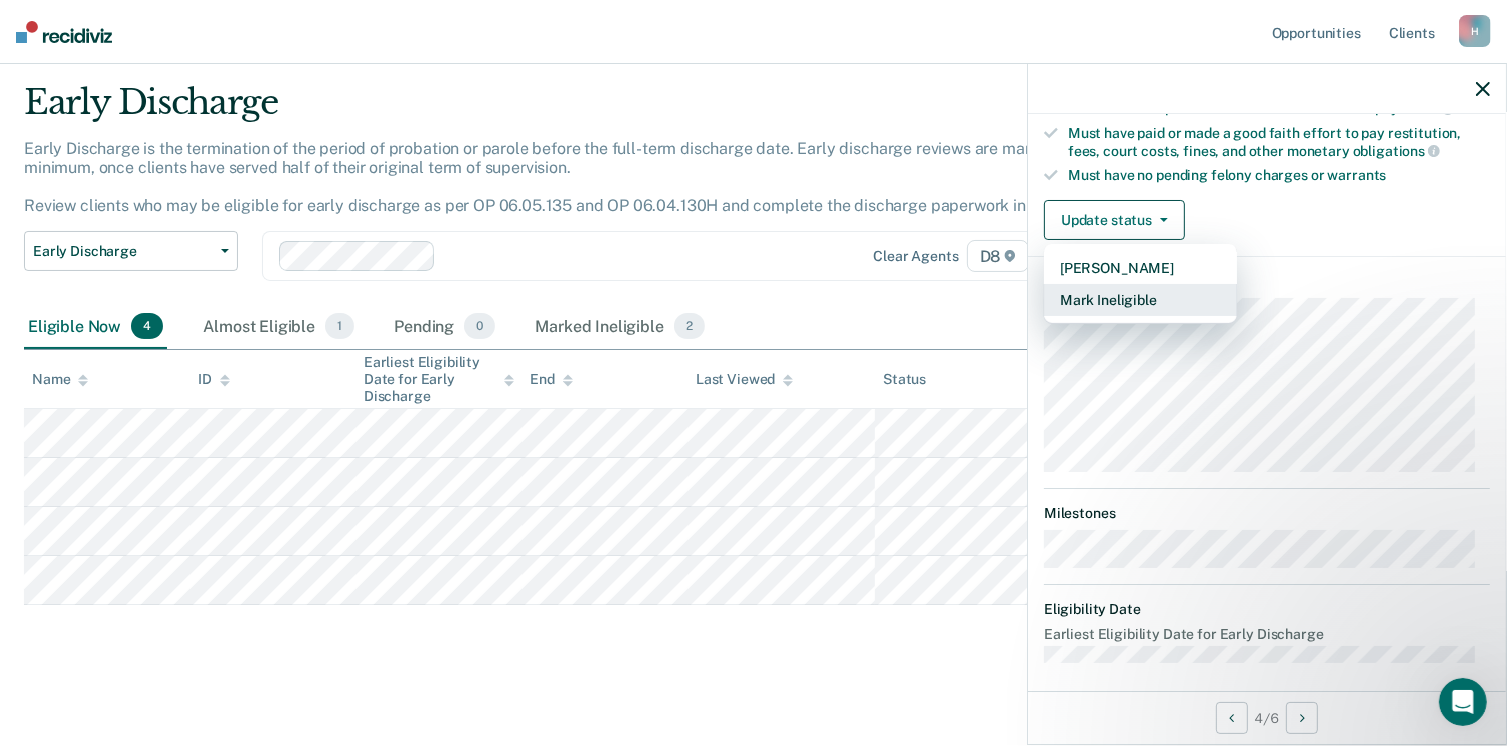 click on "Mark Ineligible" at bounding box center [1140, 300] 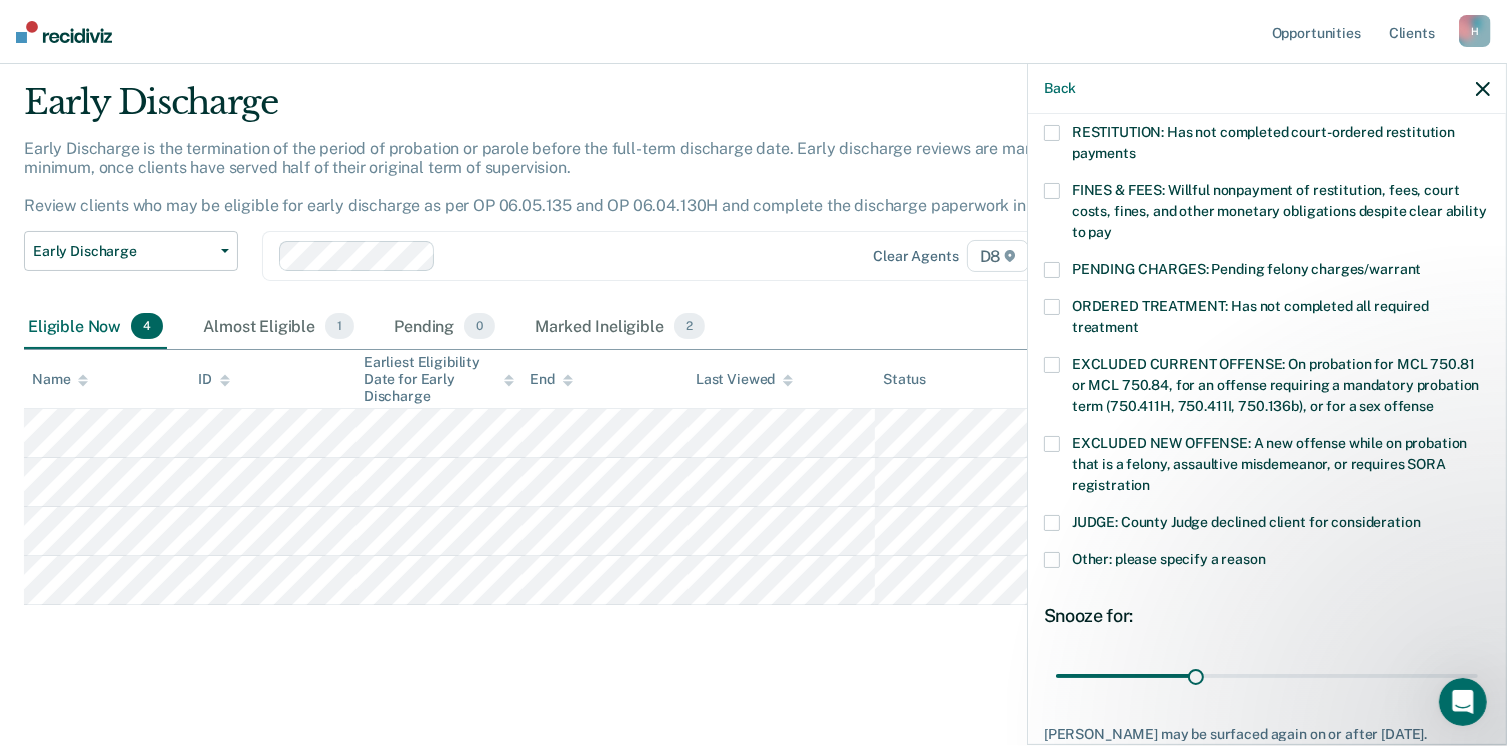 scroll, scrollTop: 587, scrollLeft: 0, axis: vertical 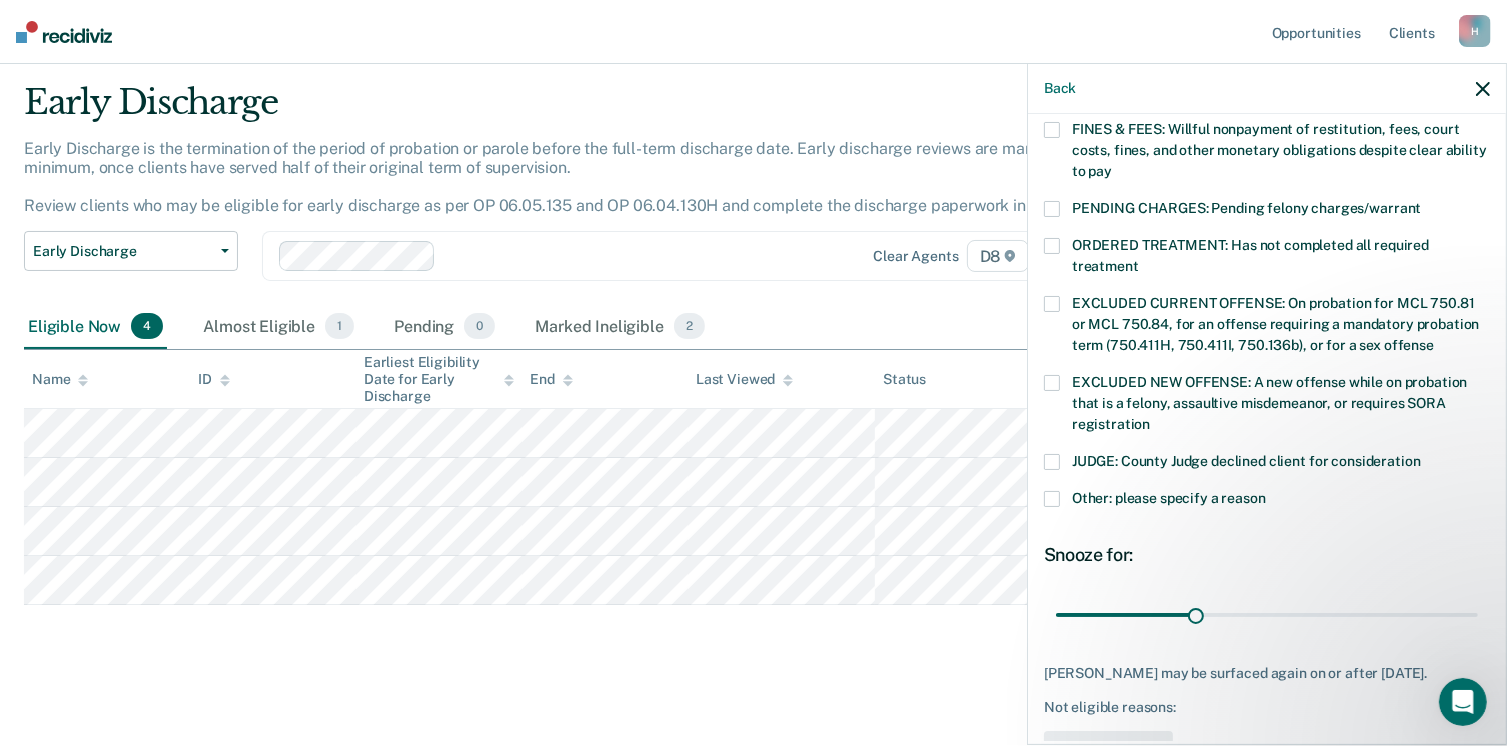 click on "JUDGE: County Judge declined client for consideration" at bounding box center (1267, 472) 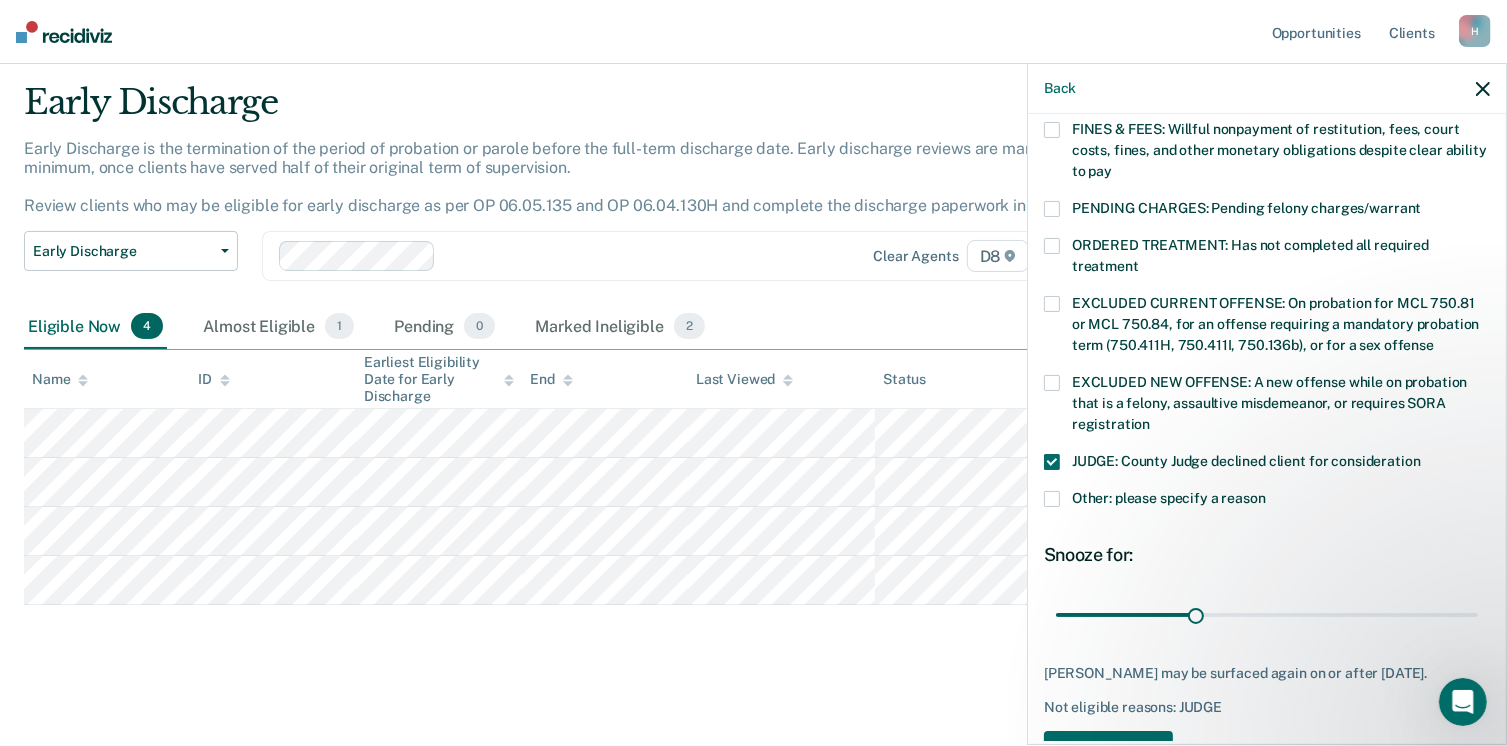 click on "Other: please specify a reason" at bounding box center (1267, 501) 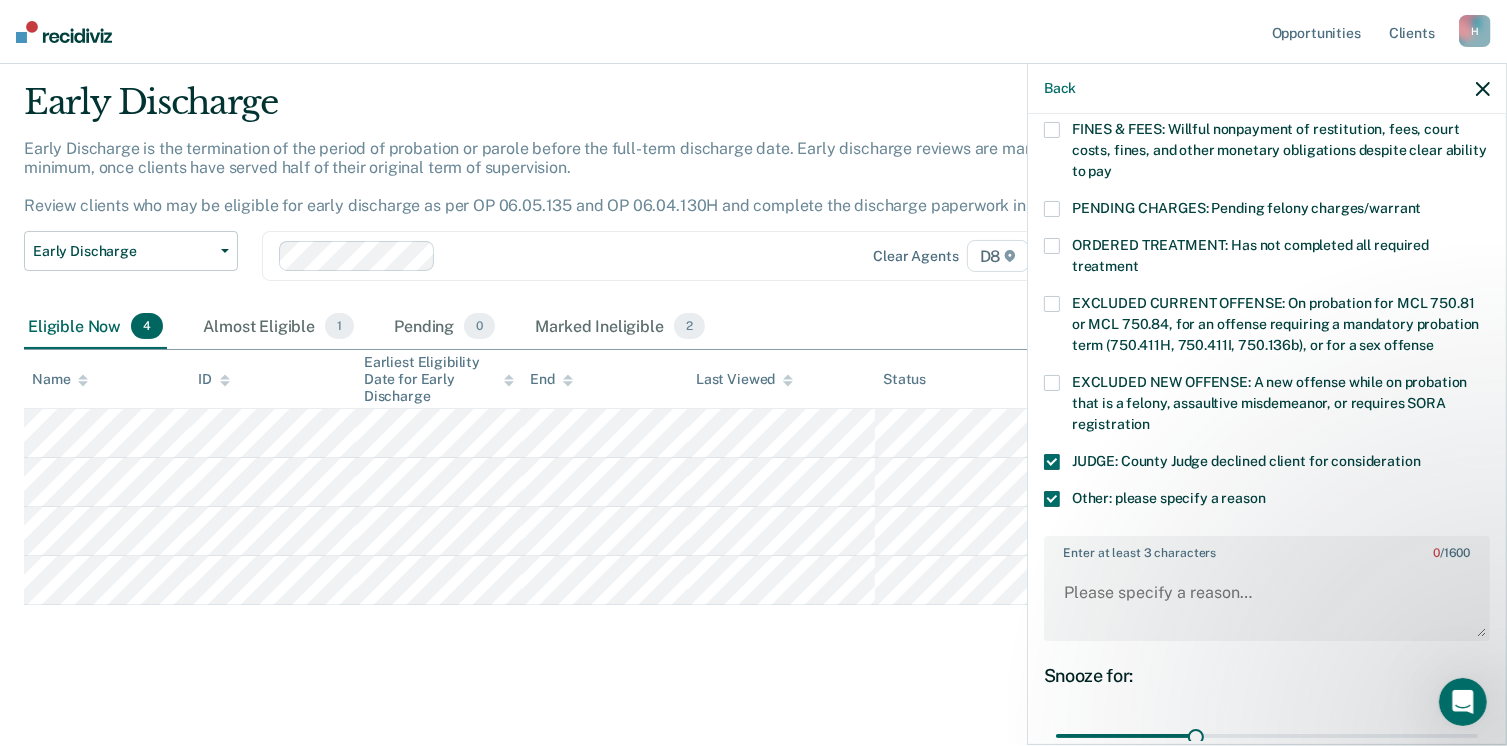 click on "JUDGE: County Judge declined client for consideration" at bounding box center [1267, 464] 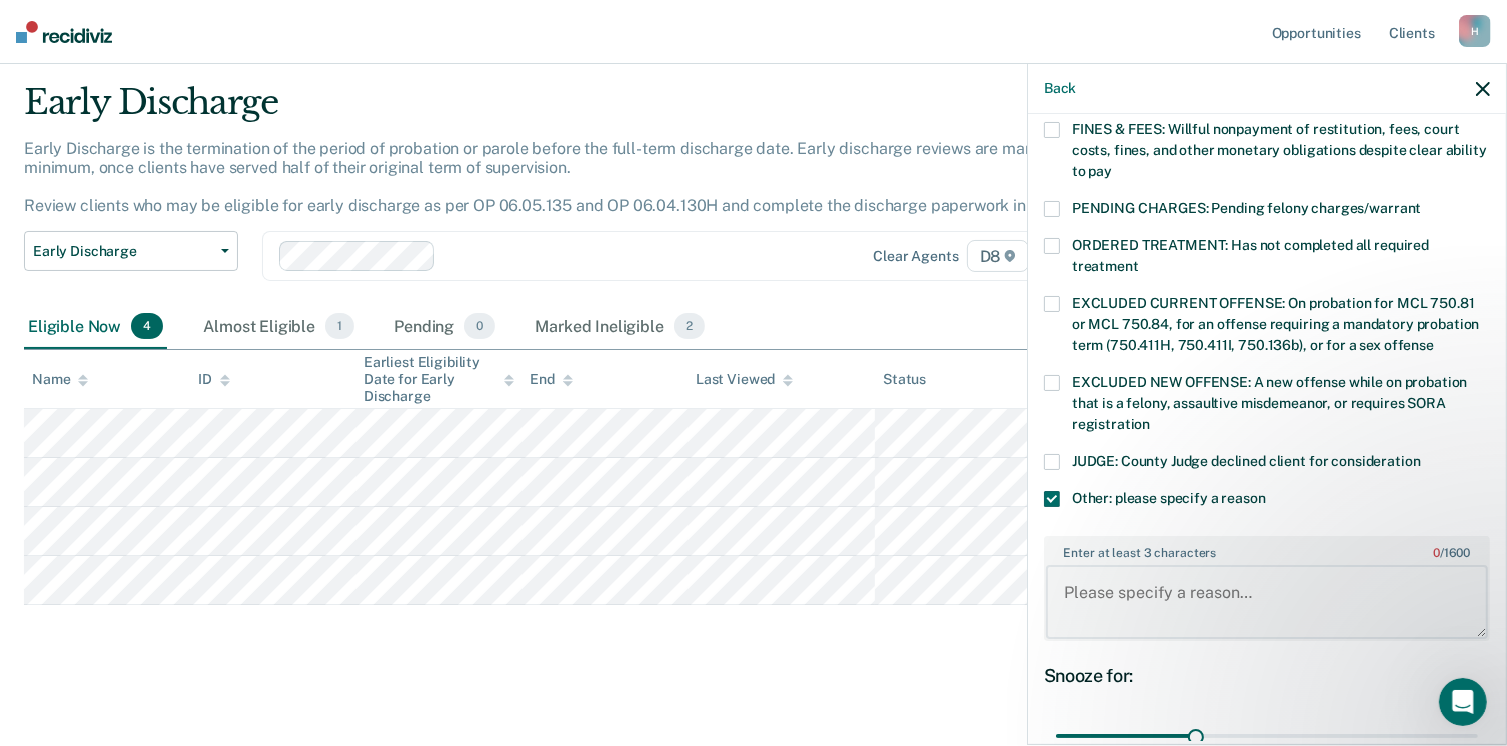 click on "Enter at least 3 characters 0  /  1600" at bounding box center (1267, 602) 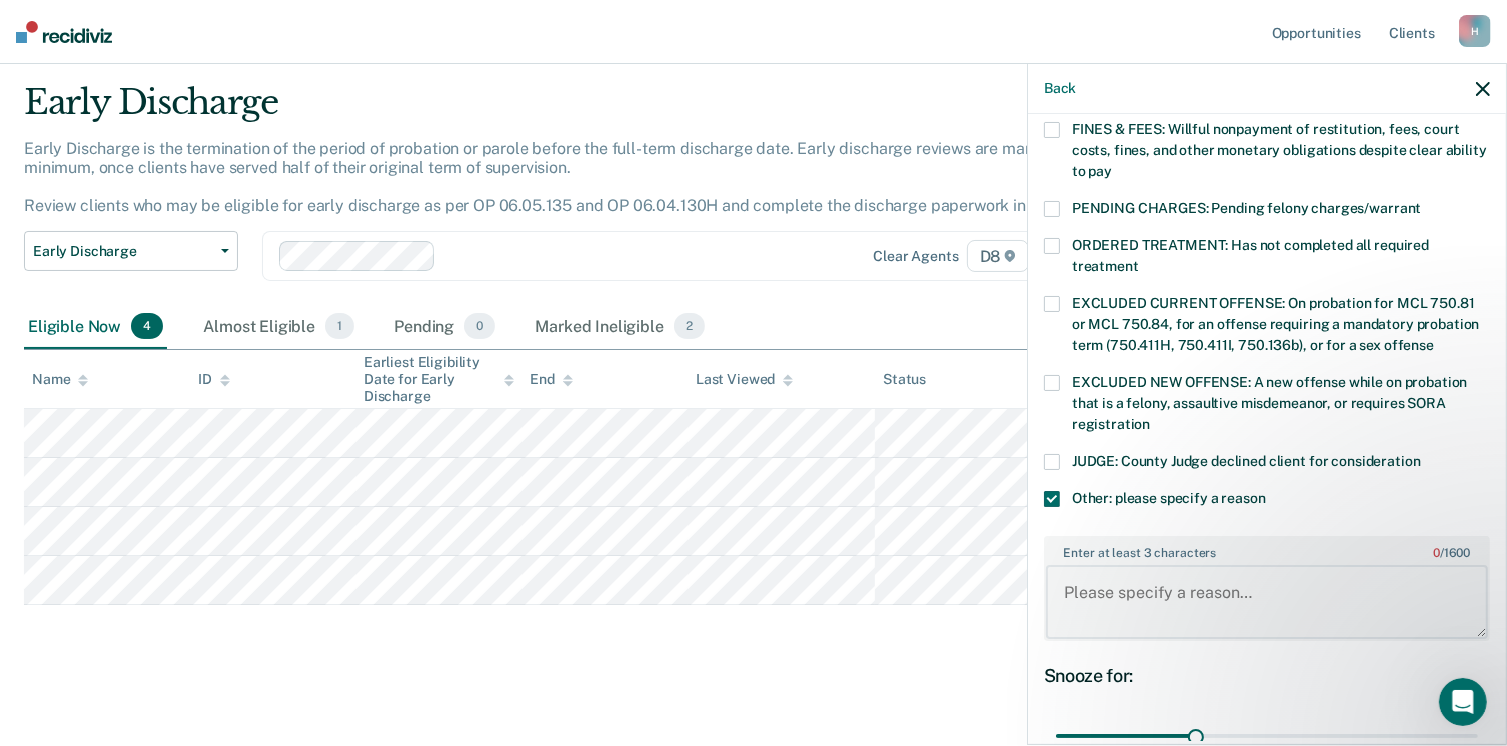 paste on "DTCP participant rules." 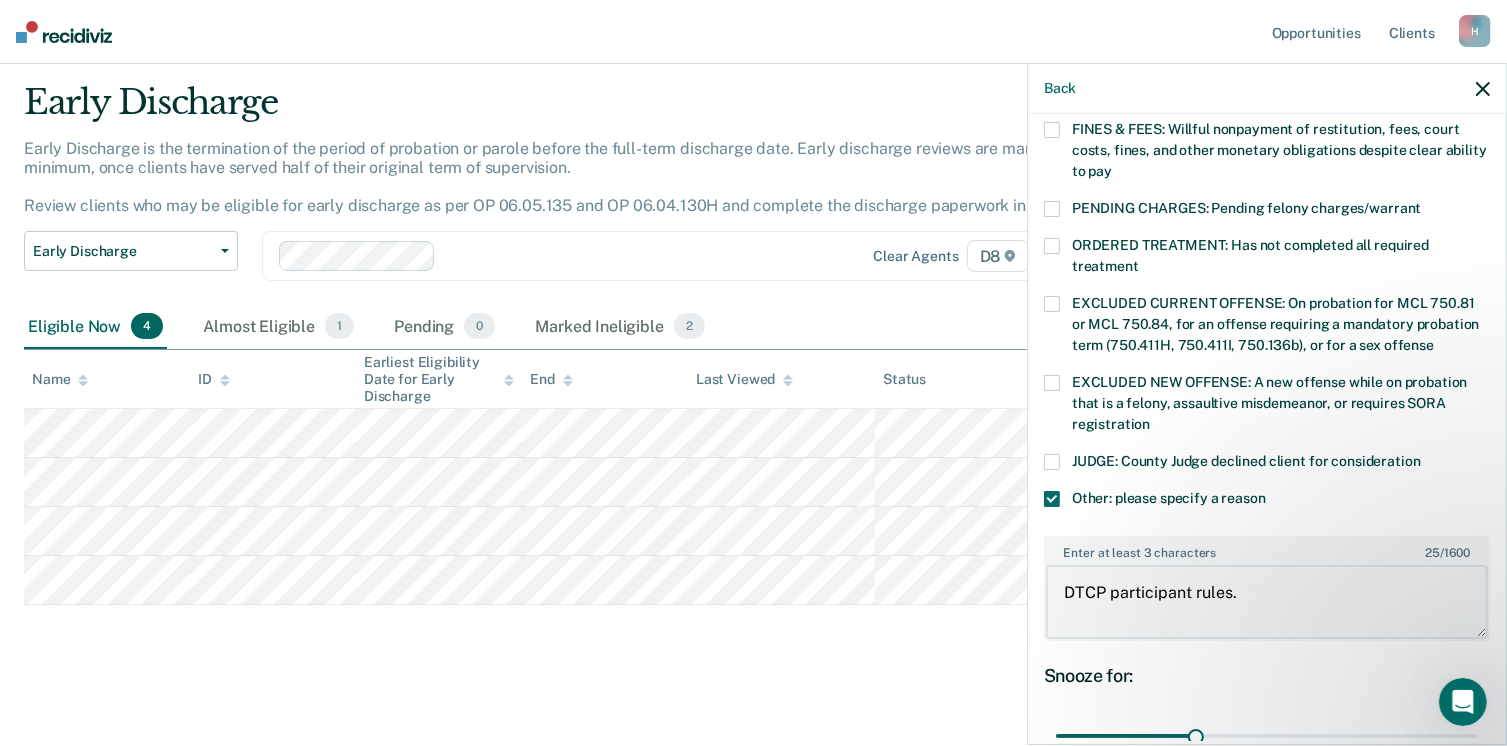 type on "DTCP participant rules." 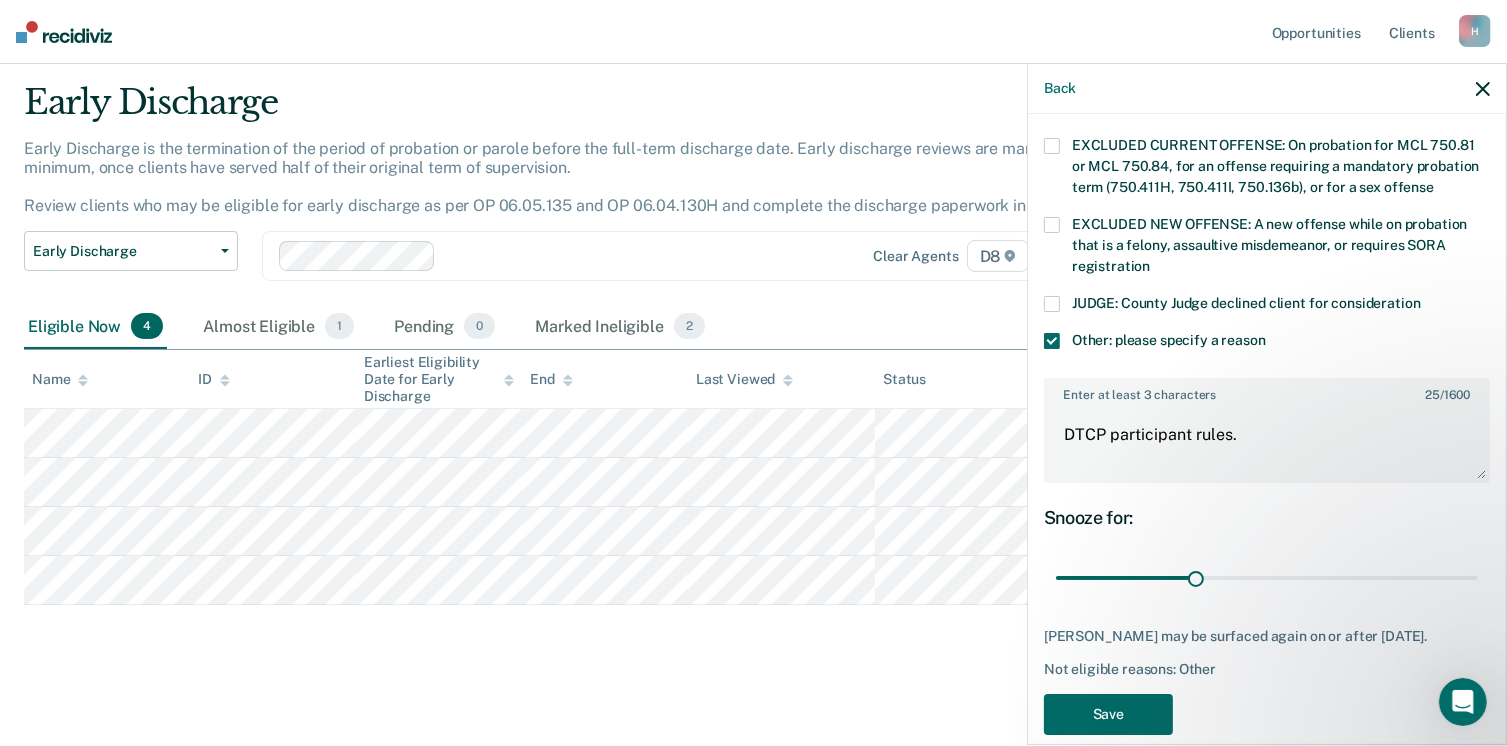 scroll, scrollTop: 749, scrollLeft: 0, axis: vertical 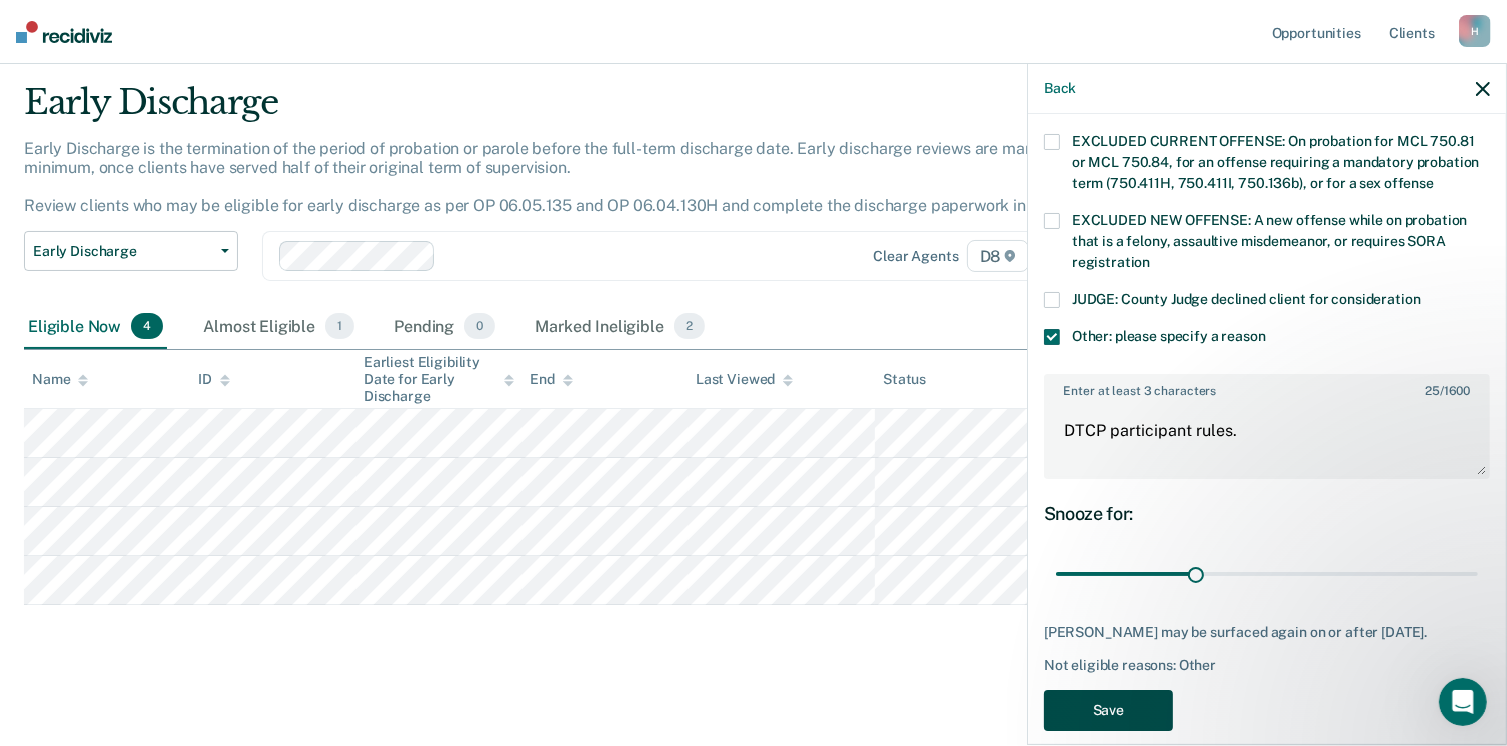 click on "Save" at bounding box center [1108, 710] 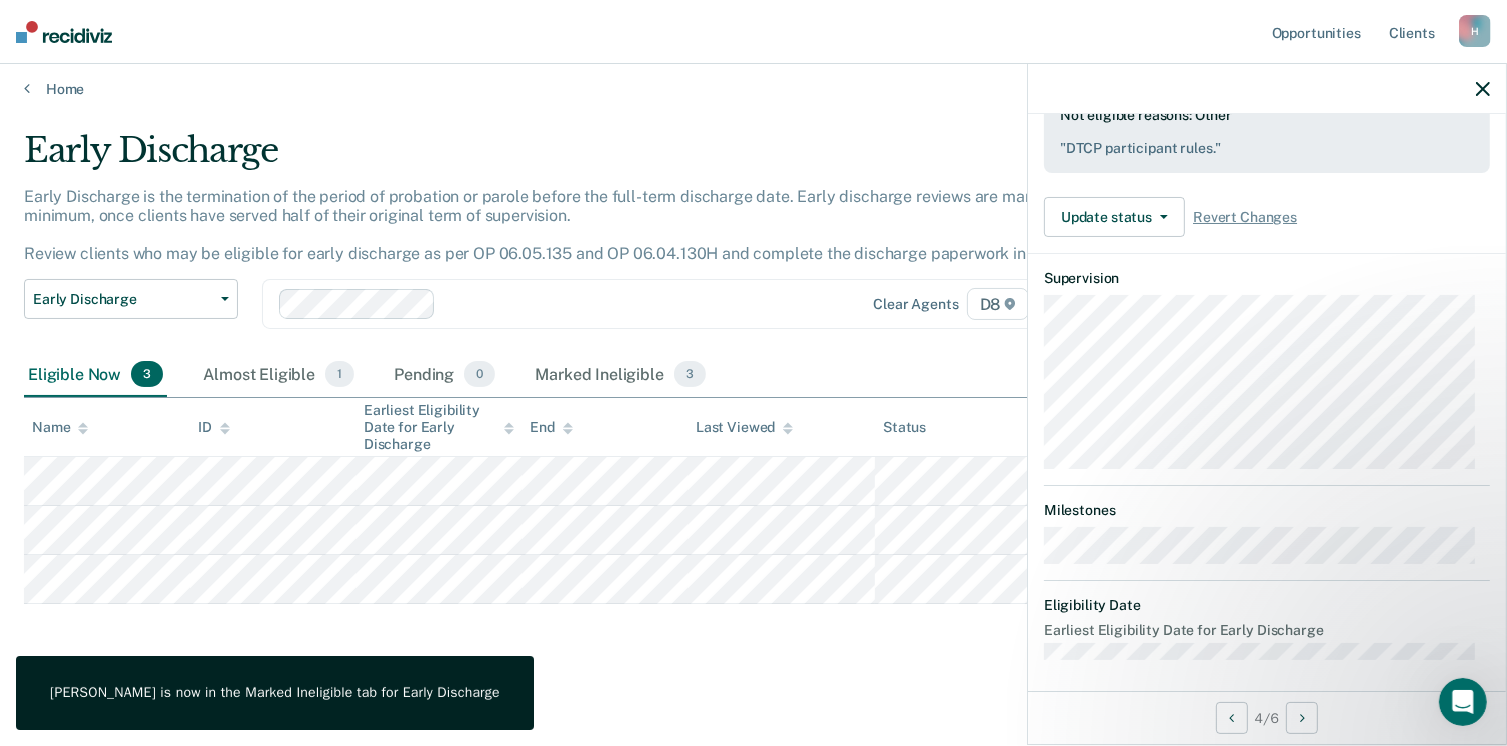 scroll, scrollTop: 371, scrollLeft: 0, axis: vertical 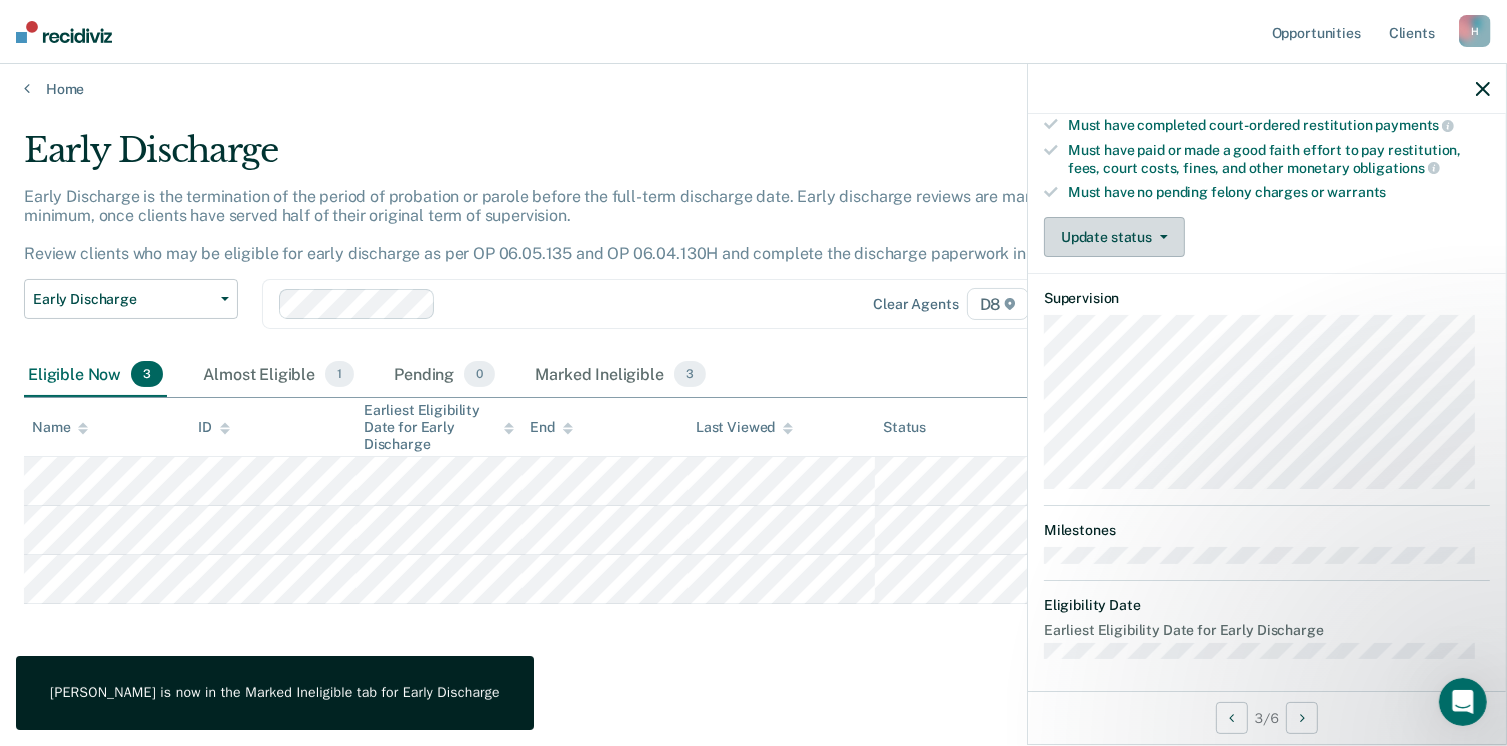 click on "Update status" at bounding box center [1114, 237] 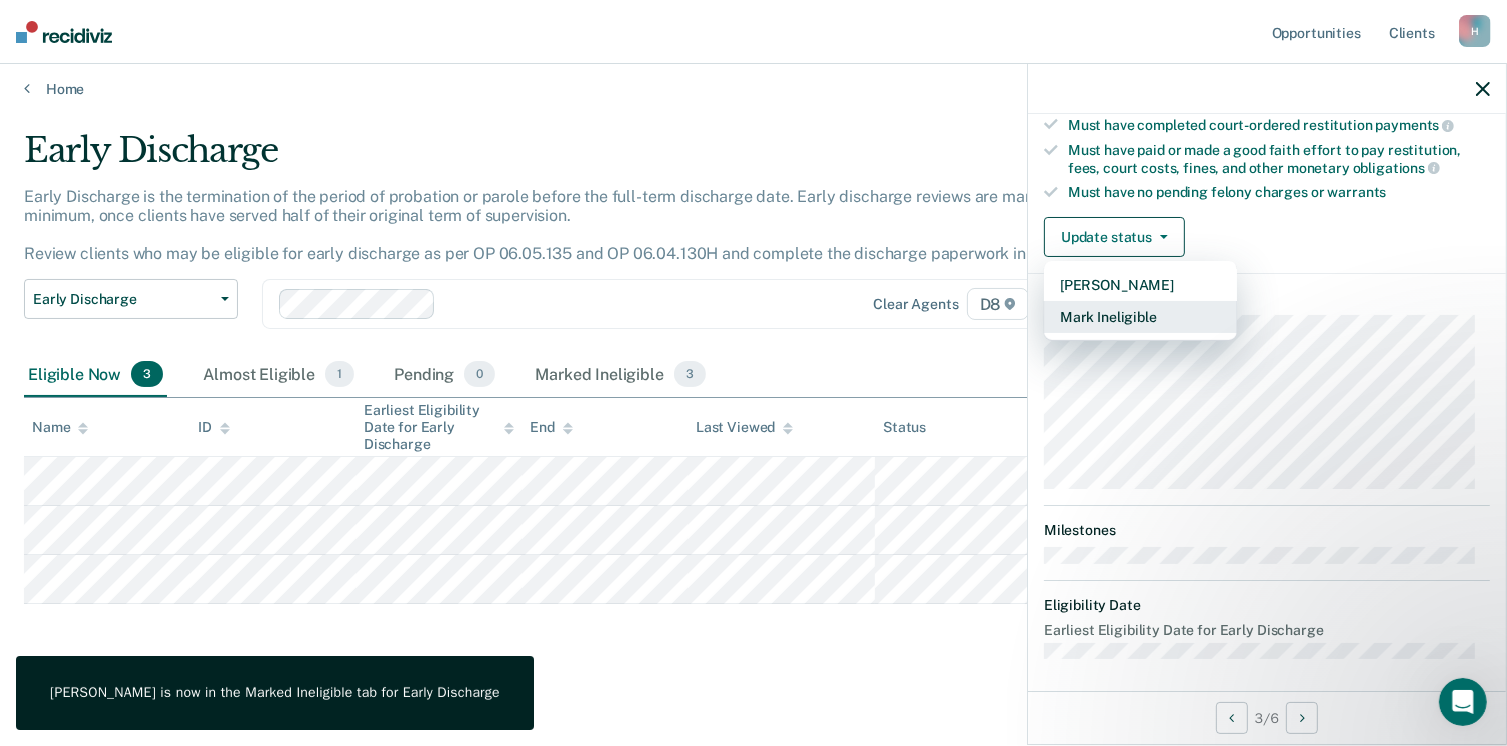 click on "Mark Ineligible" at bounding box center [1140, 317] 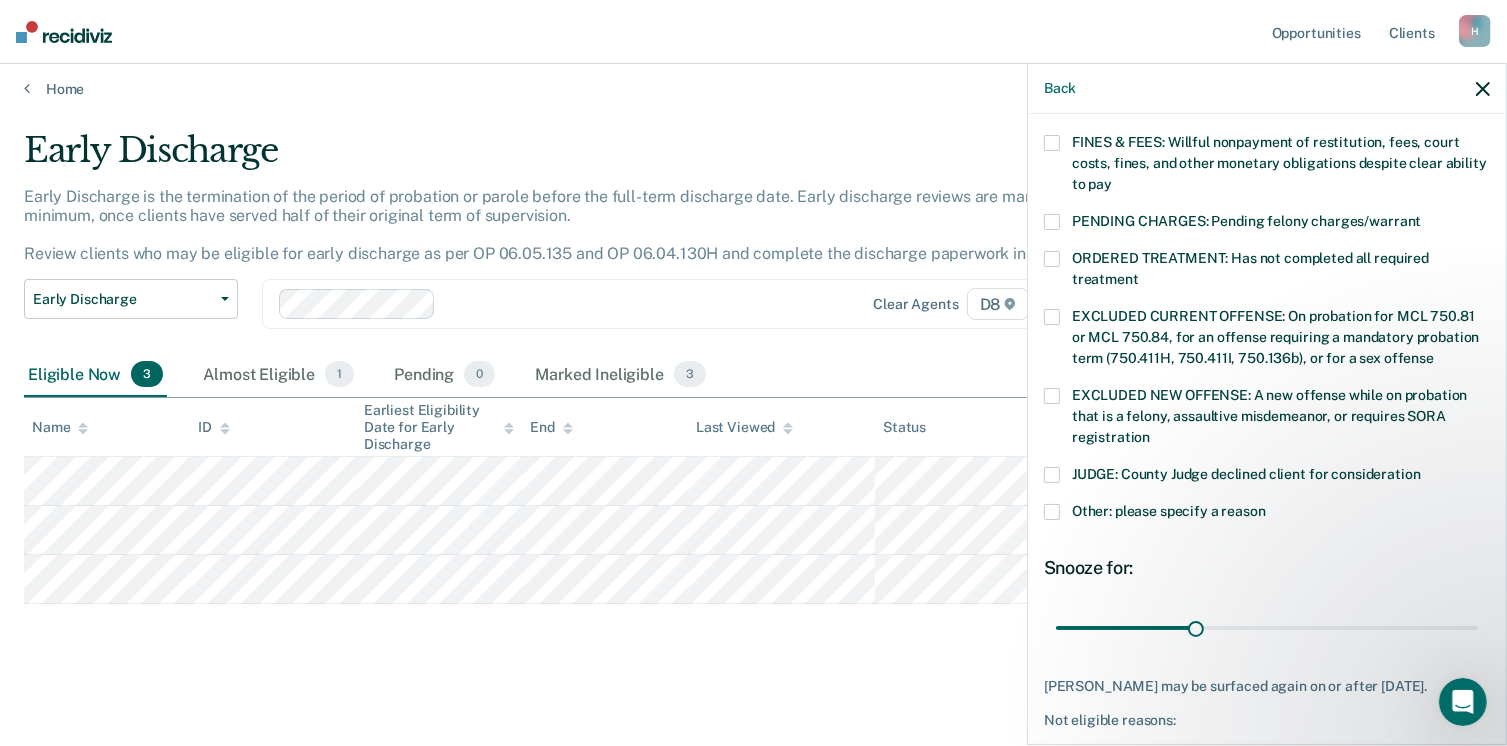 scroll, scrollTop: 647, scrollLeft: 0, axis: vertical 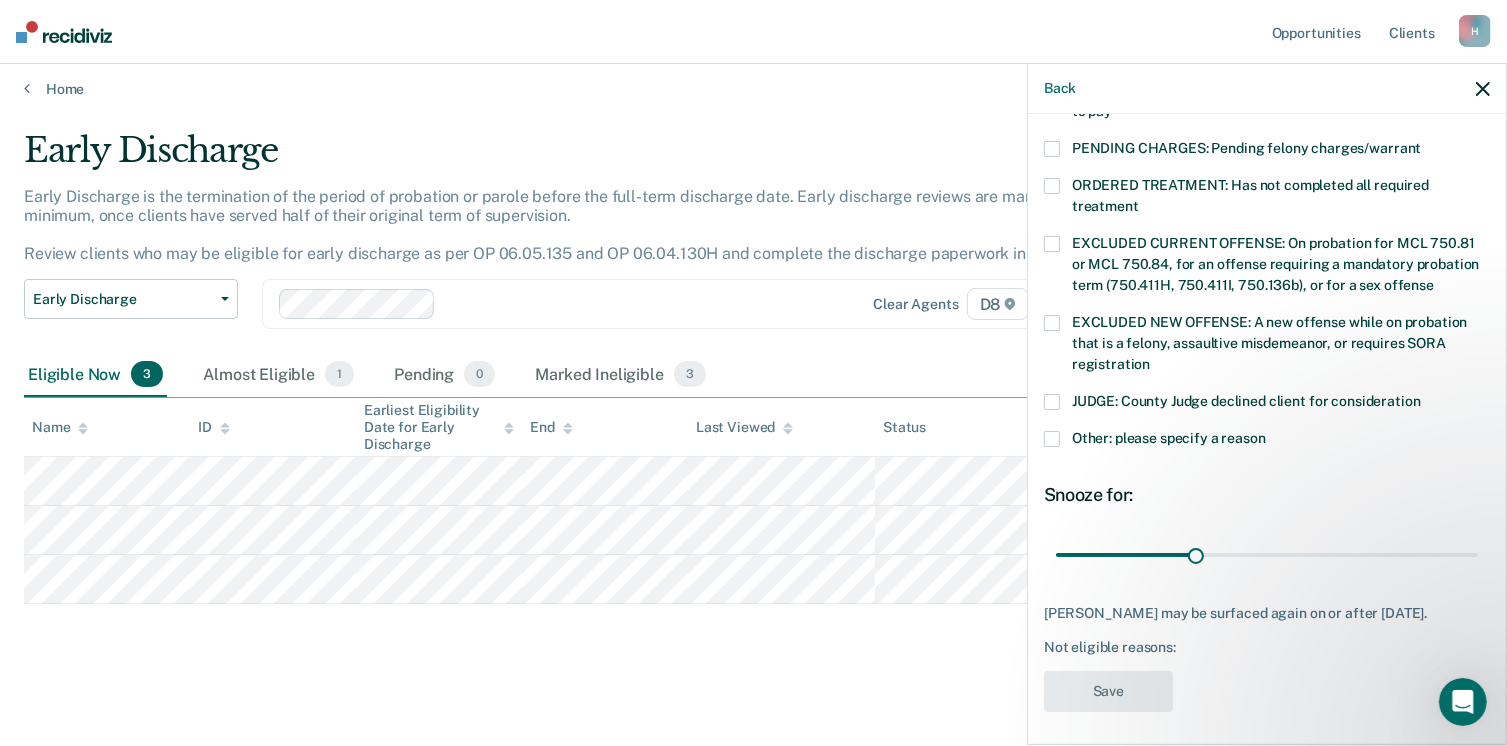 click on "Other: please specify a reason" at bounding box center (1267, 441) 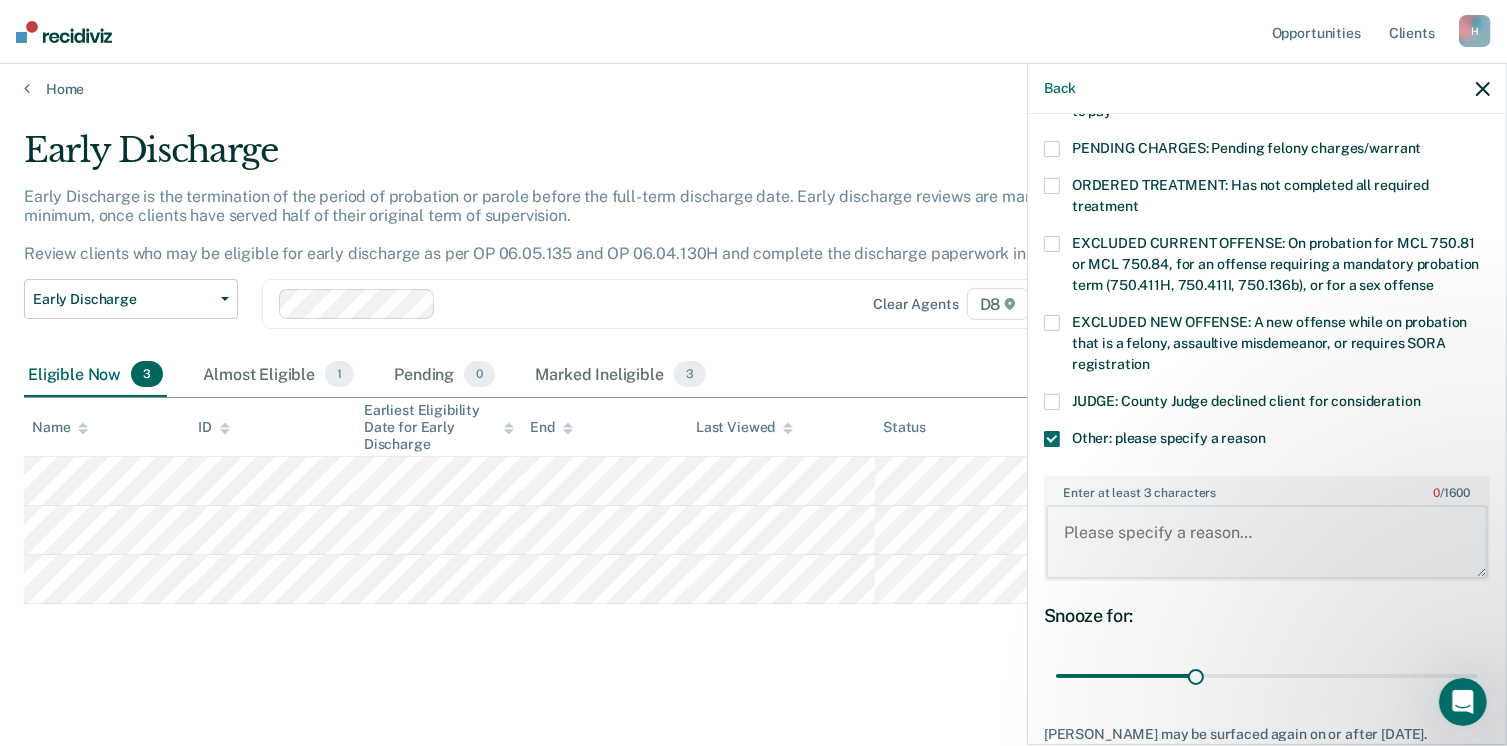click on "Enter at least 3 characters 0  /  1600" at bounding box center [1267, 542] 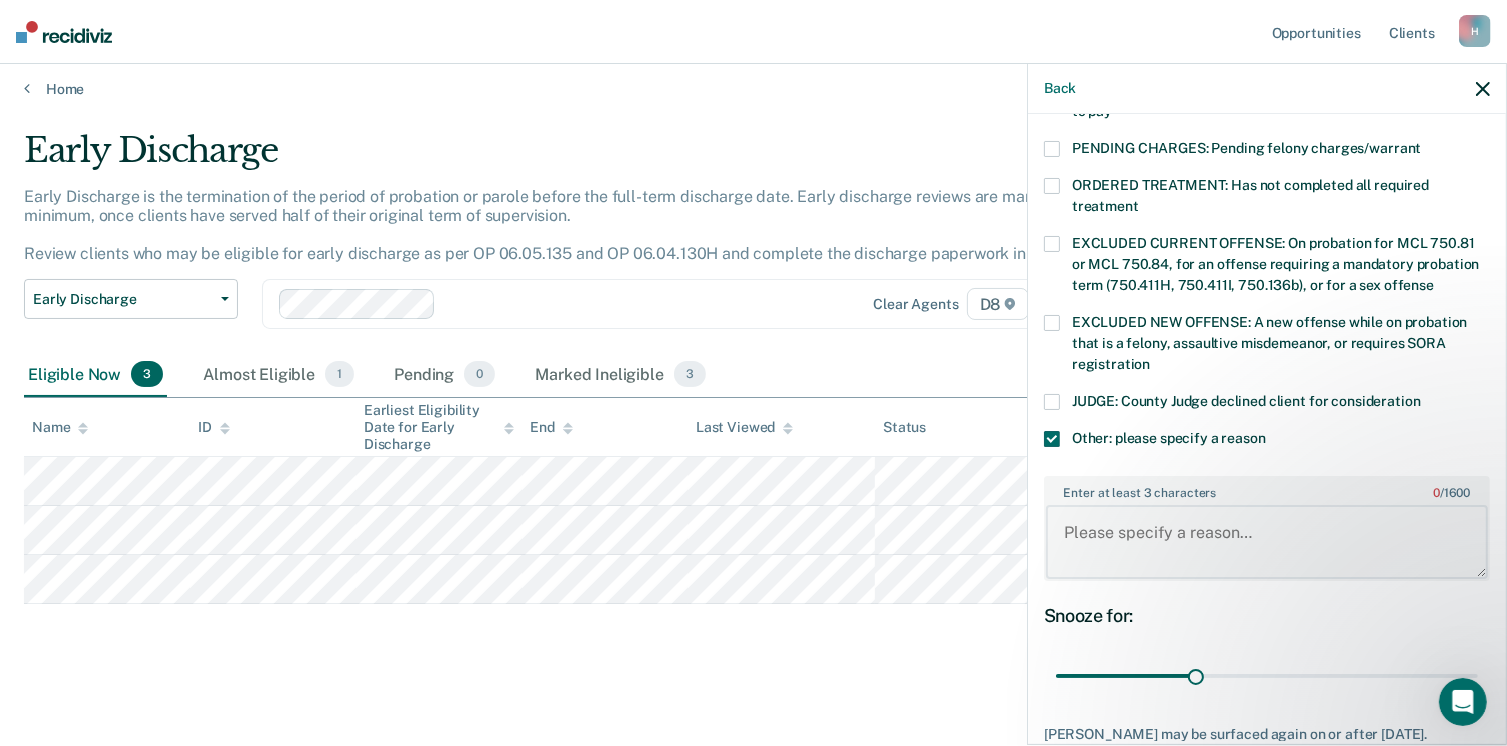 paste on "DTCP participant rules." 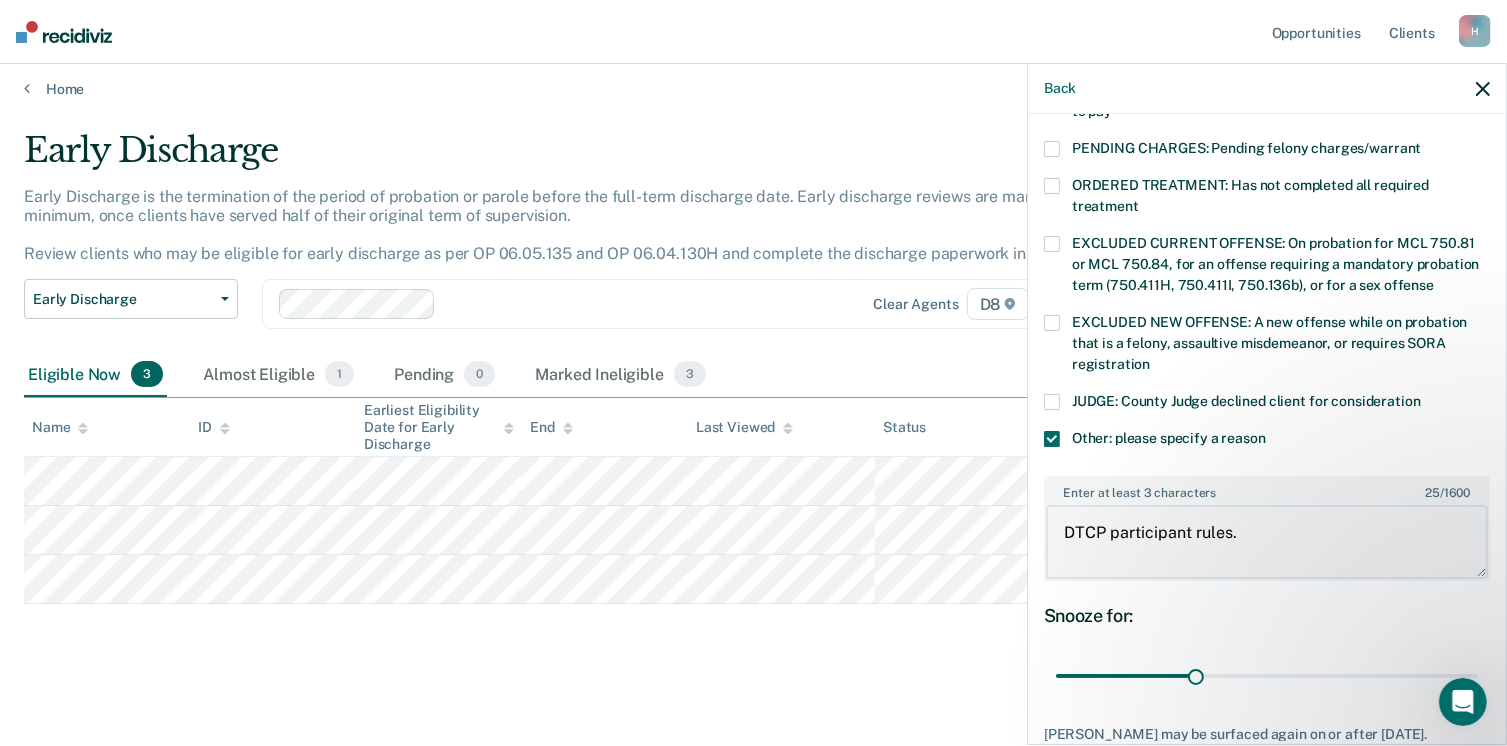 type on "DTCP participant rules." 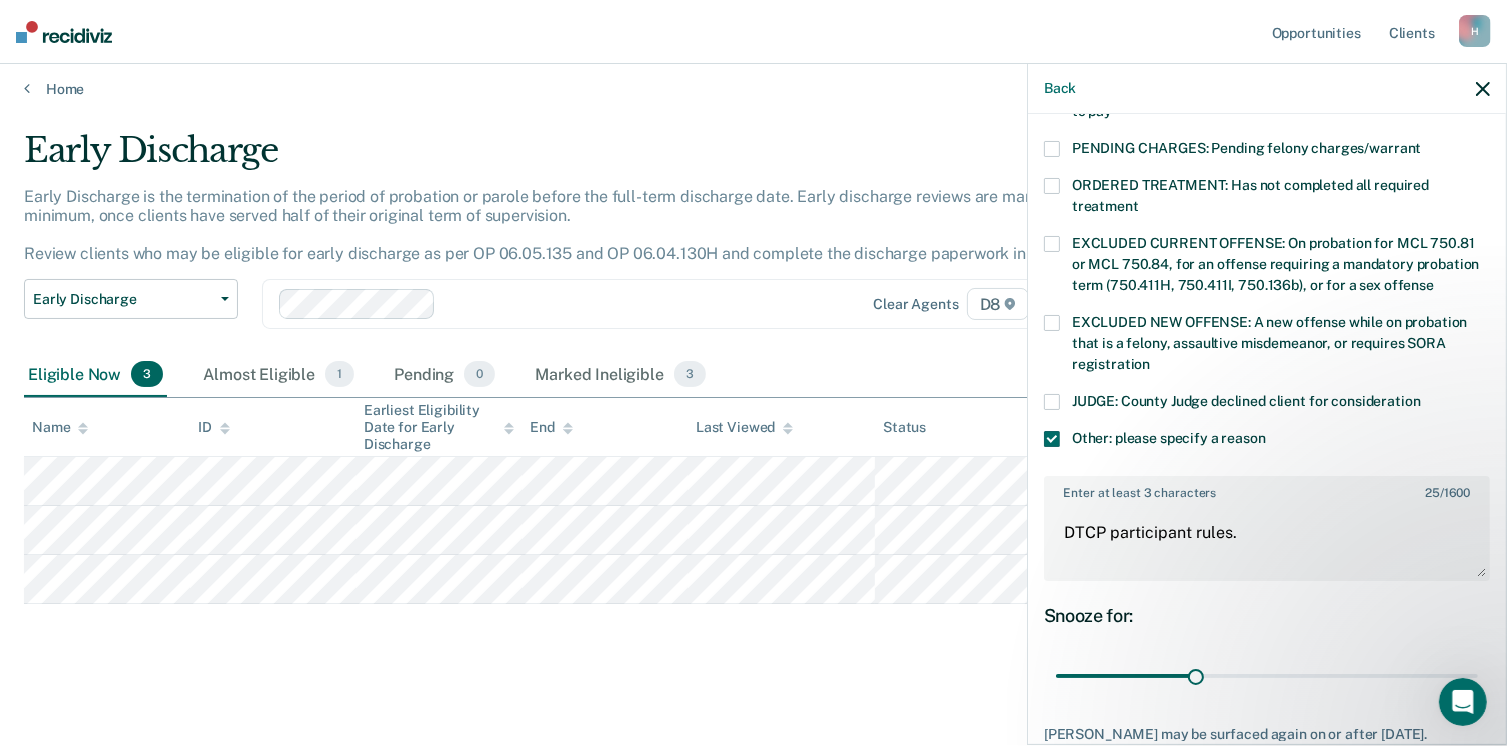 scroll, scrollTop: 742, scrollLeft: 0, axis: vertical 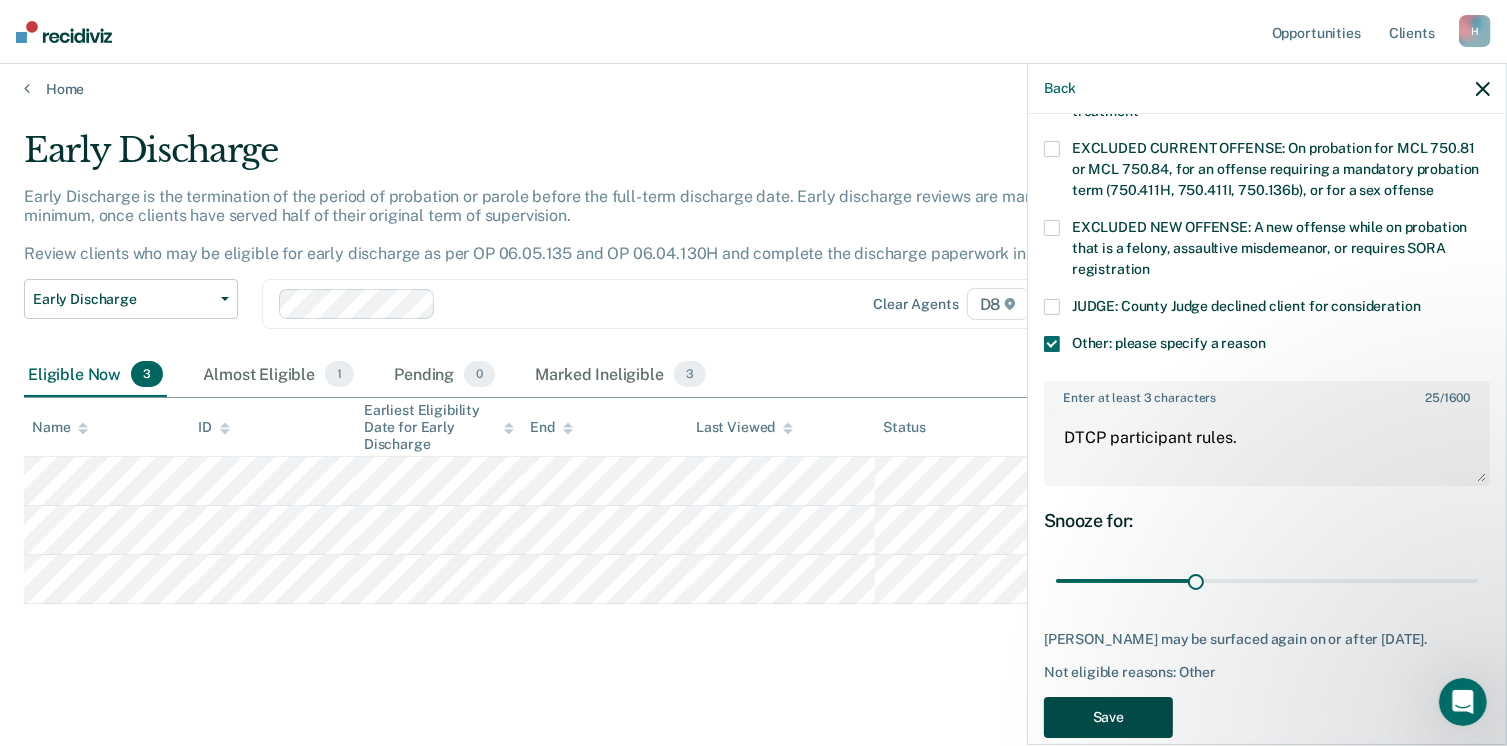 click on "Save" at bounding box center (1108, 717) 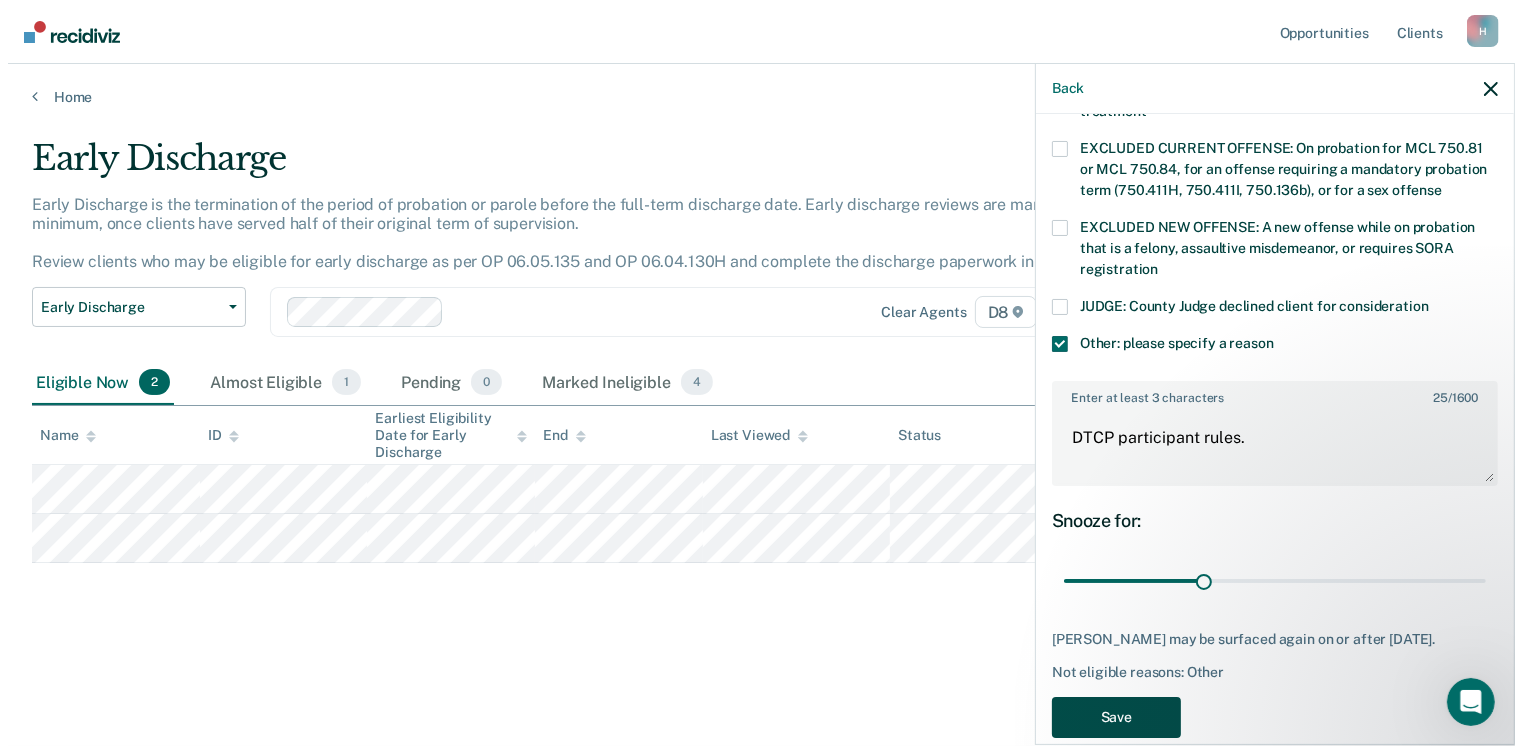 scroll, scrollTop: 0, scrollLeft: 0, axis: both 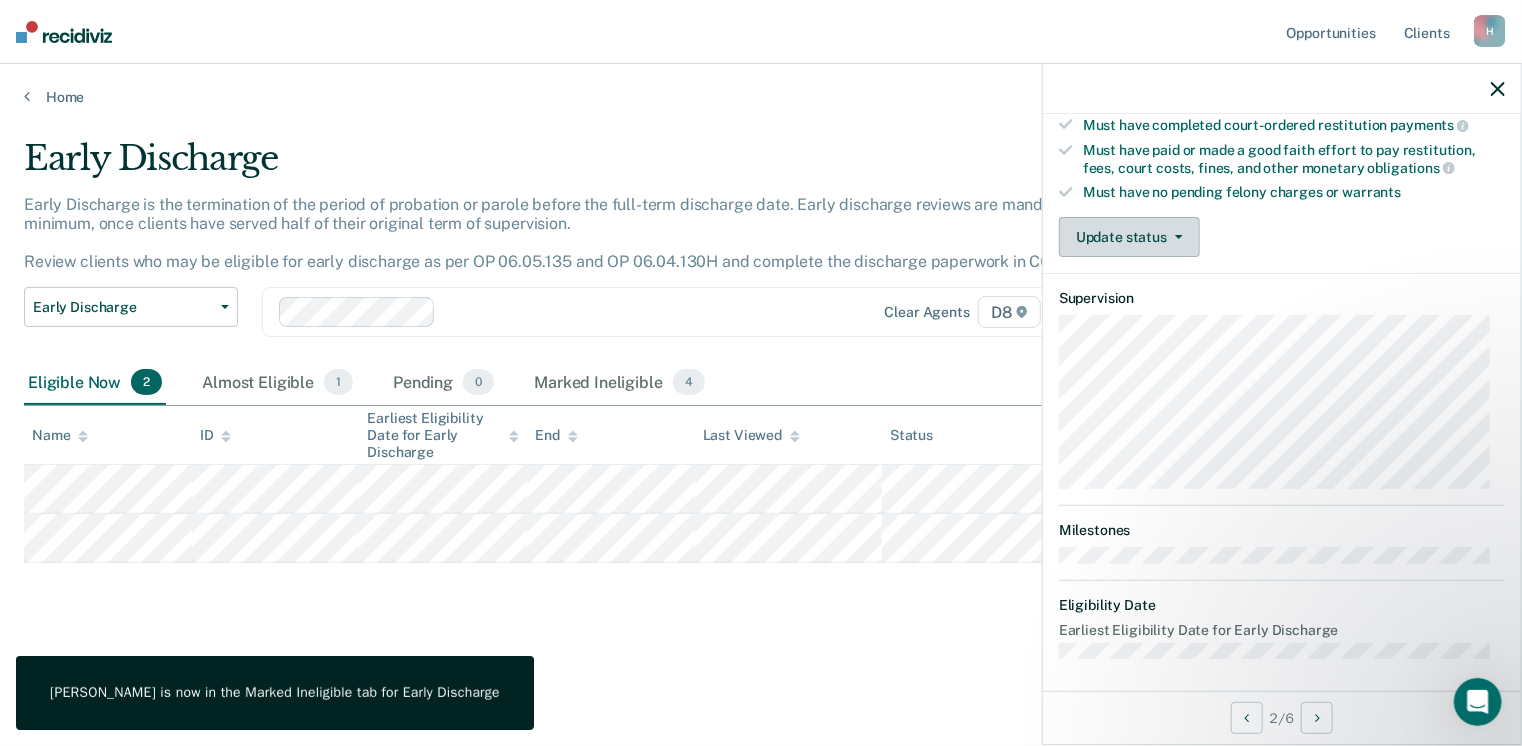 click on "Update status" at bounding box center (1129, 237) 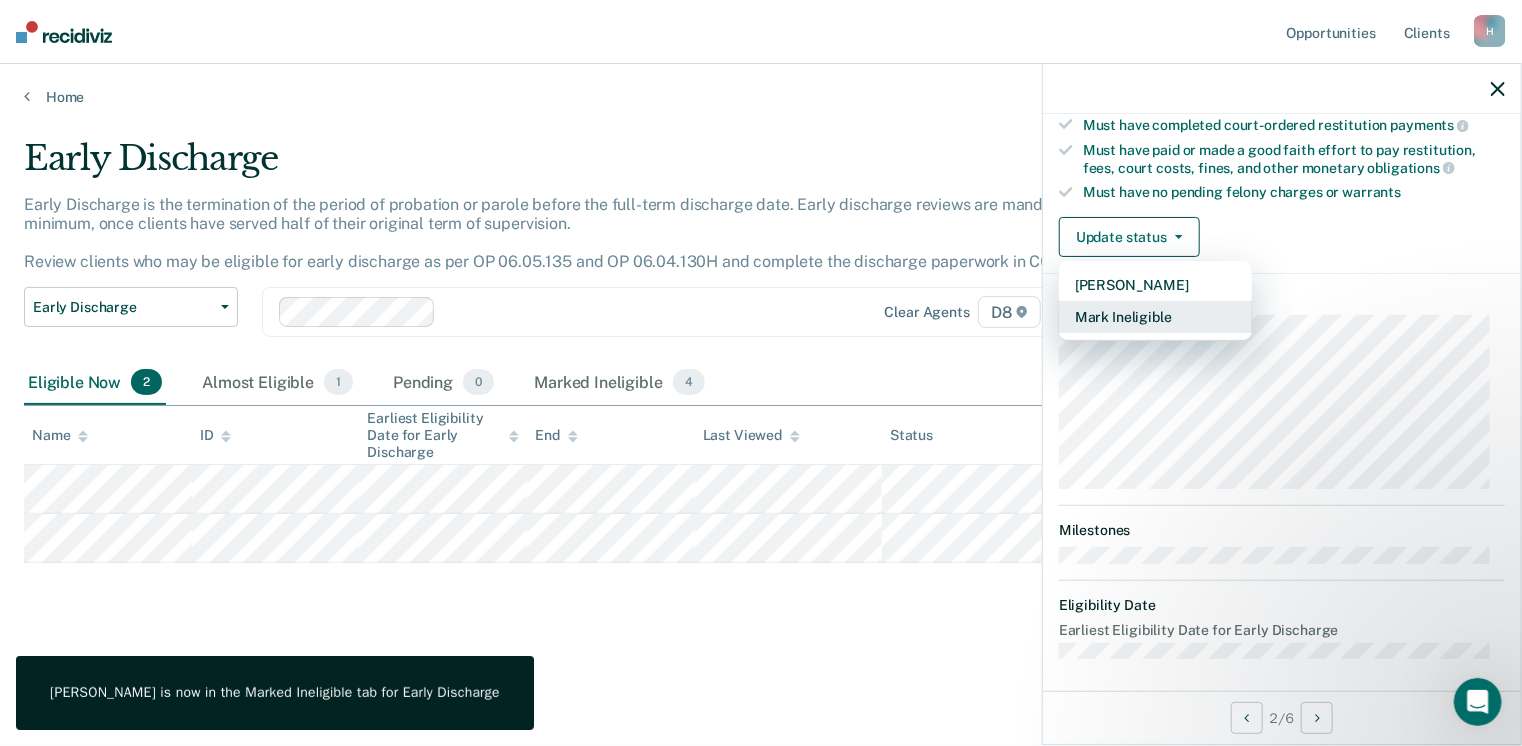 click on "Mark Ineligible" at bounding box center [1155, 317] 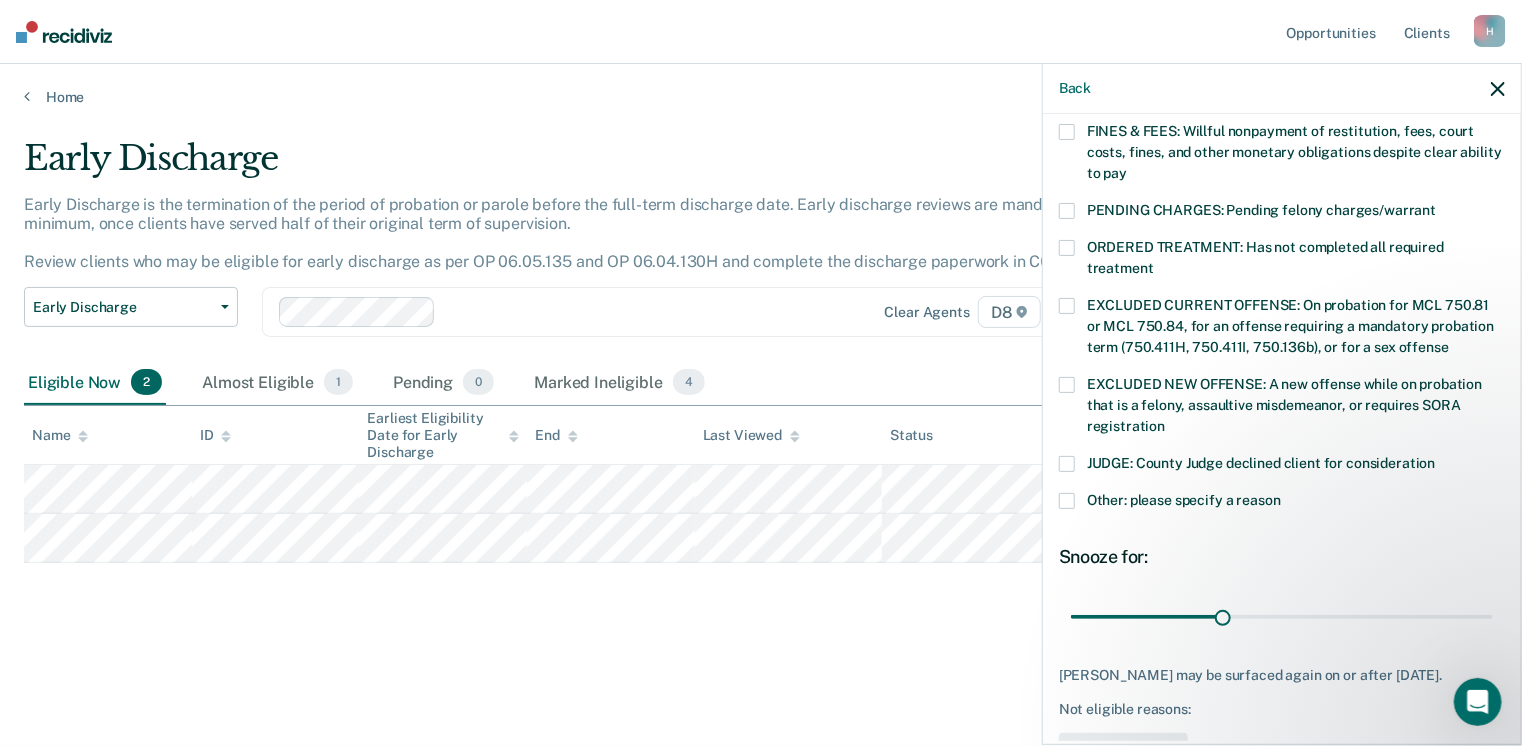 scroll, scrollTop: 630, scrollLeft: 0, axis: vertical 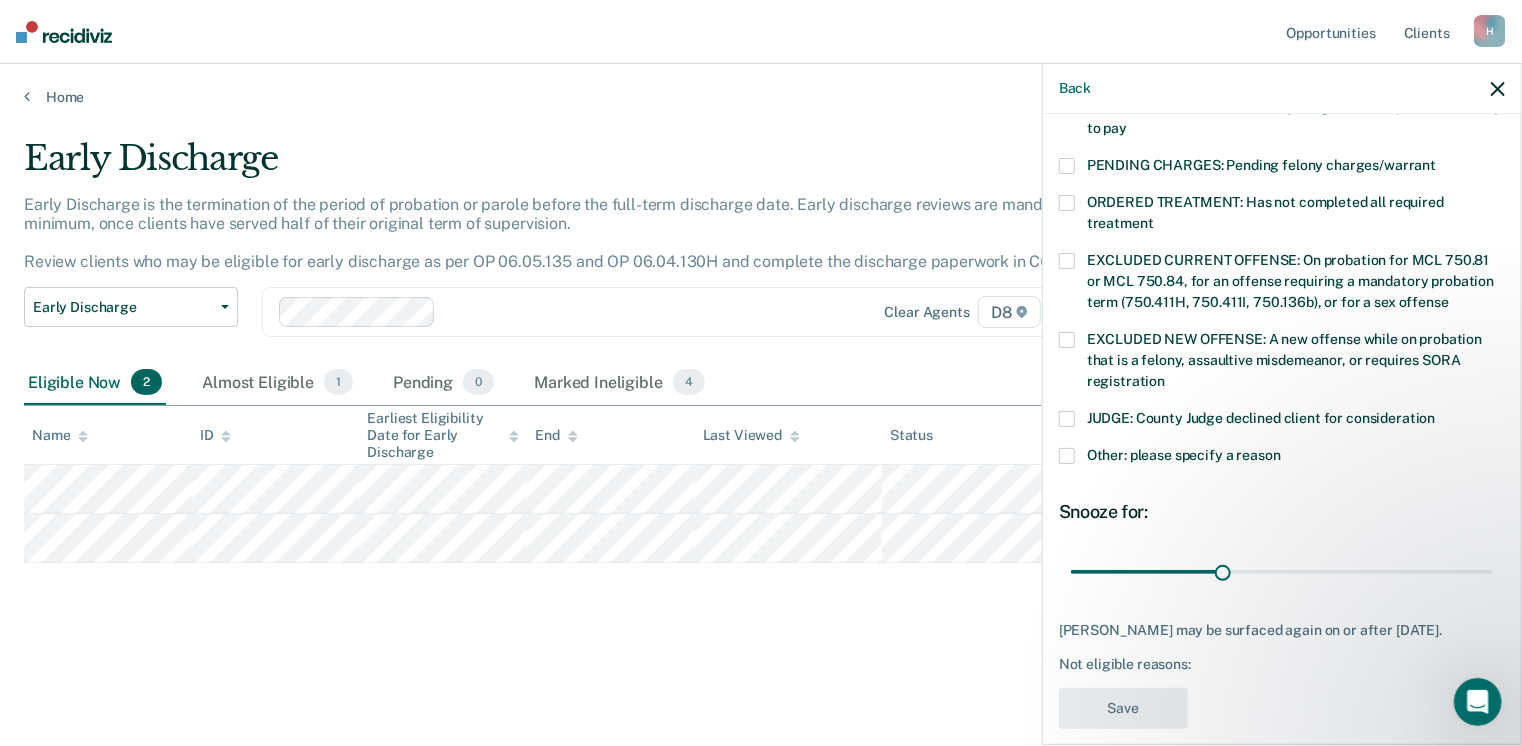 click on "Other: please specify a reason" at bounding box center [1282, 458] 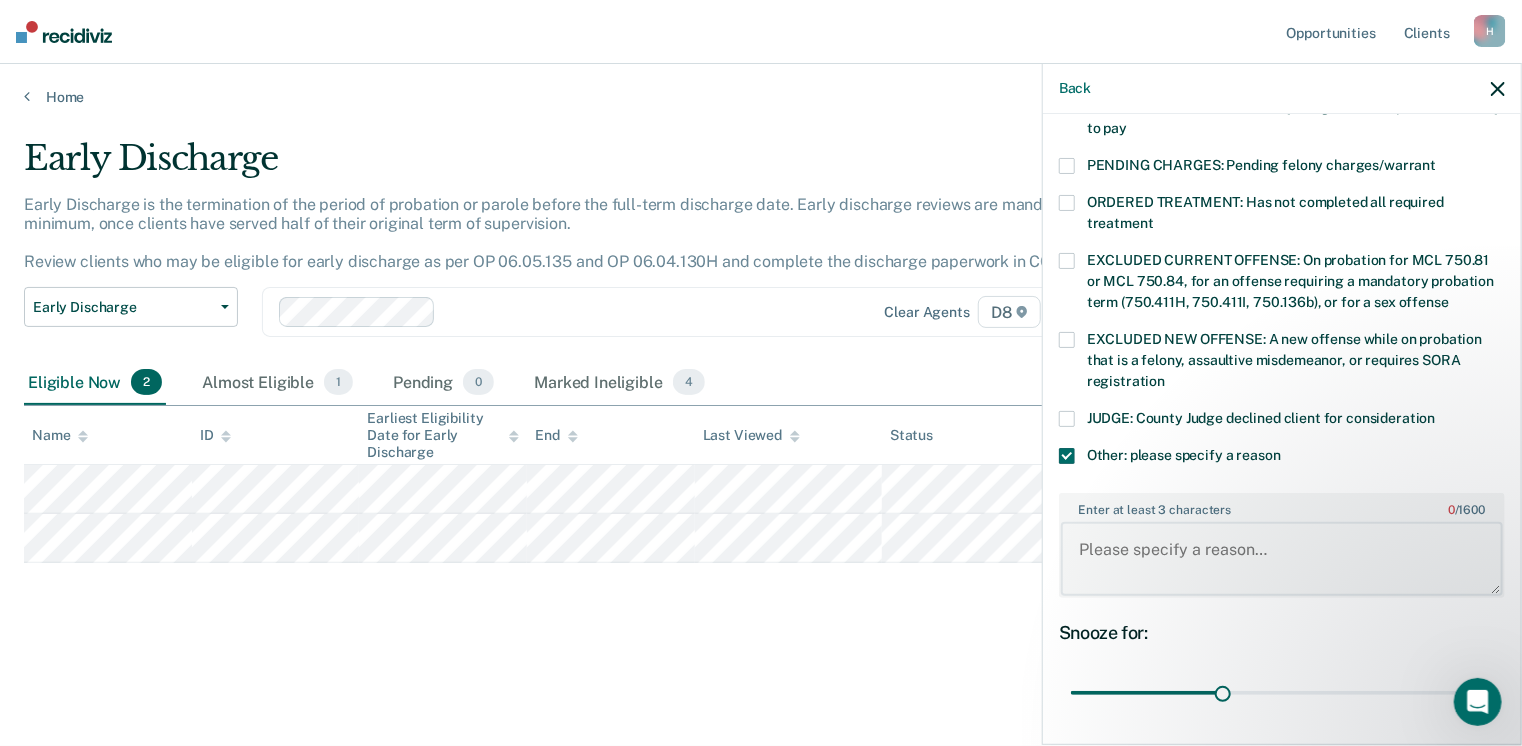 click on "Enter at least 3 characters 0  /  1600" at bounding box center (1282, 559) 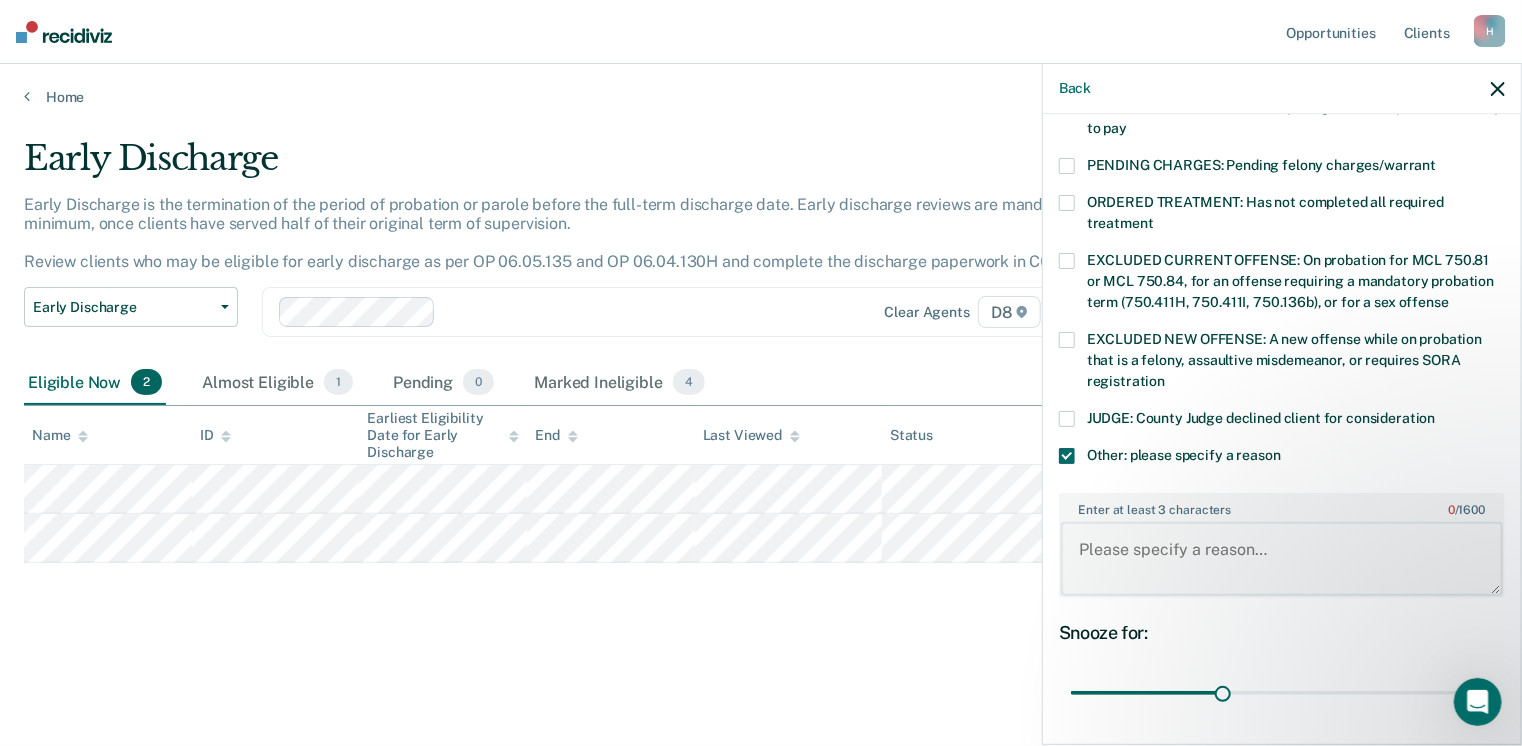 paste on "DTCP participant rules." 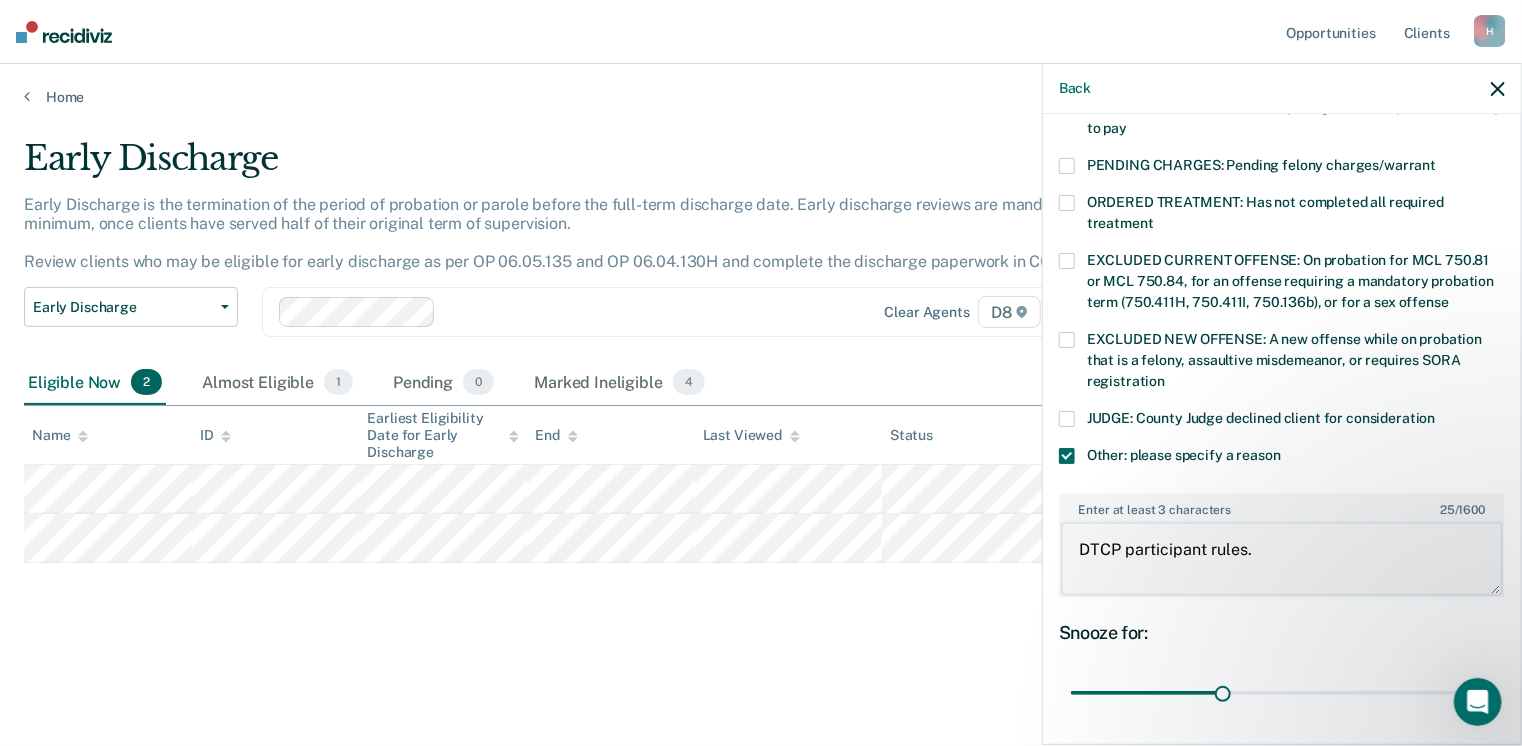 type on "DTCP participant rules." 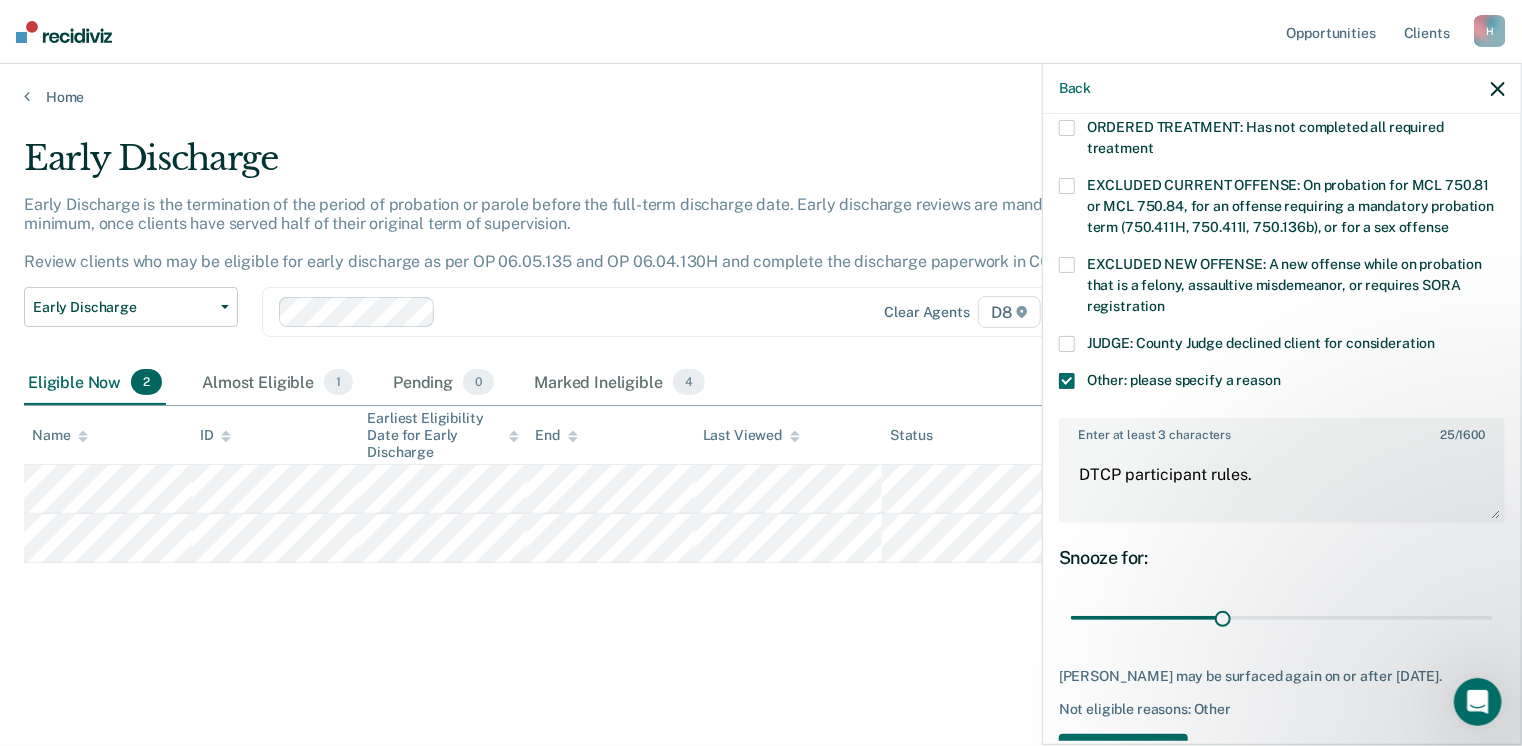 scroll, scrollTop: 749, scrollLeft: 0, axis: vertical 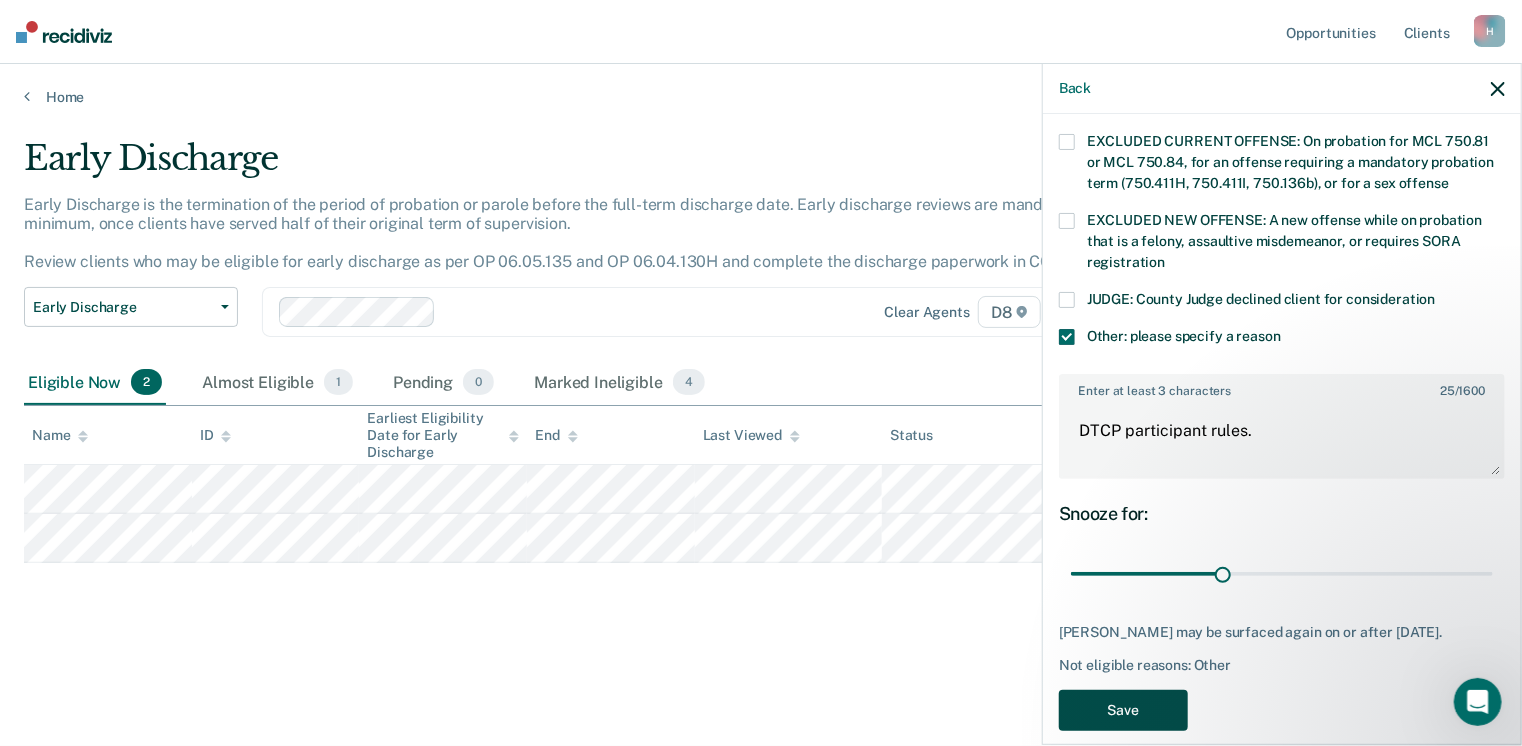 click on "Save" at bounding box center (1123, 710) 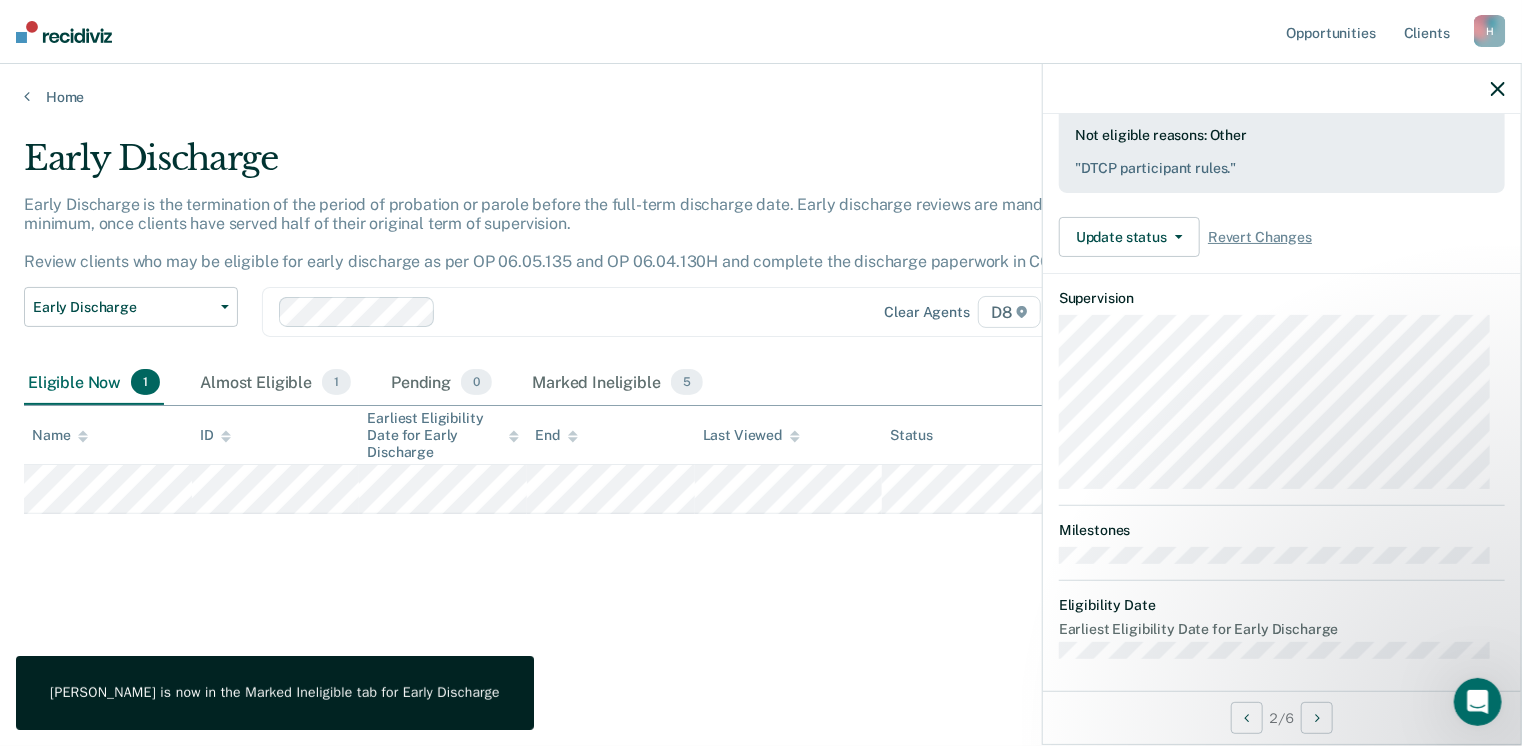 scroll, scrollTop: 371, scrollLeft: 0, axis: vertical 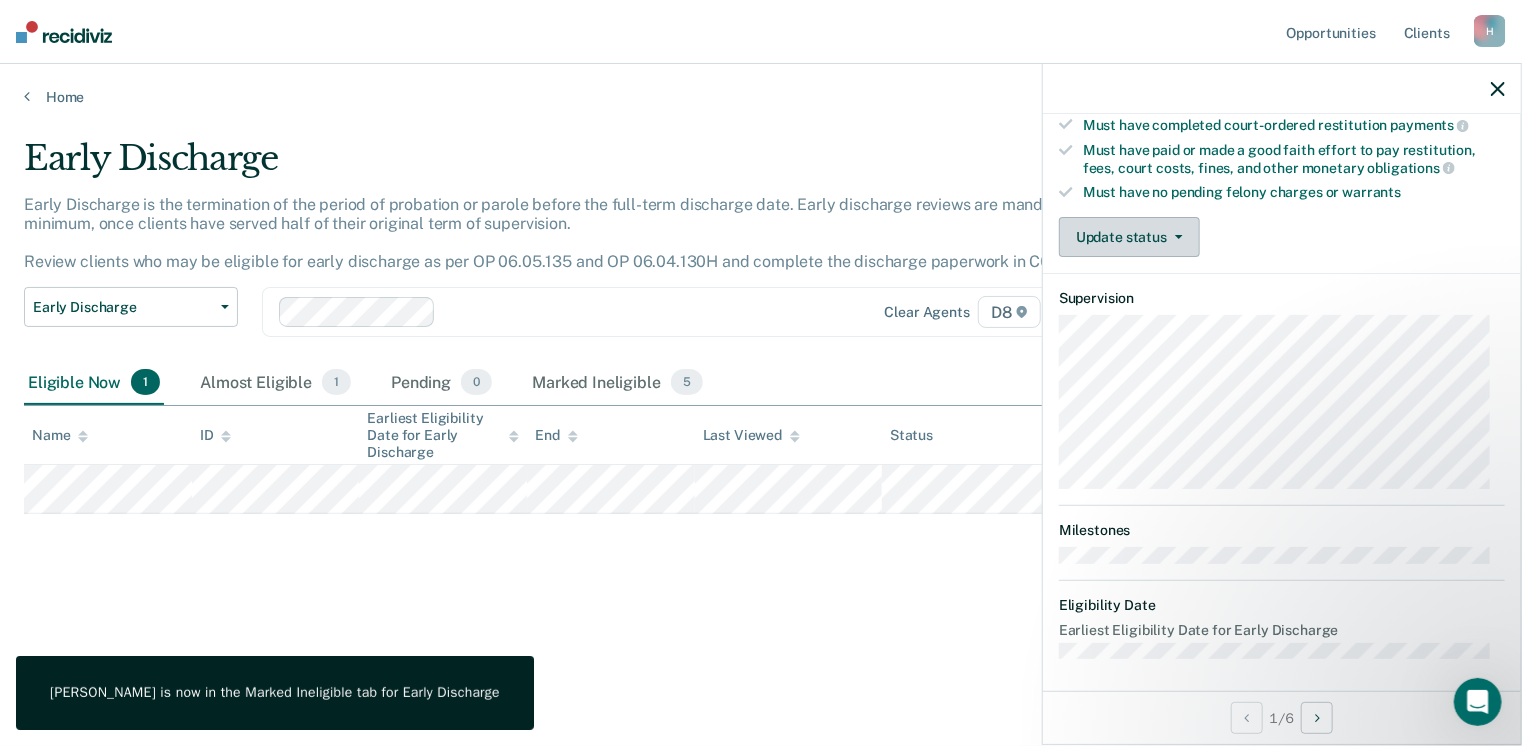 click on "Update status" at bounding box center (1129, 237) 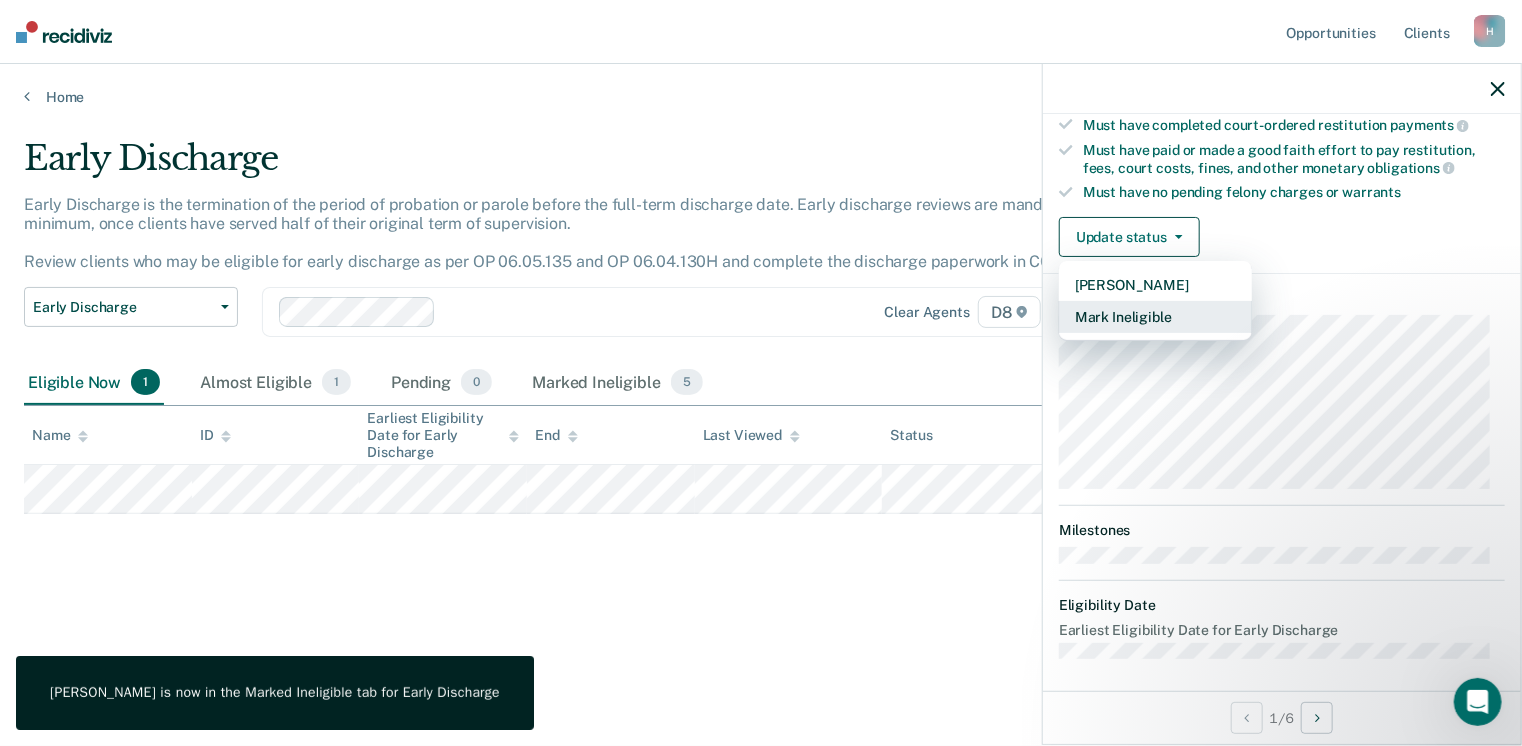 click on "Mark Ineligible" at bounding box center [1155, 317] 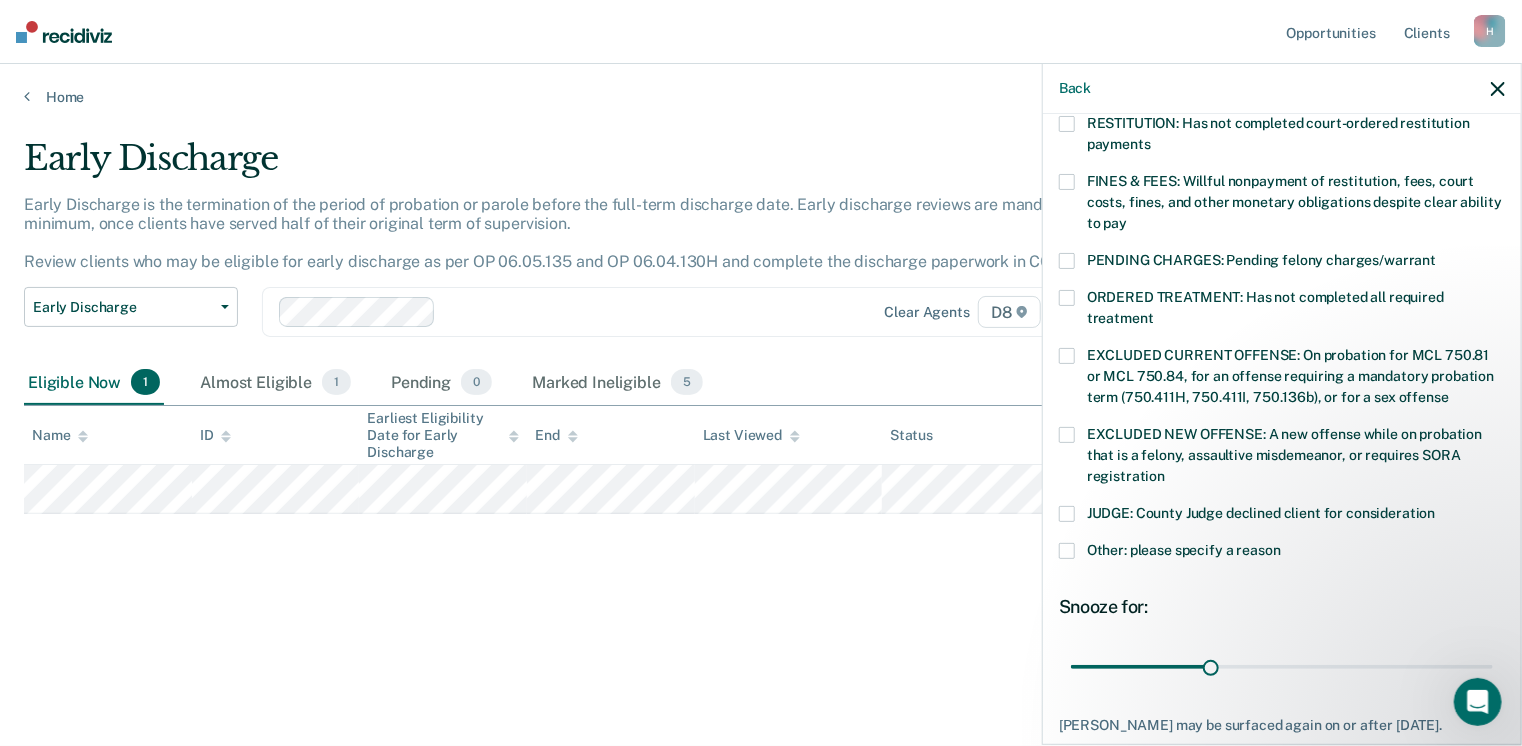 scroll, scrollTop: 630, scrollLeft: 0, axis: vertical 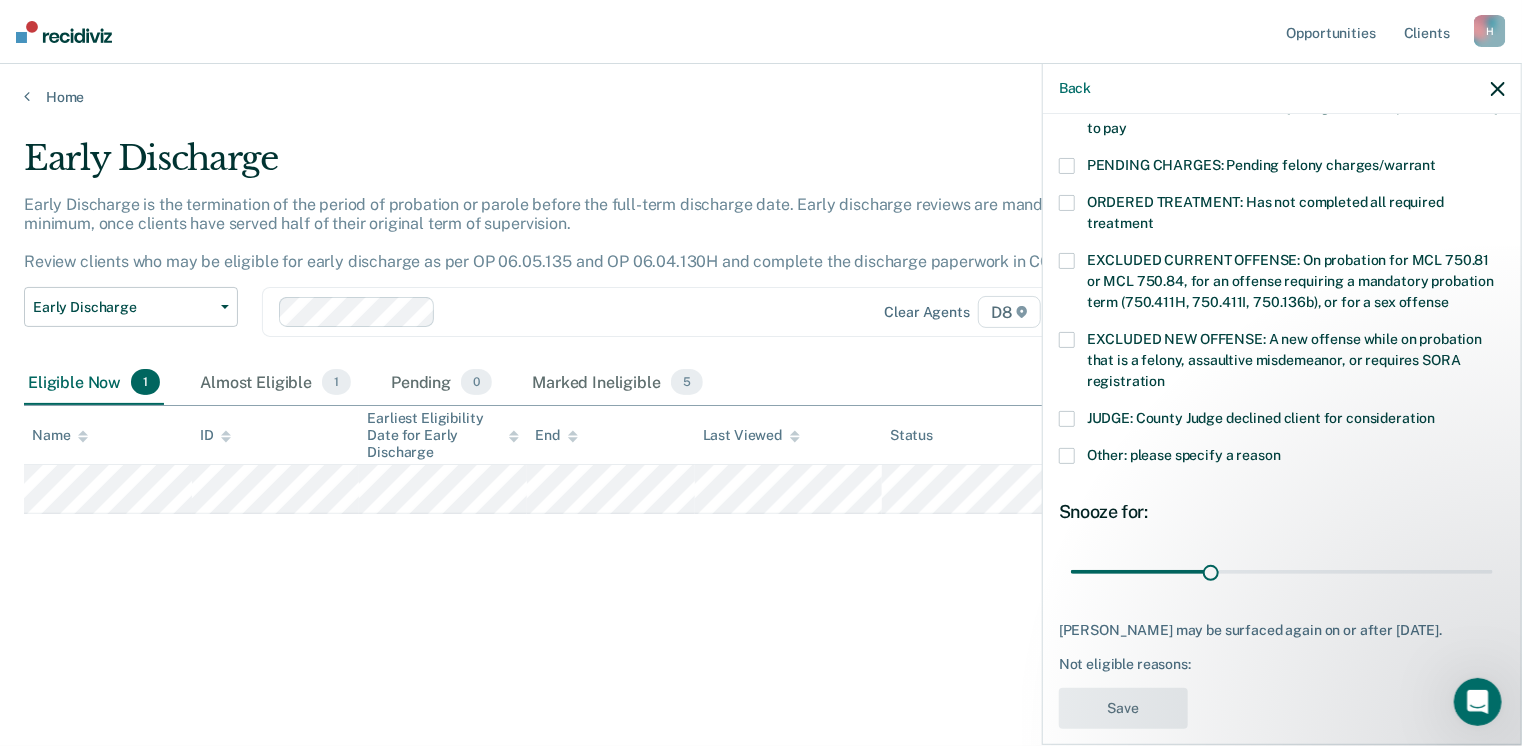 click on "Other: please specify a reason" at bounding box center [1282, 458] 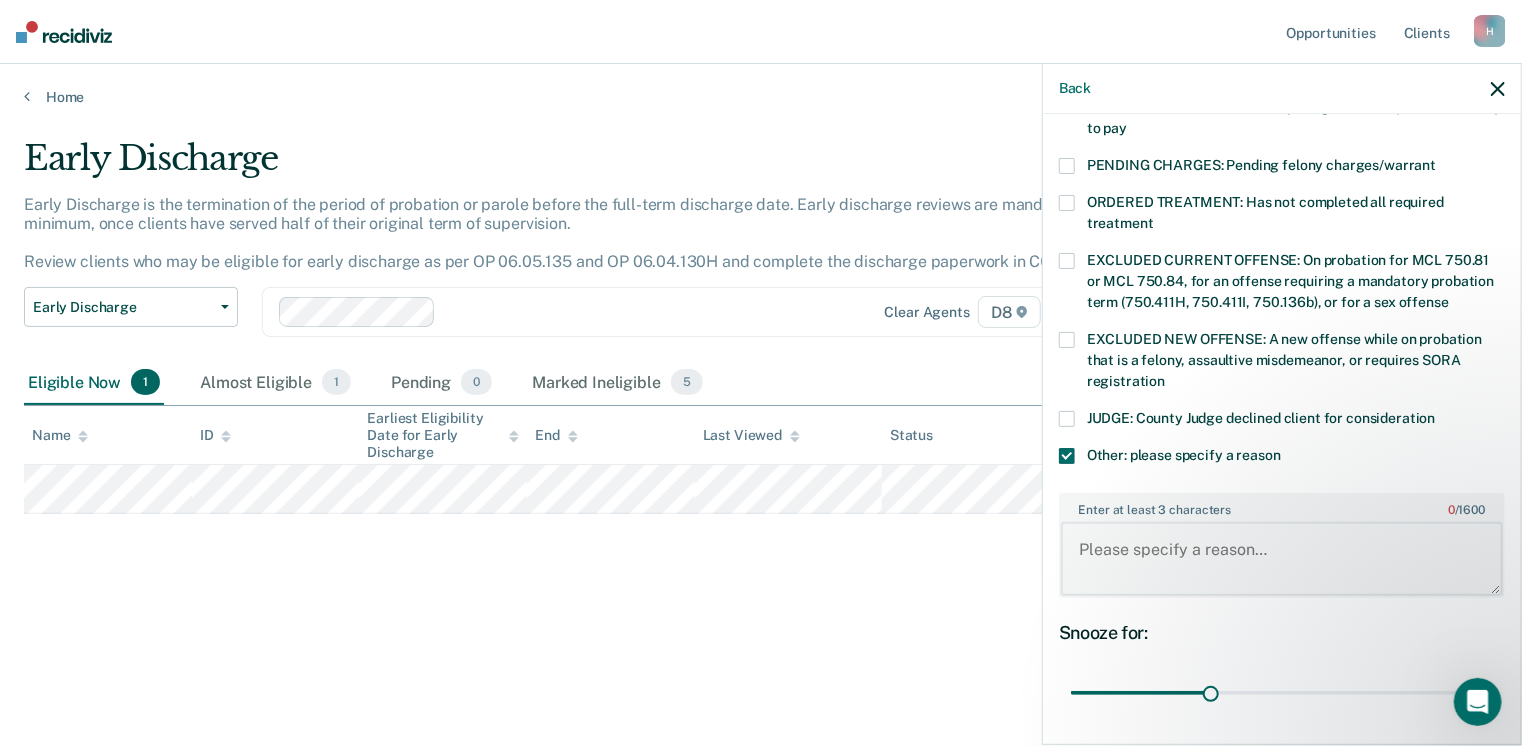 click on "Enter at least 3 characters 0  /  1600" at bounding box center [1282, 559] 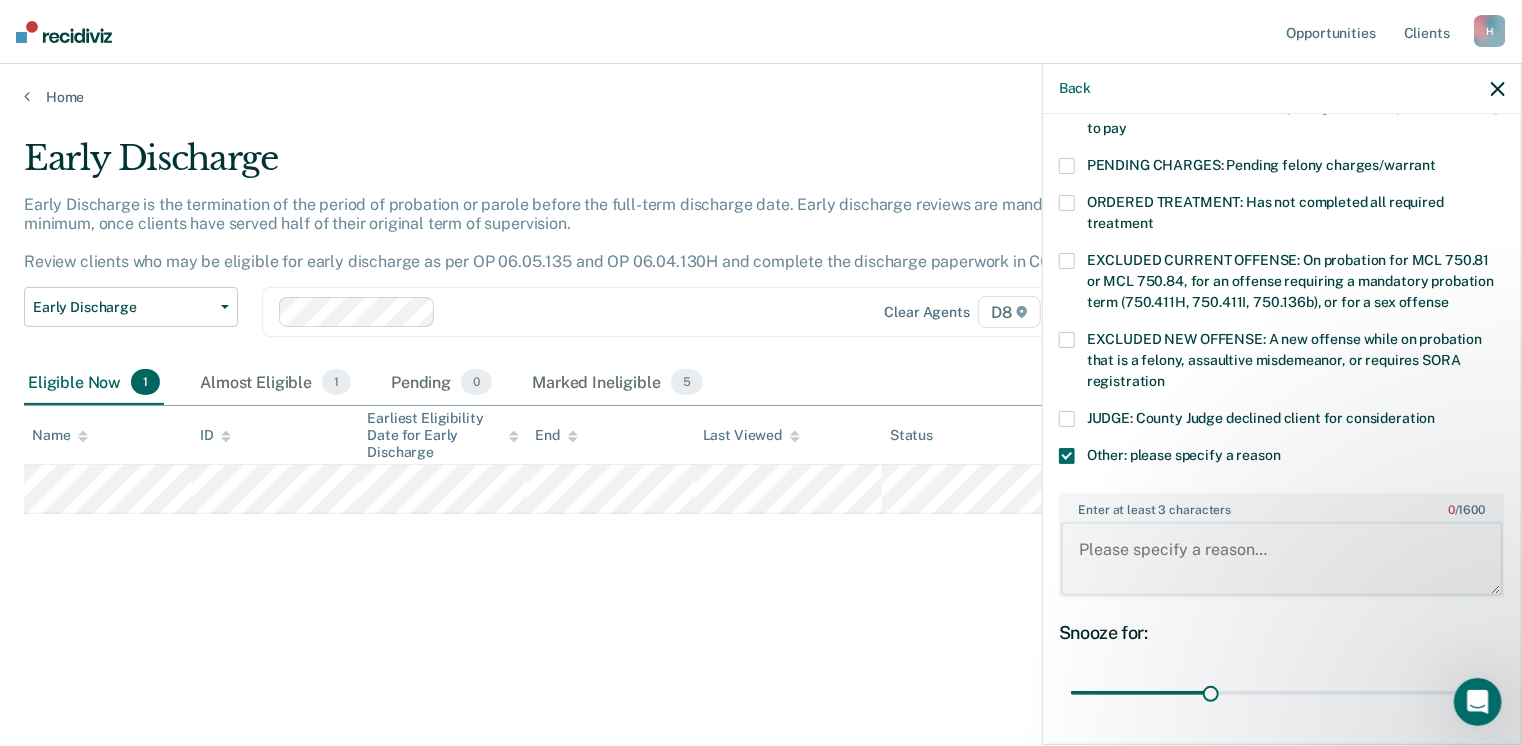paste on "DTCP participant rules." 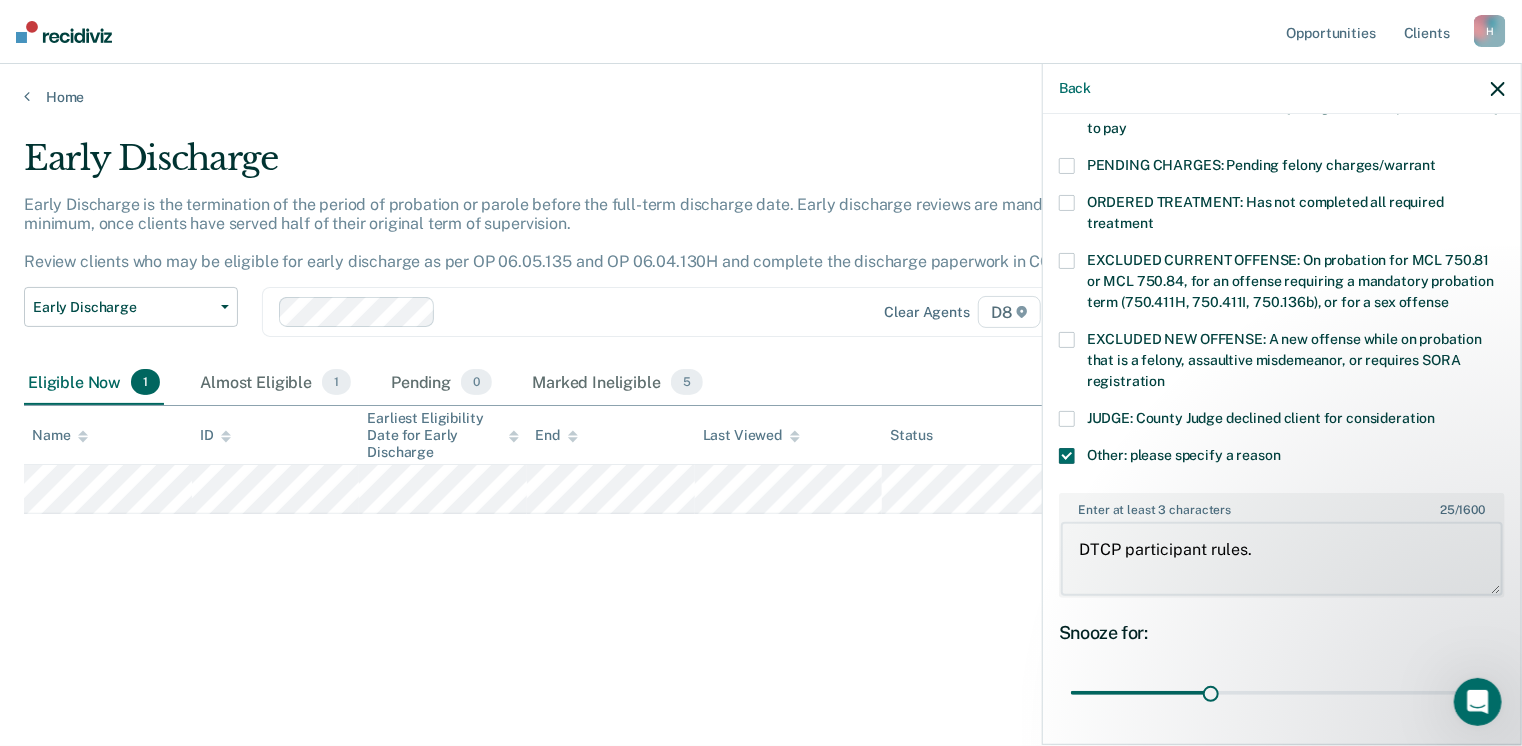 type on "DTCP participant rules." 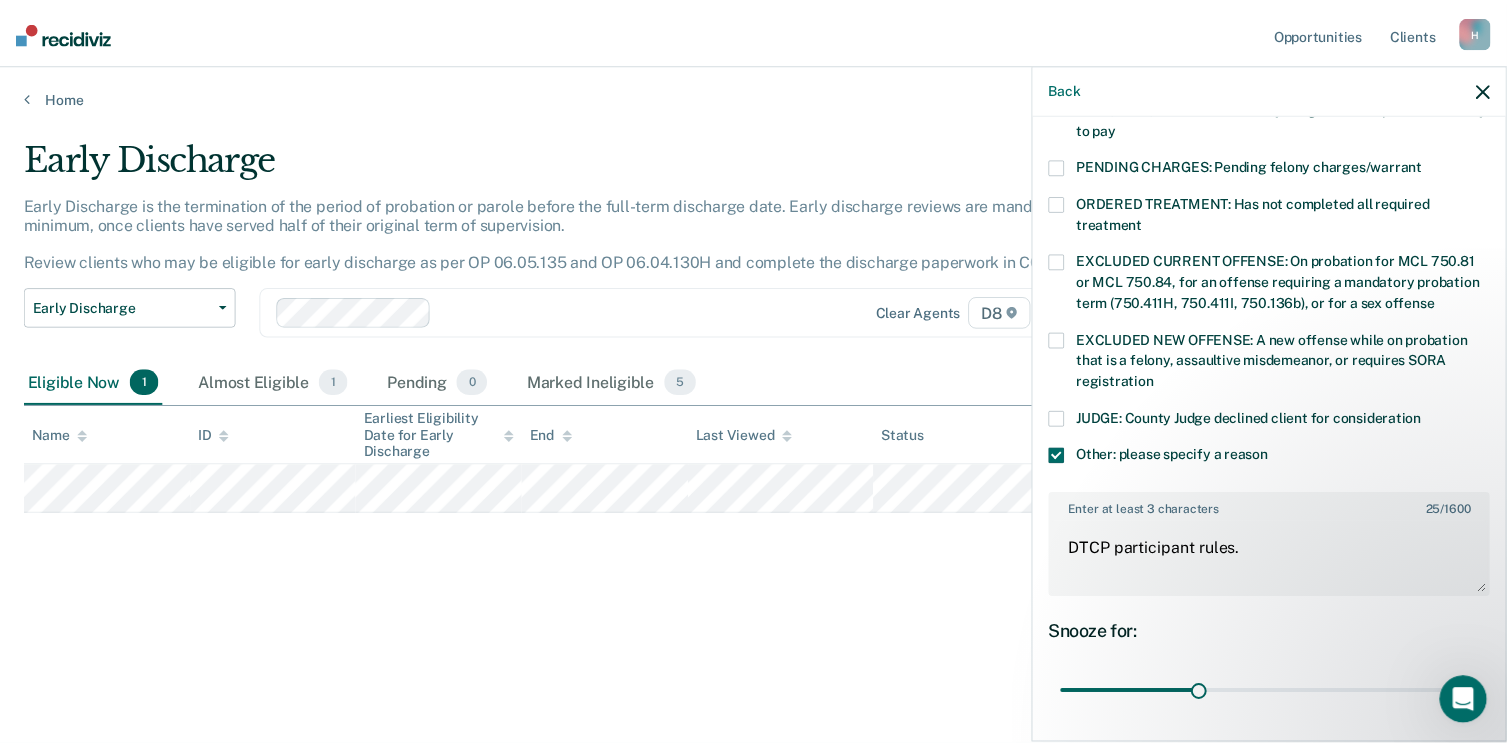 scroll, scrollTop: 749, scrollLeft: 0, axis: vertical 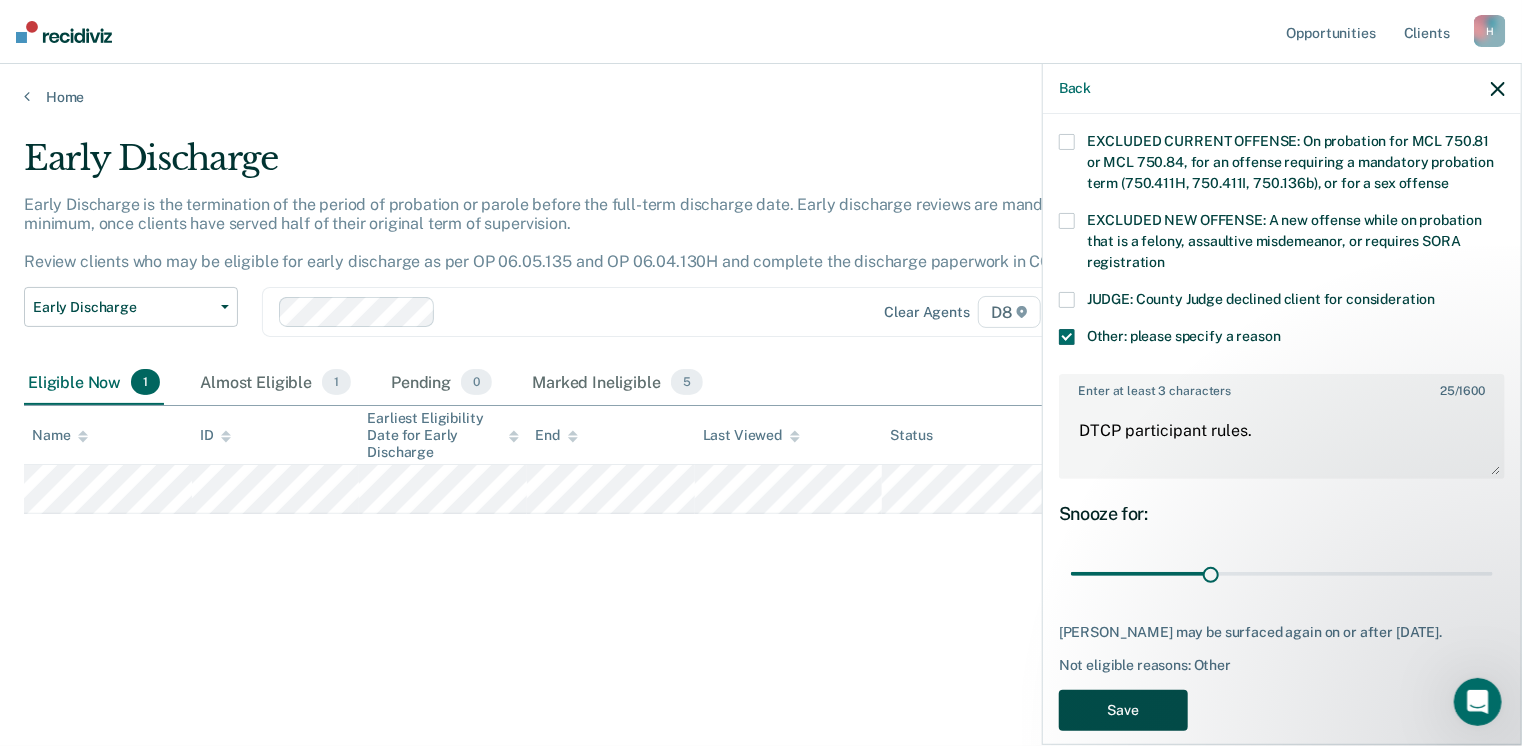 click on "Save" at bounding box center (1123, 710) 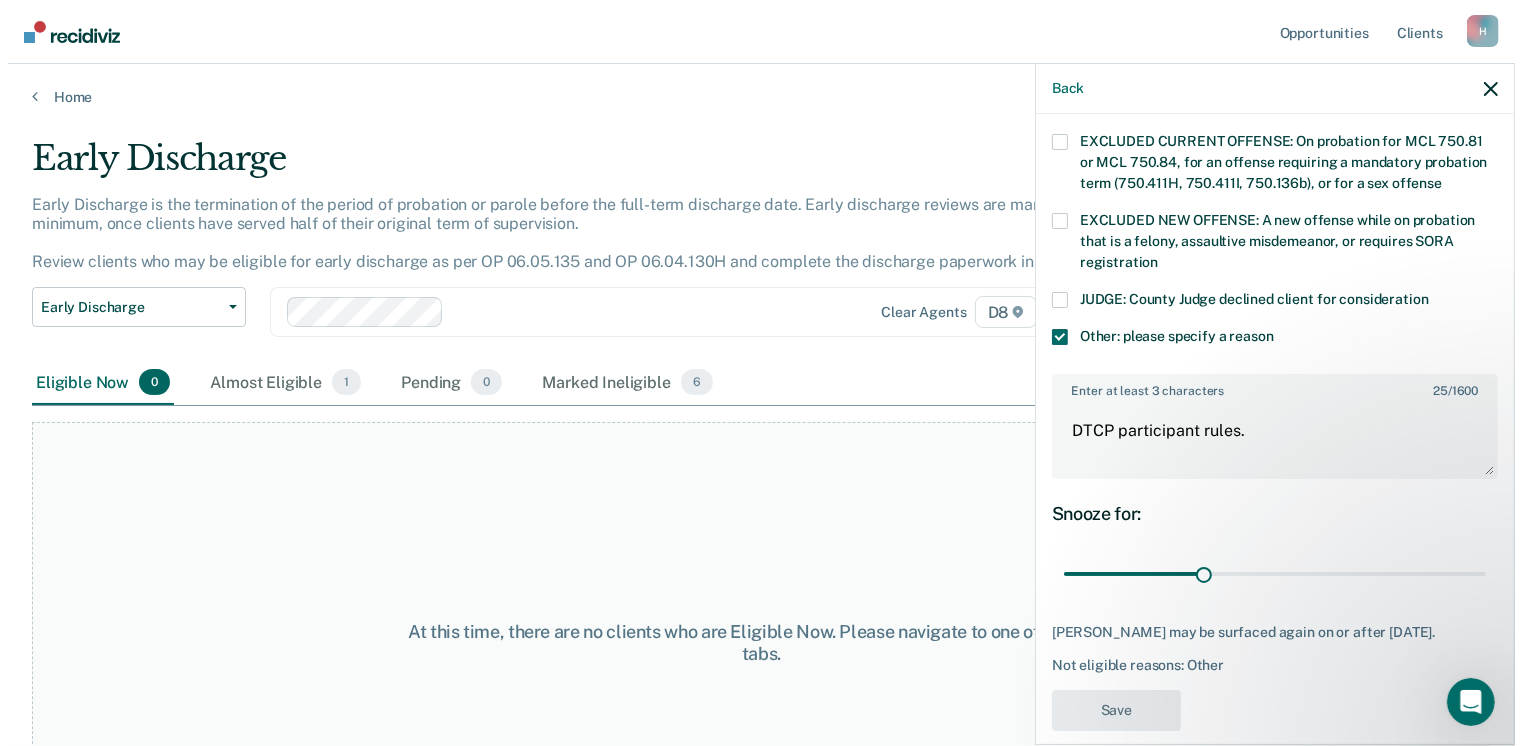 scroll, scrollTop: 552, scrollLeft: 0, axis: vertical 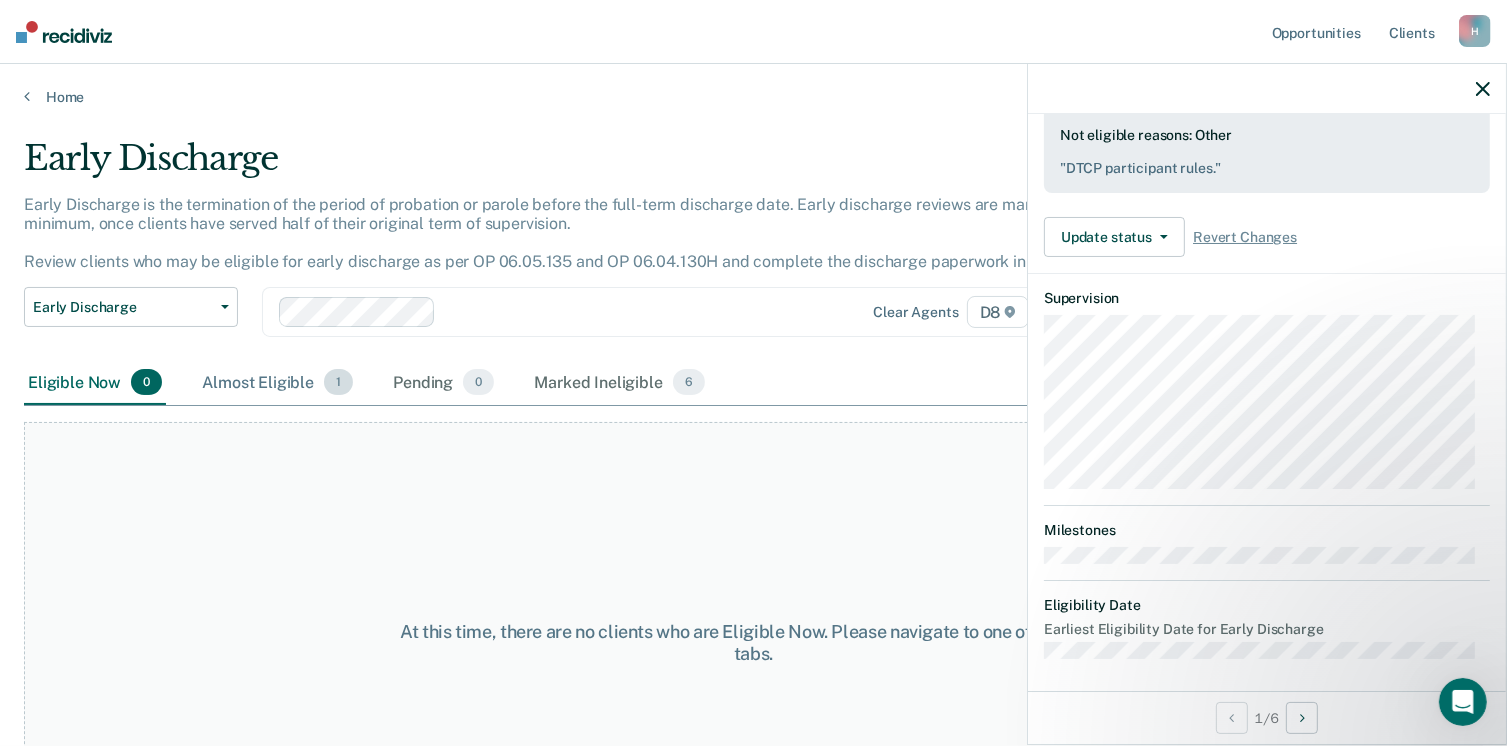 click on "Almost Eligible 1" at bounding box center (277, 383) 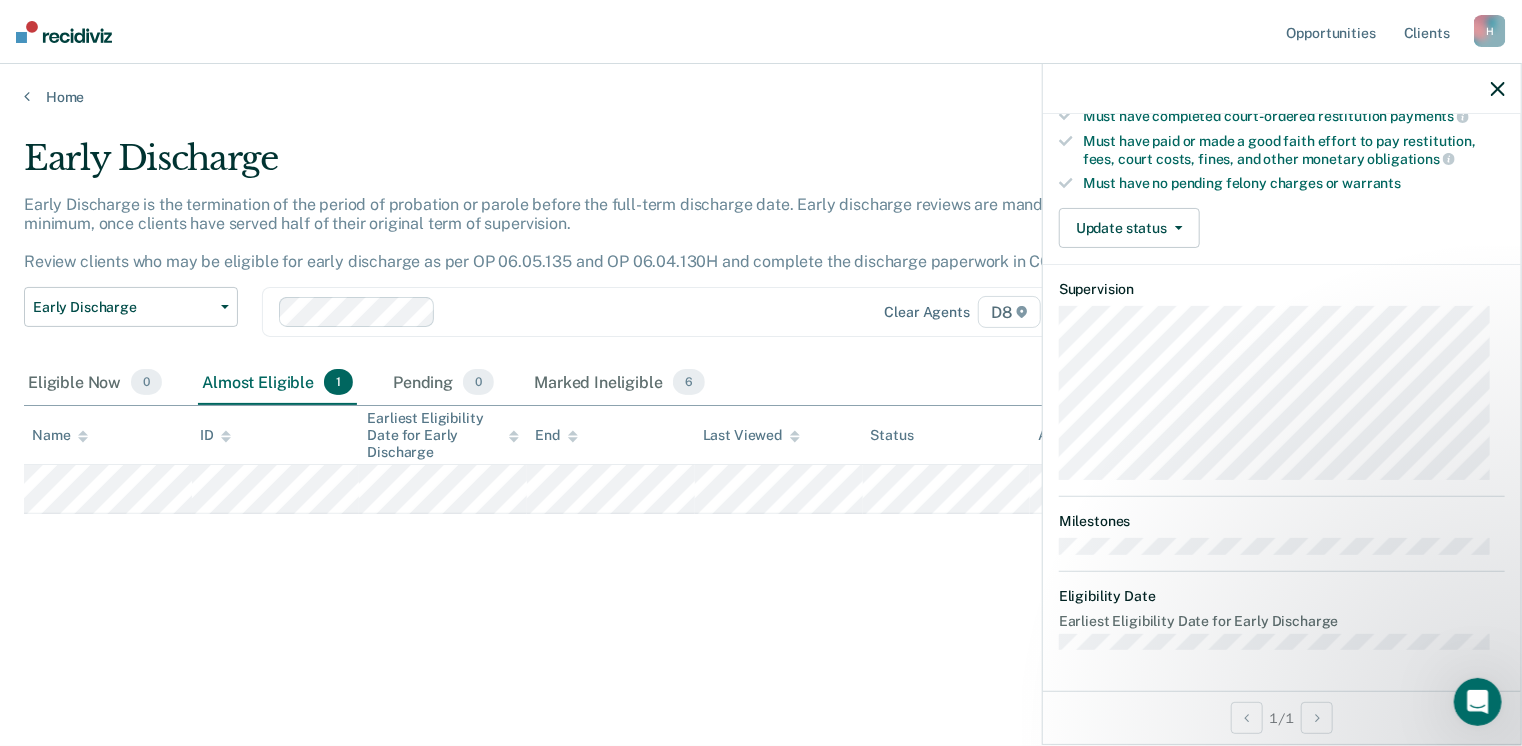 scroll, scrollTop: 371, scrollLeft: 0, axis: vertical 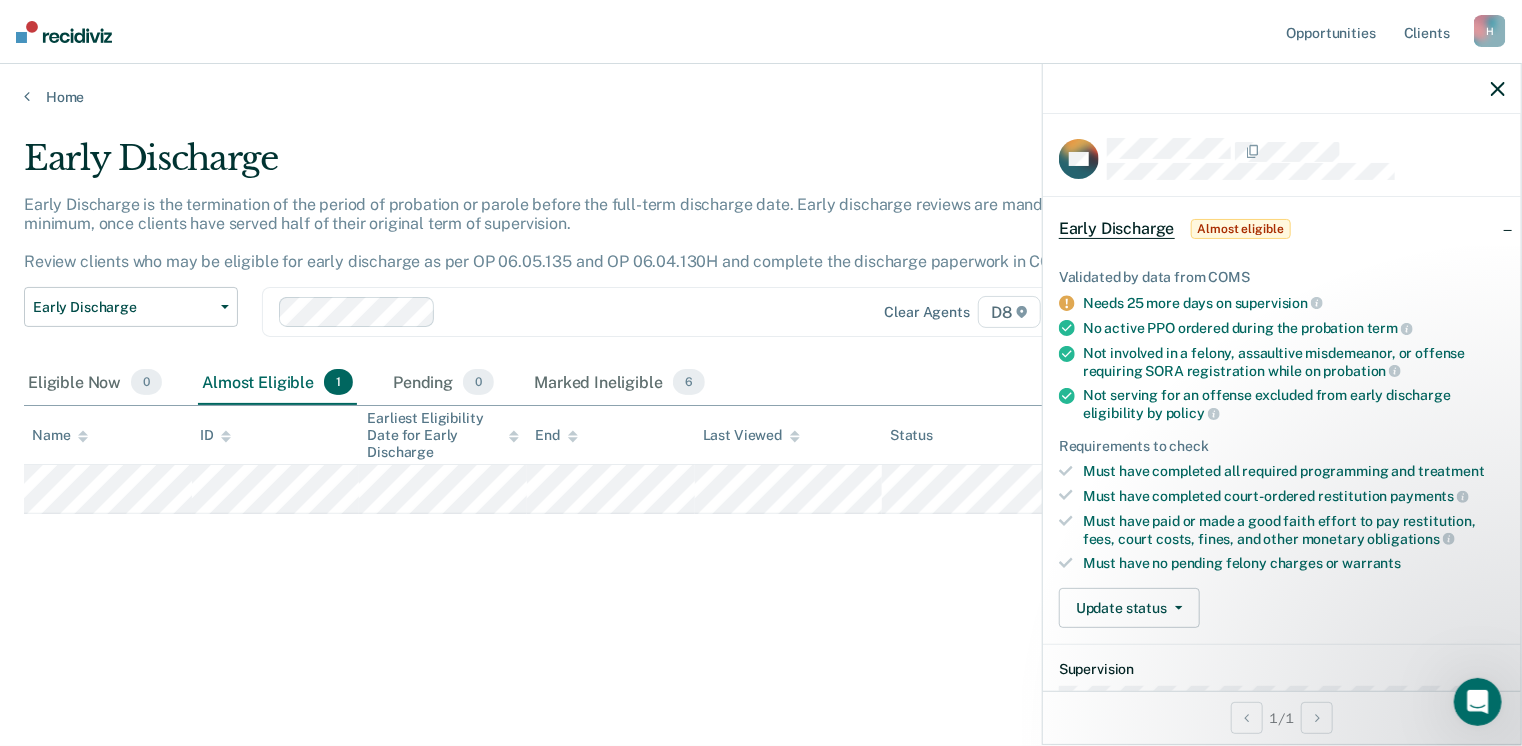 click 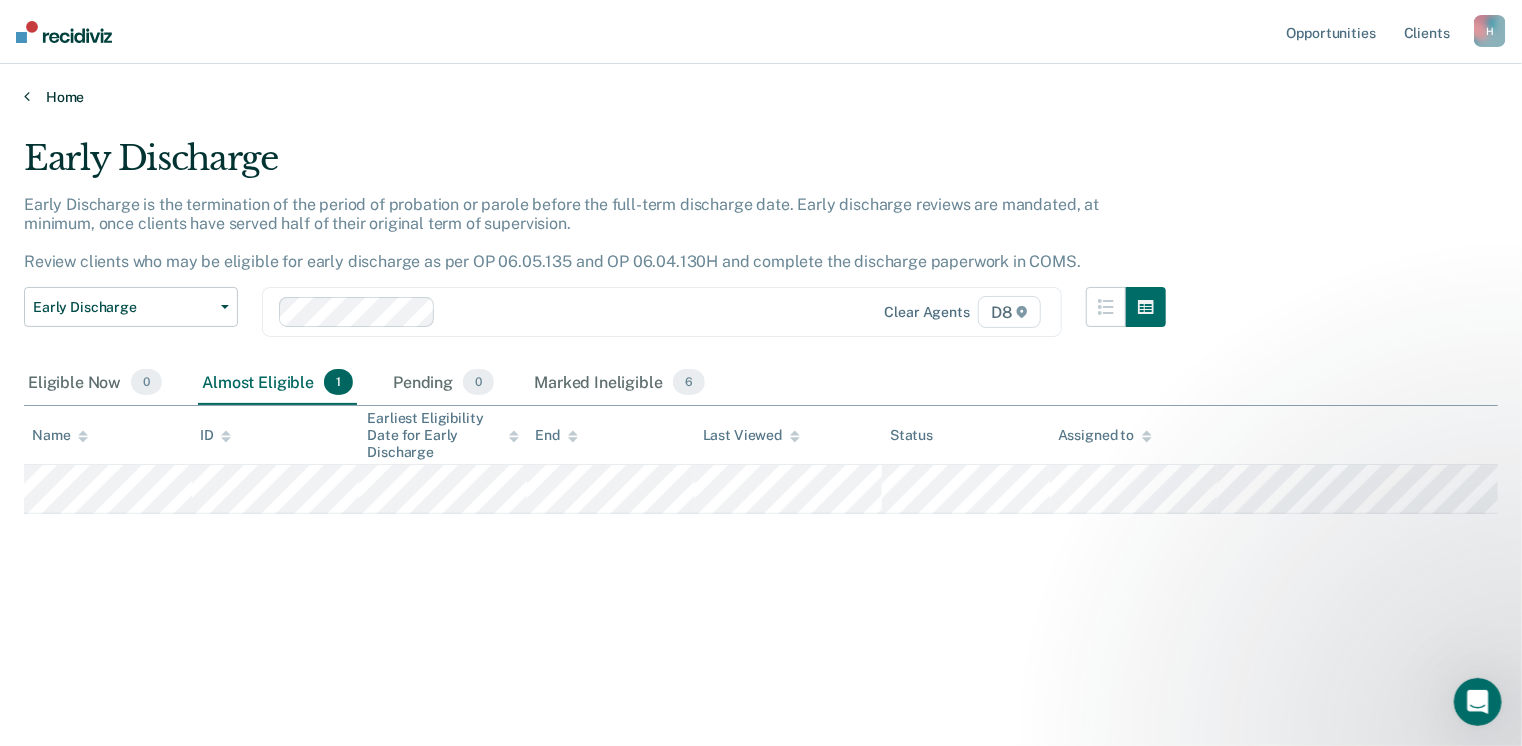 click on "Home" at bounding box center [761, 97] 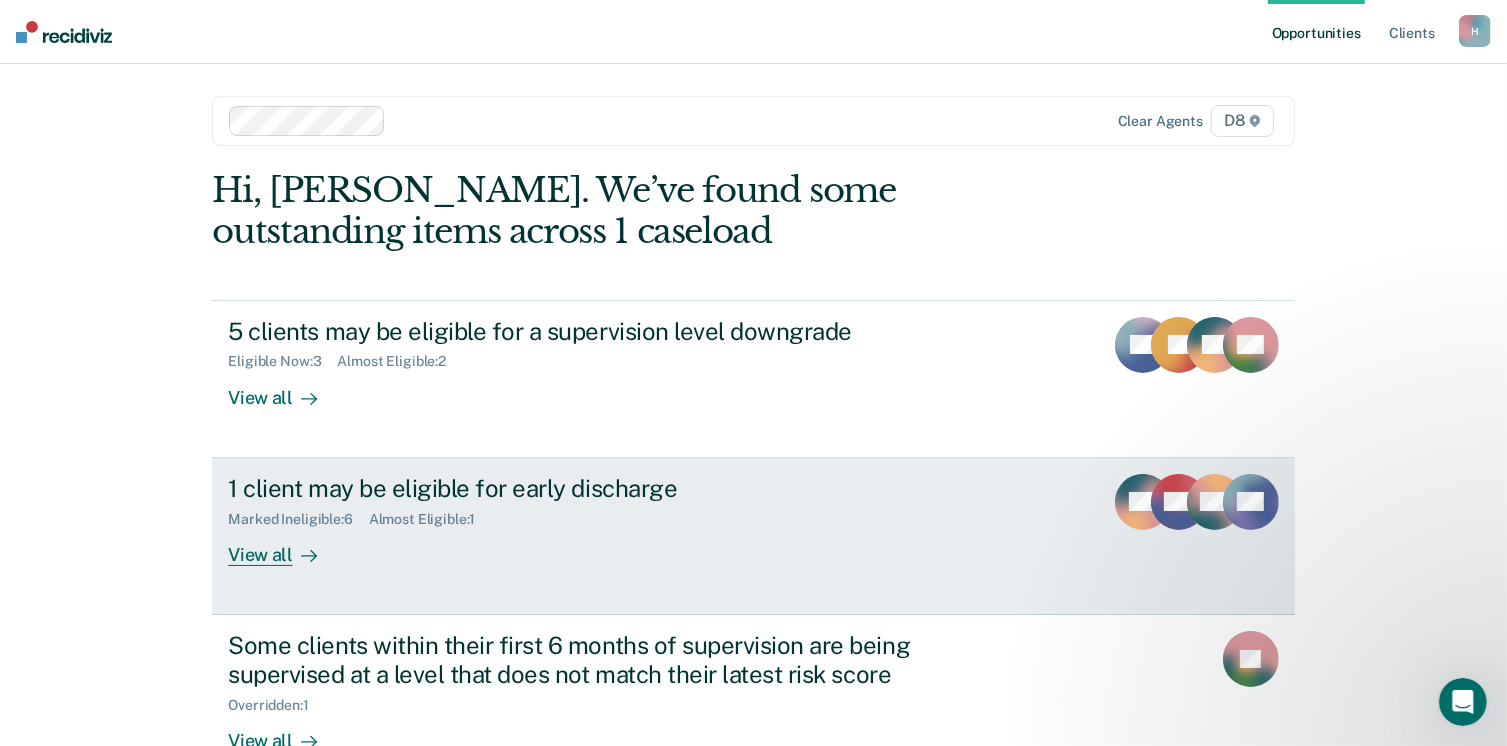 click on "View all" at bounding box center [284, 546] 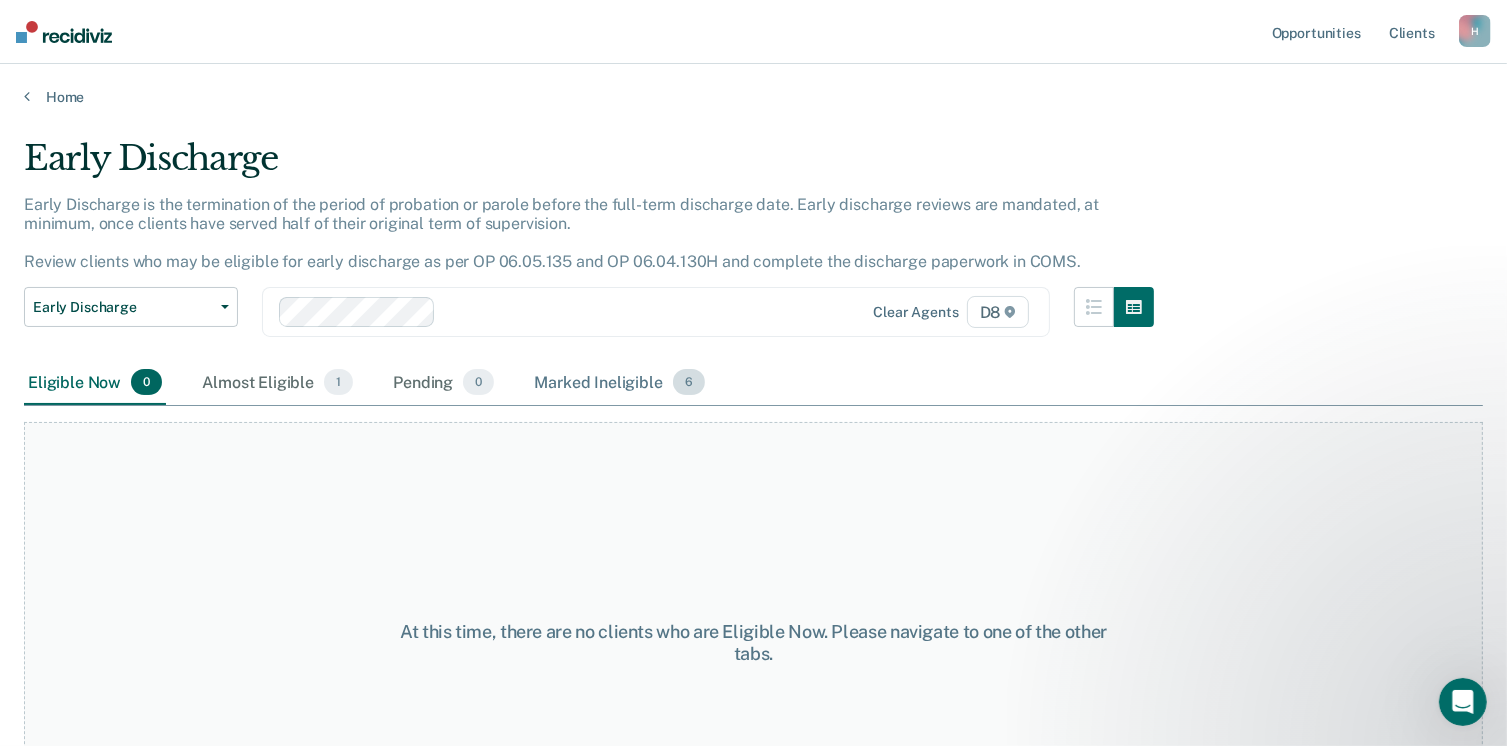 click on "Marked Ineligible 6" at bounding box center (619, 383) 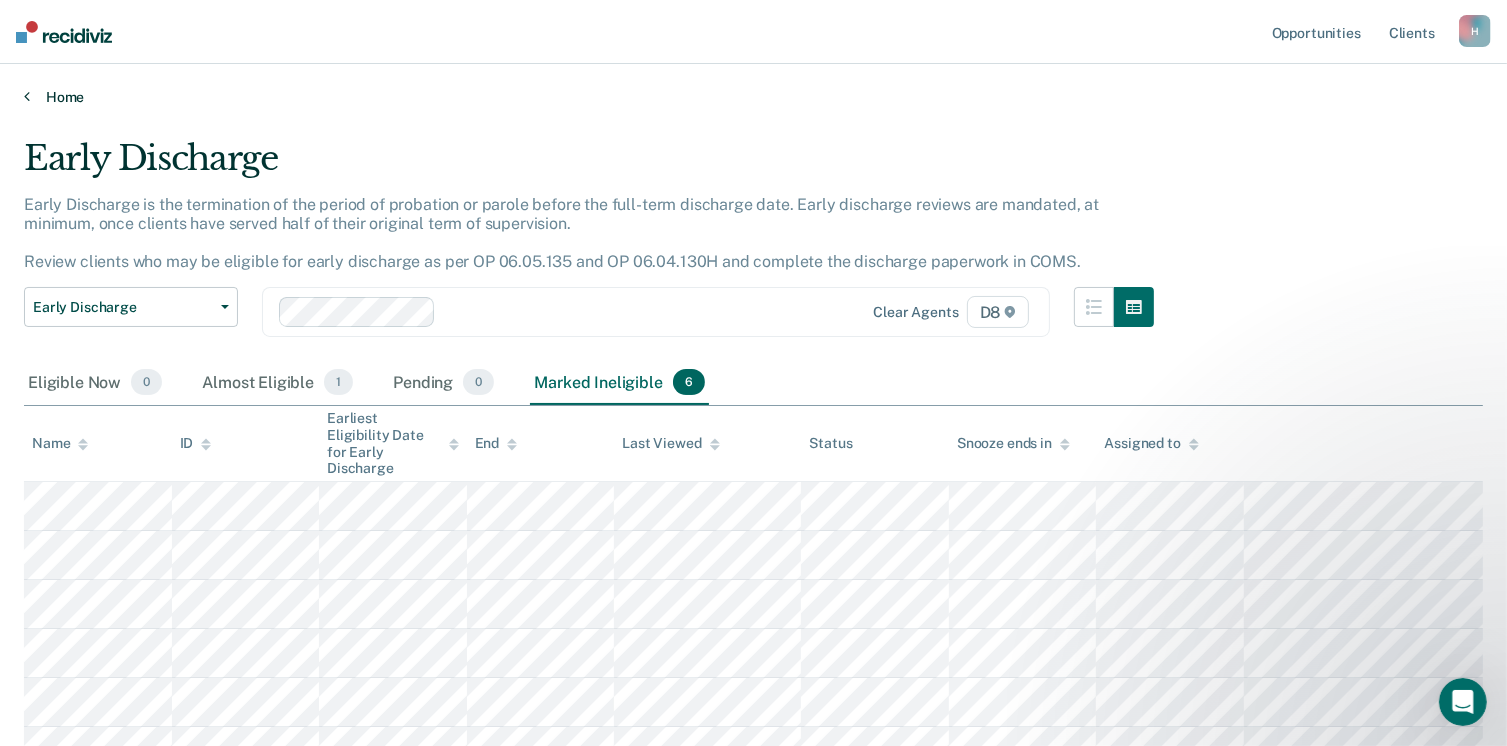 click on "Home" at bounding box center (753, 97) 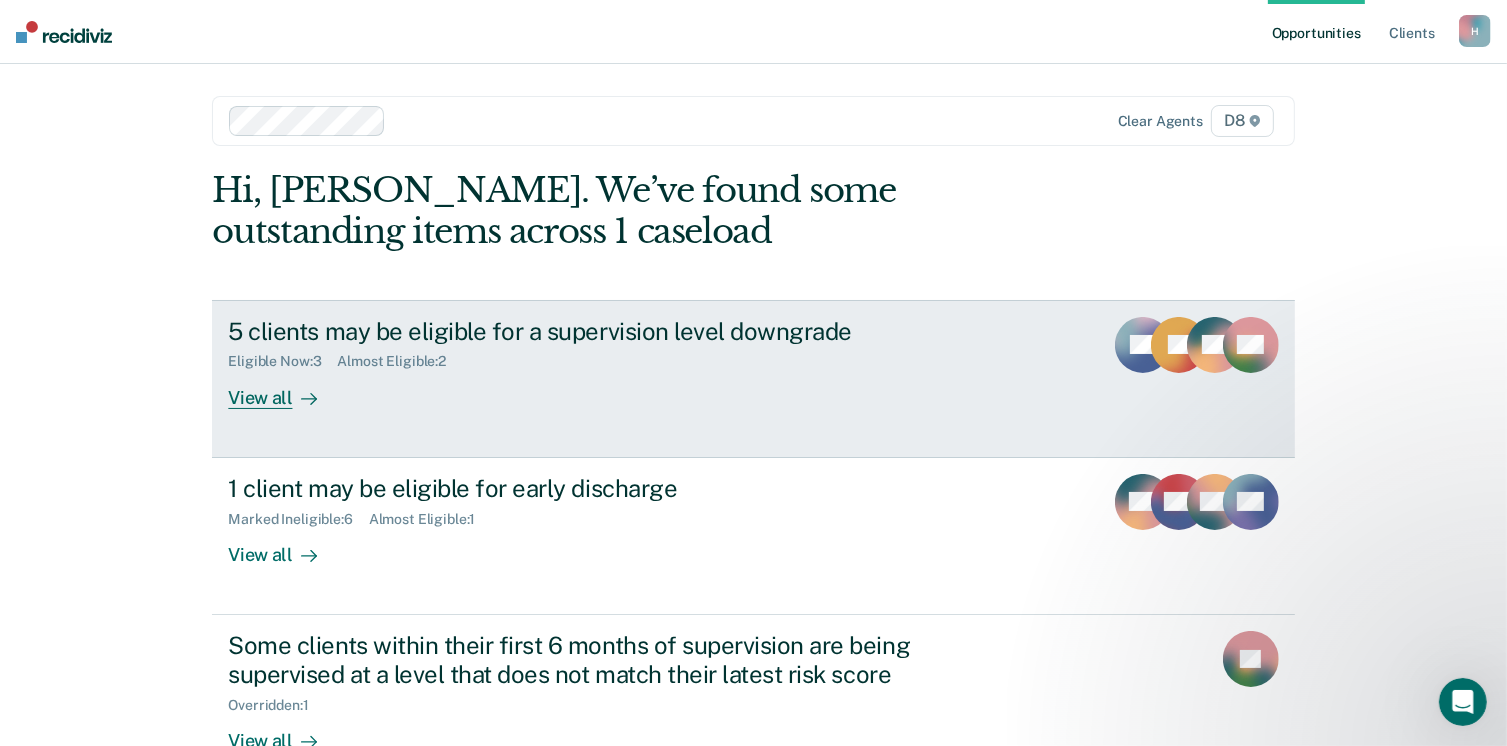 click on "View all" at bounding box center (284, 389) 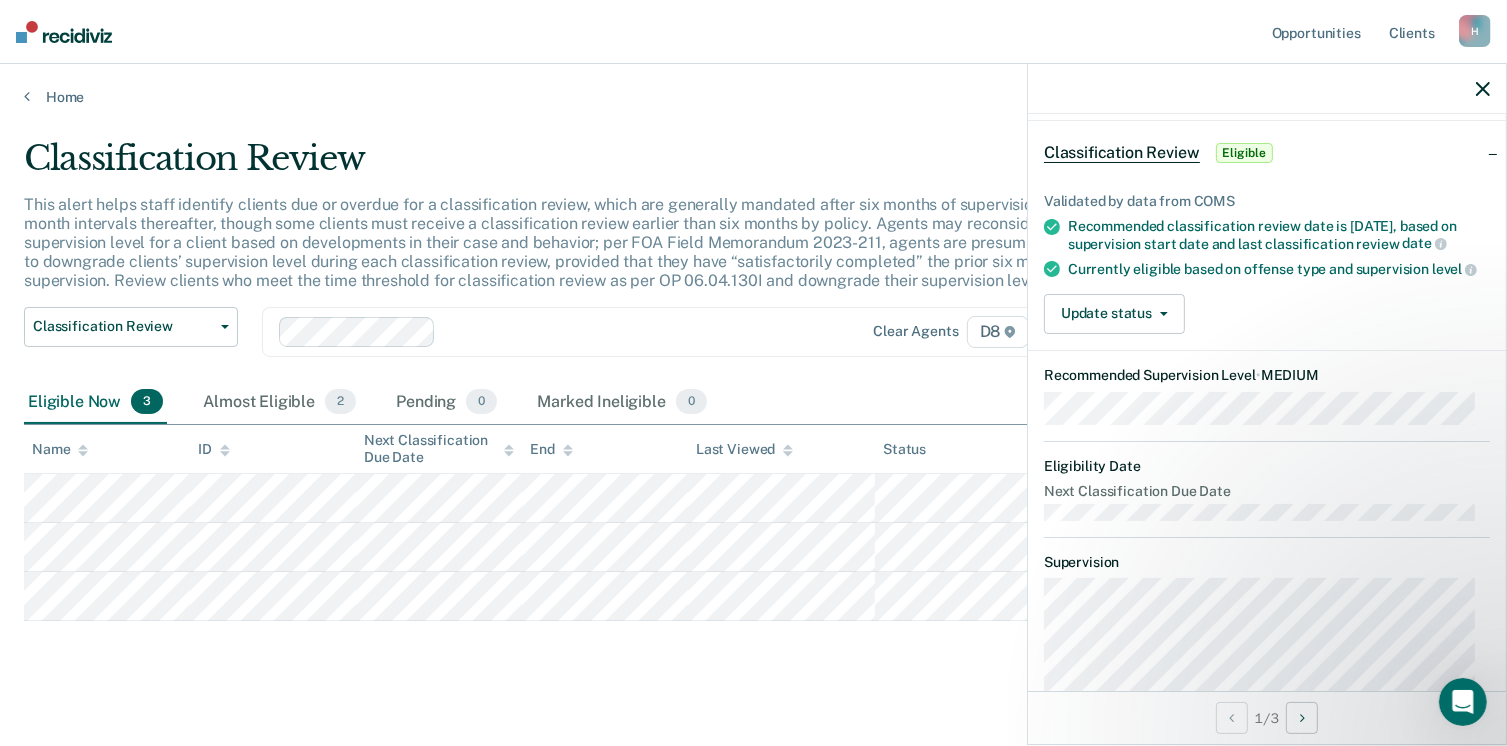 scroll, scrollTop: 101, scrollLeft: 0, axis: vertical 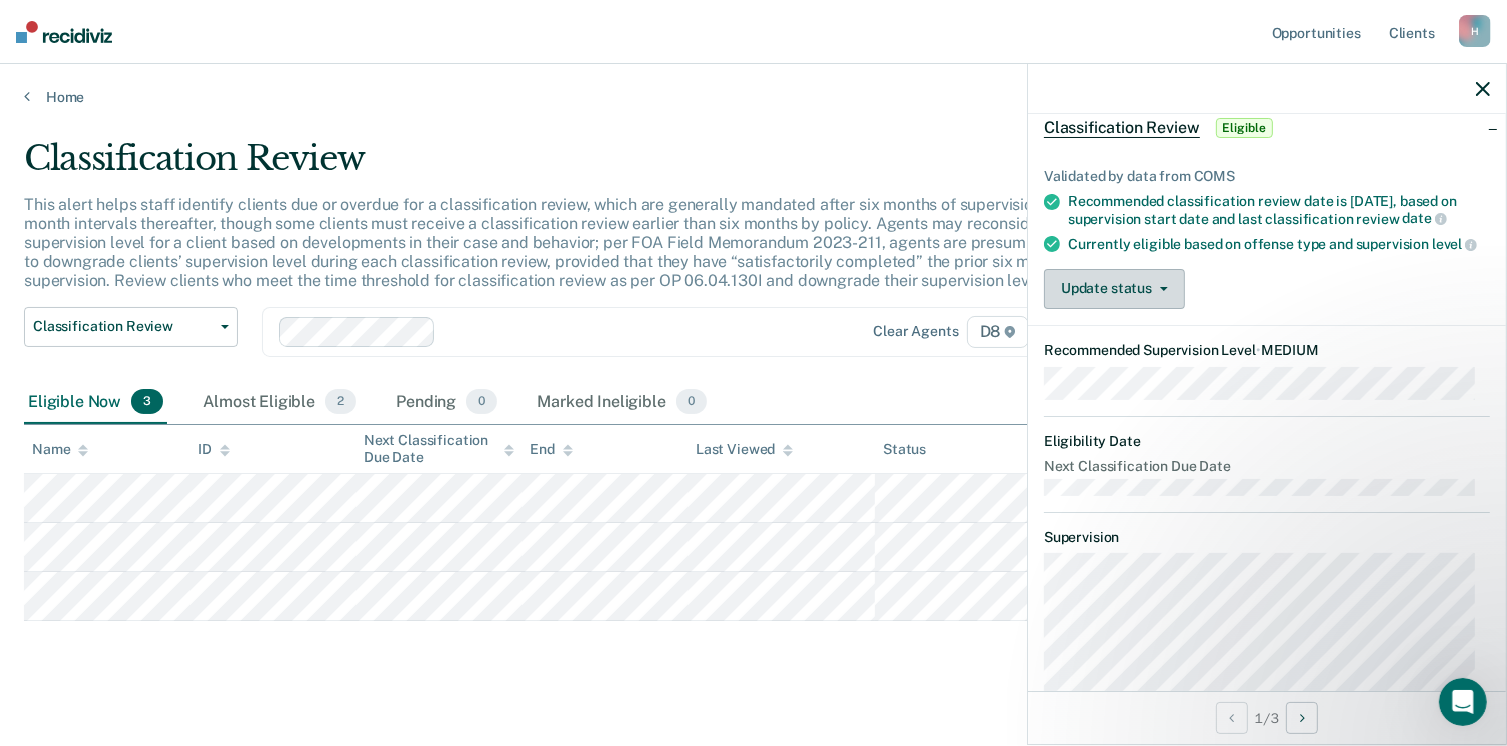 click on "Update status" at bounding box center (1114, 289) 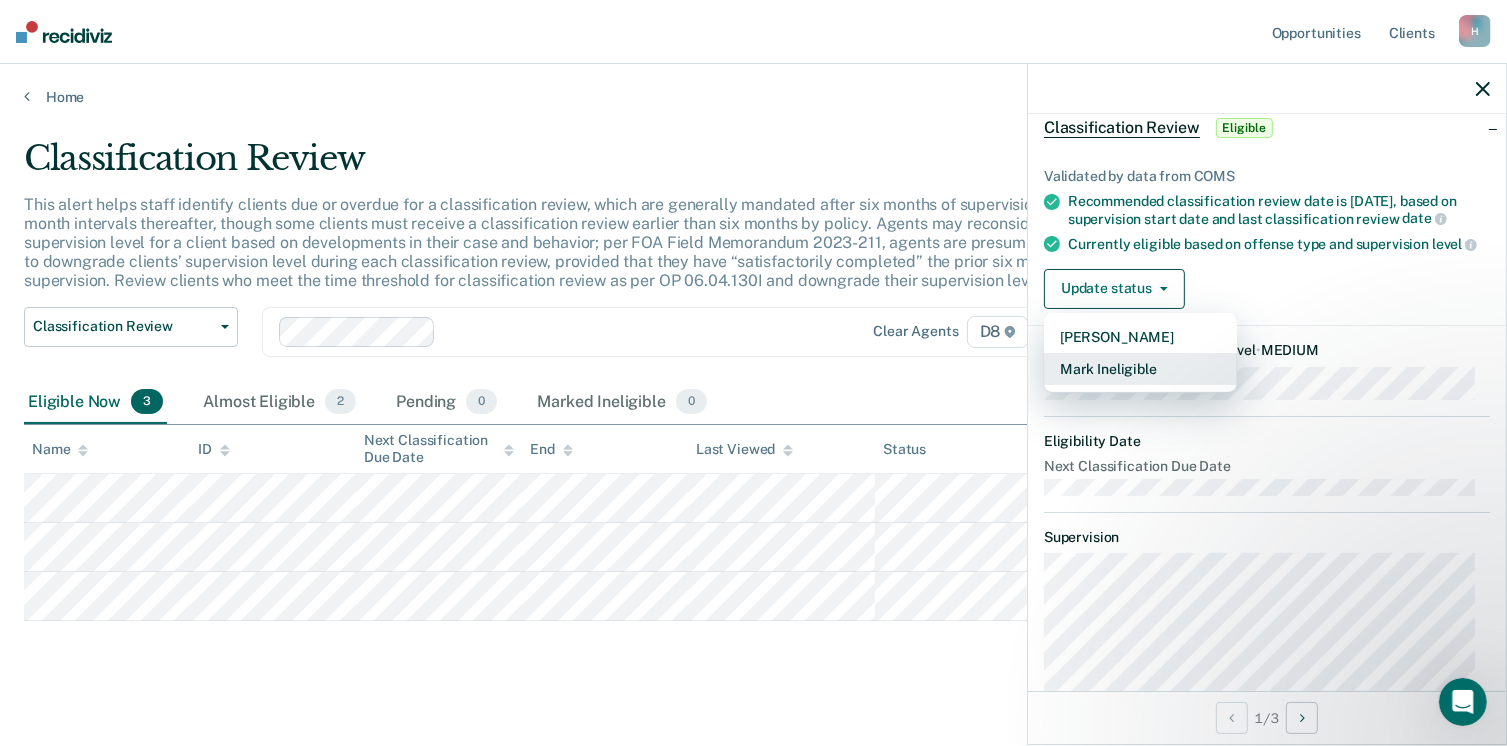 click on "Mark Ineligible" at bounding box center [1140, 369] 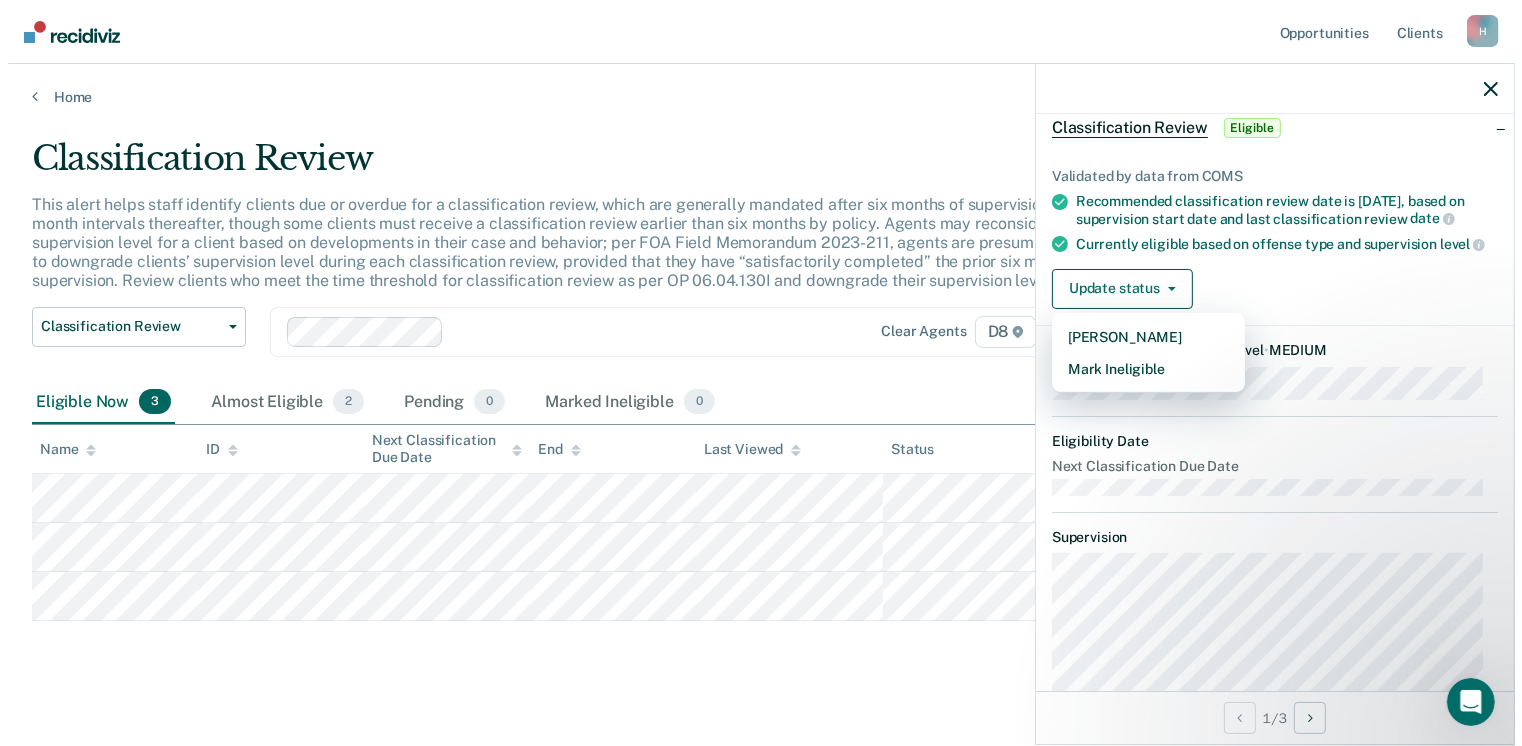 scroll, scrollTop: 0, scrollLeft: 0, axis: both 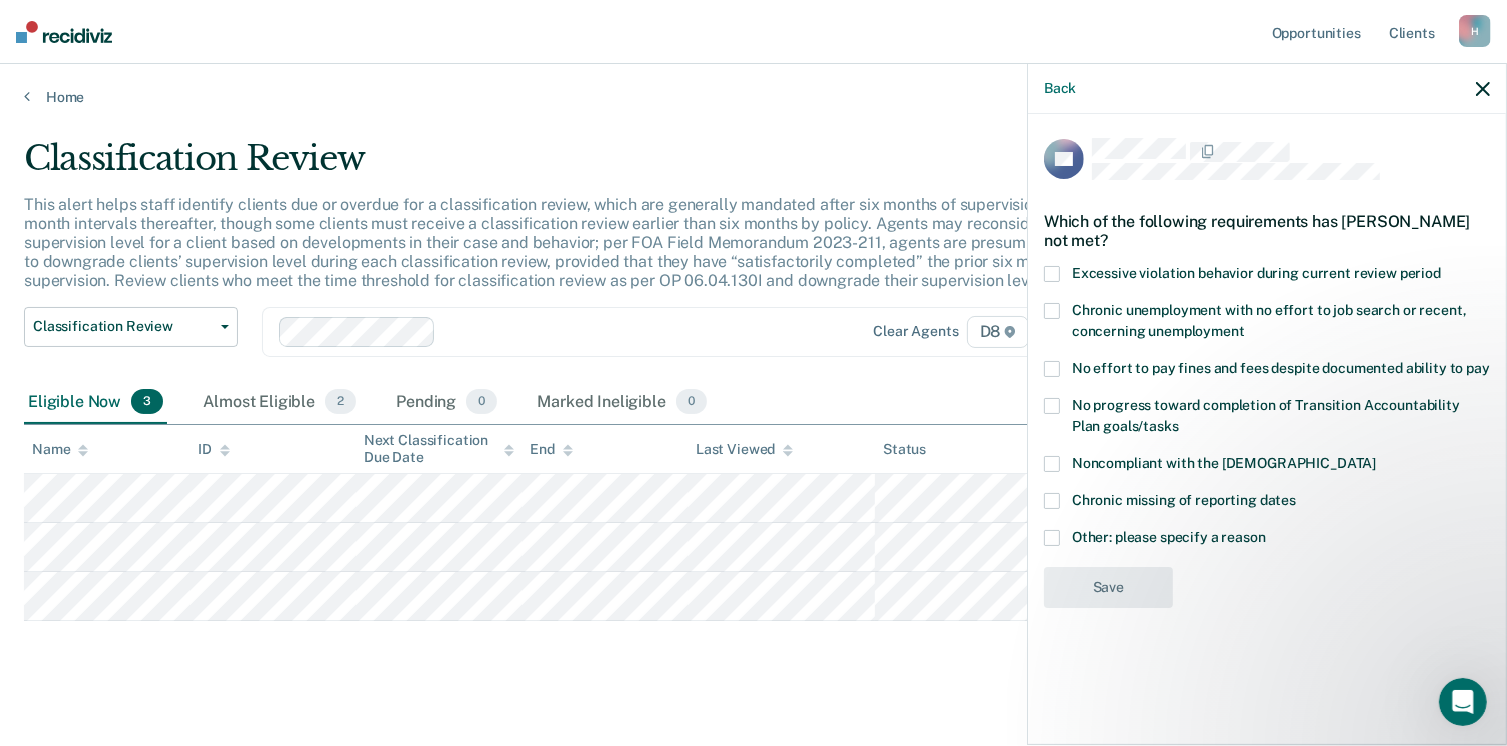 click 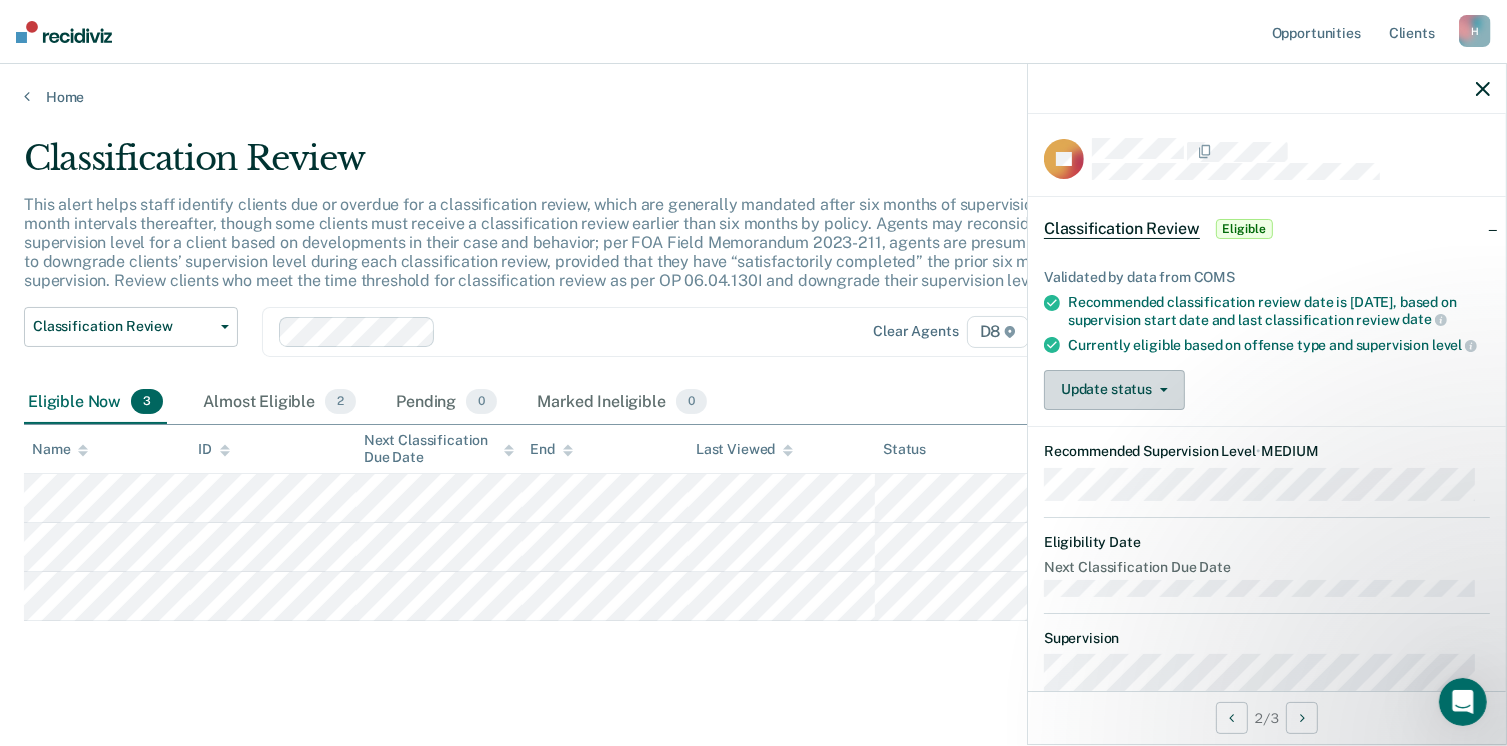 click on "Update status" at bounding box center [1114, 390] 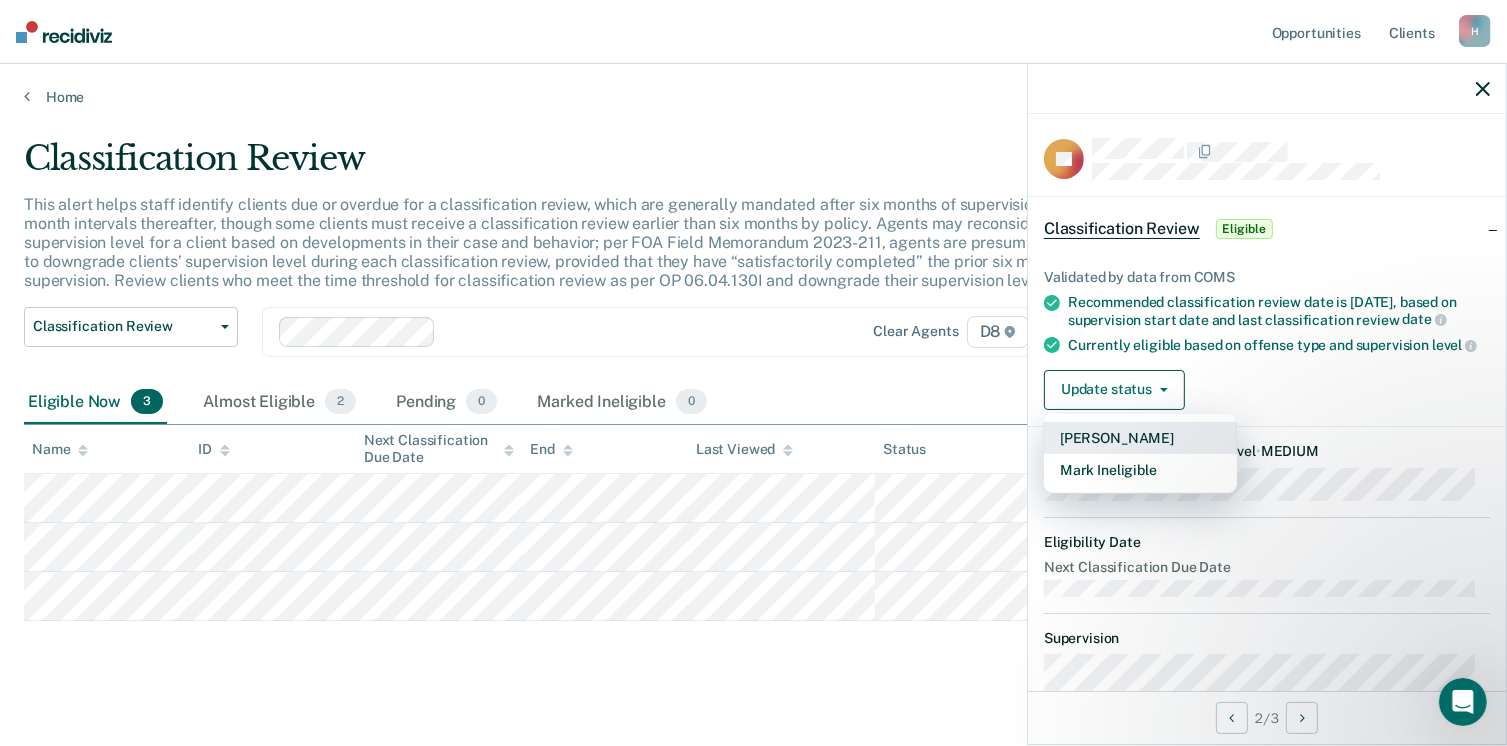 click on "[PERSON_NAME]" at bounding box center [1140, 438] 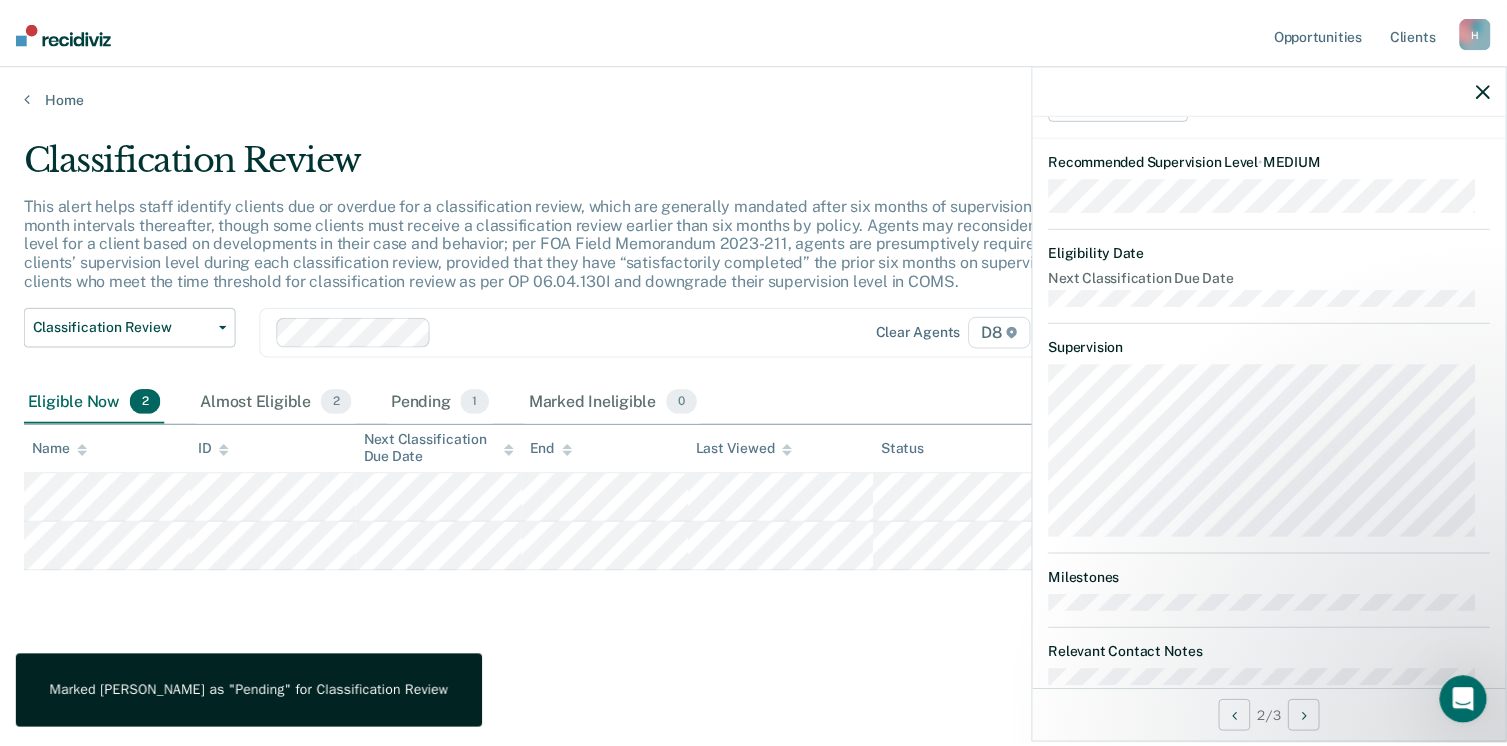 scroll, scrollTop: 435, scrollLeft: 0, axis: vertical 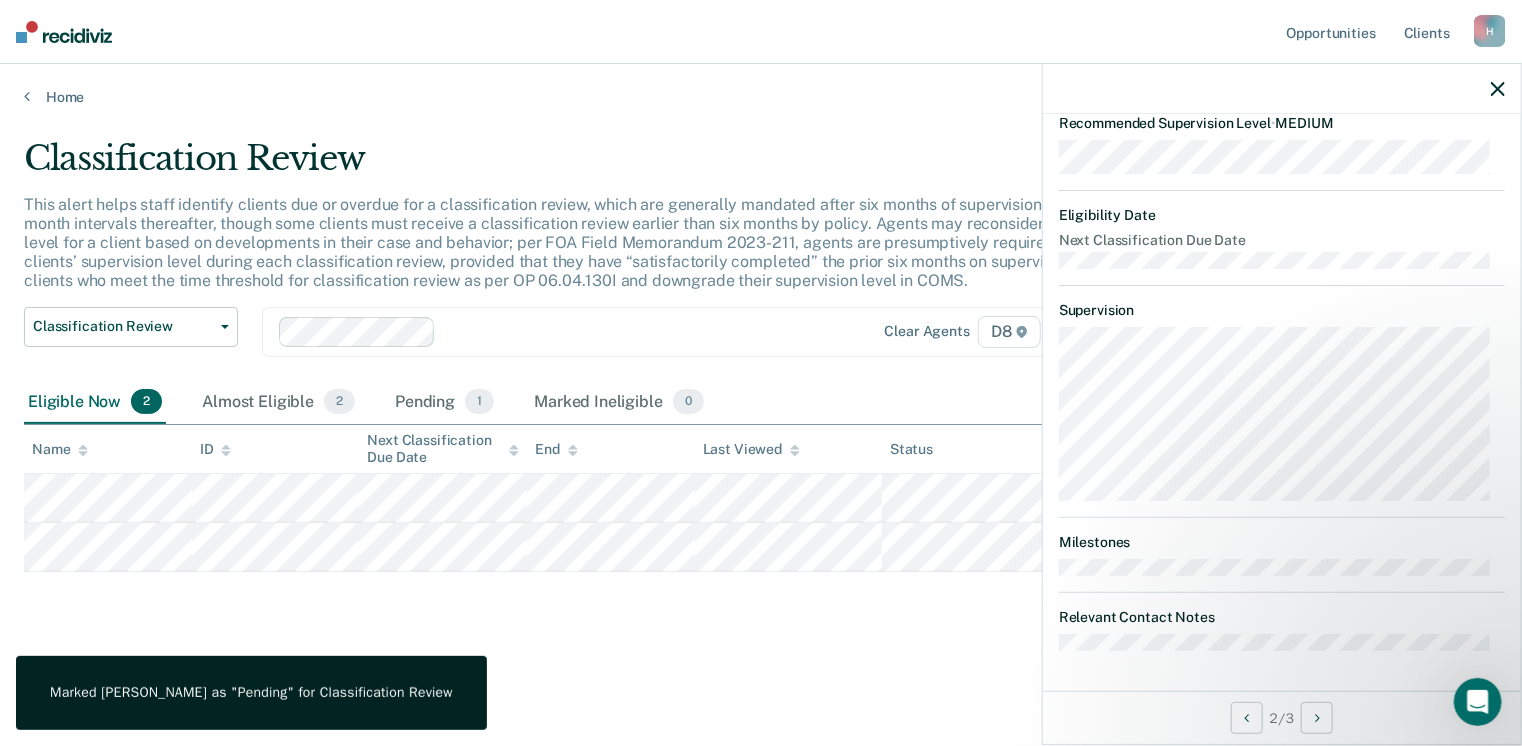 click on "Classification Review   This alert helps staff identify clients due or overdue for a classification review, which are generally mandated after six months of supervision and at six-month intervals thereafter, though some clients must receive a classification review earlier than six months by policy. Agents may reconsider the supervision level for a client based on developments in their case and behavior; per FOA Field Memorandum 2023-211, agents are presumptively required to downgrade clients’ supervision level during each classification review, provided that they have “satisfactorily completed” the prior six months on supervision. Review clients who meet the time threshold for classification review as per OP 06.04.130I and downgrade their supervision level in COMS. Classification Review Classification Review Early Discharge Minimum Telephone Reporting Overdue for Discharge Supervision Level Mismatch Clear   agents D8   Eligible Now 2 Almost Eligible 2 Pending 1 Marked Ineligible 0 Name ID End Status" at bounding box center (761, 399) 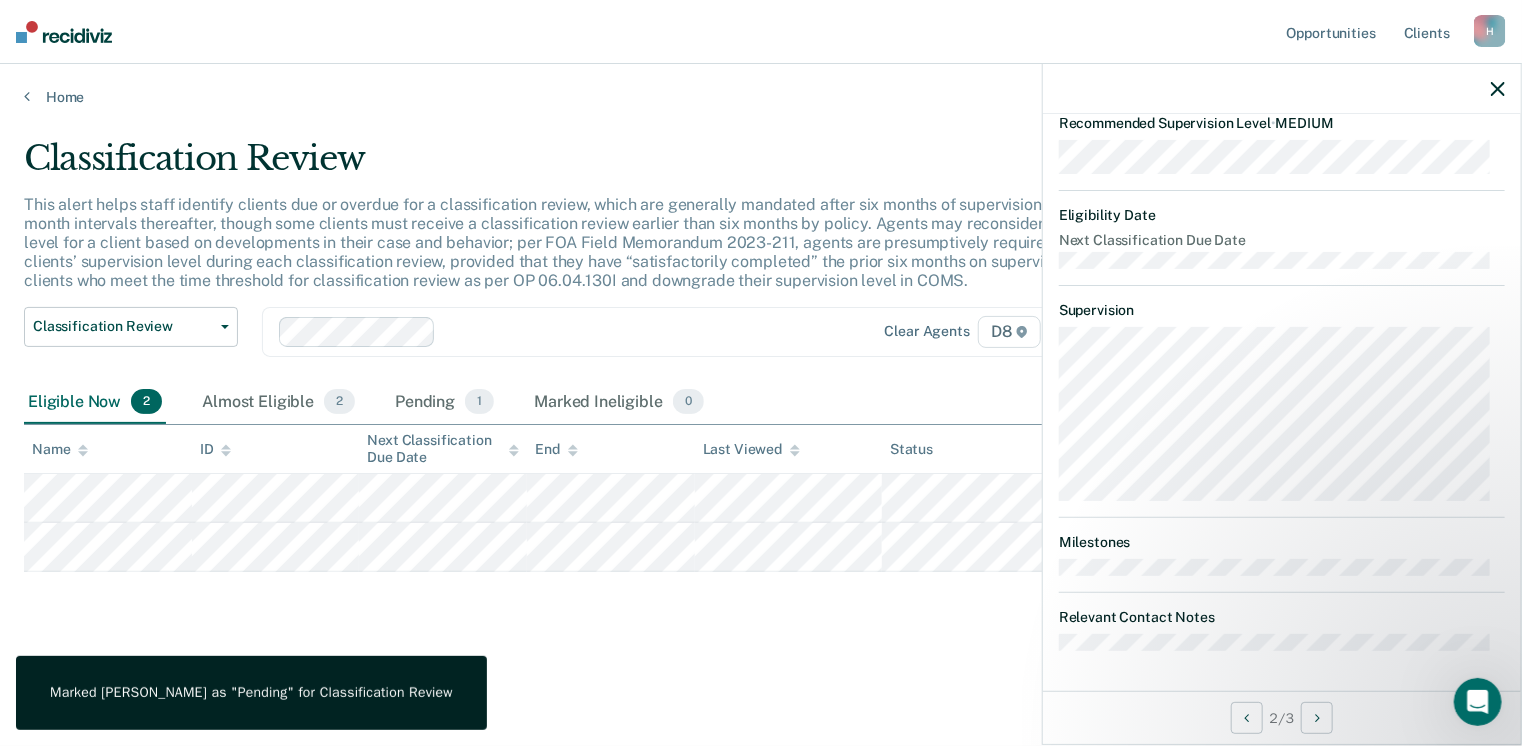 click 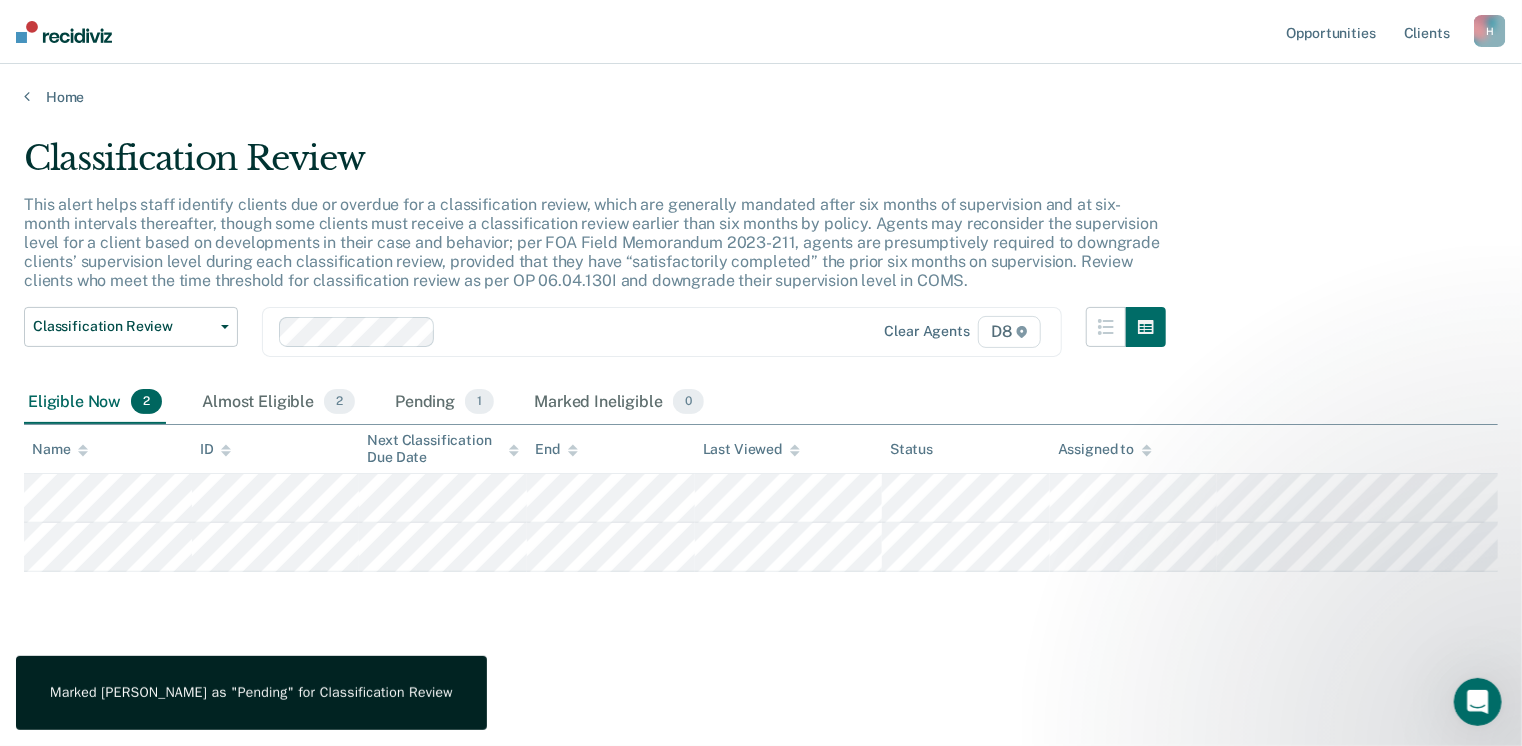 click on "Classification Review   This alert helps staff identify clients due or overdue for a classification review, which are generally mandated after six months of supervision and at six-month intervals thereafter, though some clients must receive a classification review earlier than six months by policy. Agents may reconsider the supervision level for a client based on developments in their case and behavior; per FOA Field Memorandum 2023-211, agents are presumptively required to downgrade clients’ supervision level during each classification review, provided that they have “satisfactorily completed” the prior six months on supervision. Review clients who meet the time threshold for classification review as per OP 06.04.130I and downgrade their supervision level in COMS. Classification Review Classification Review Early Discharge Minimum Telephone Reporting Overdue for Discharge Supervision Level Mismatch Clear   agents D8   Eligible Now 2 Almost Eligible 2 Pending 1 Marked Ineligible 0 Name ID End Status" at bounding box center [761, 367] 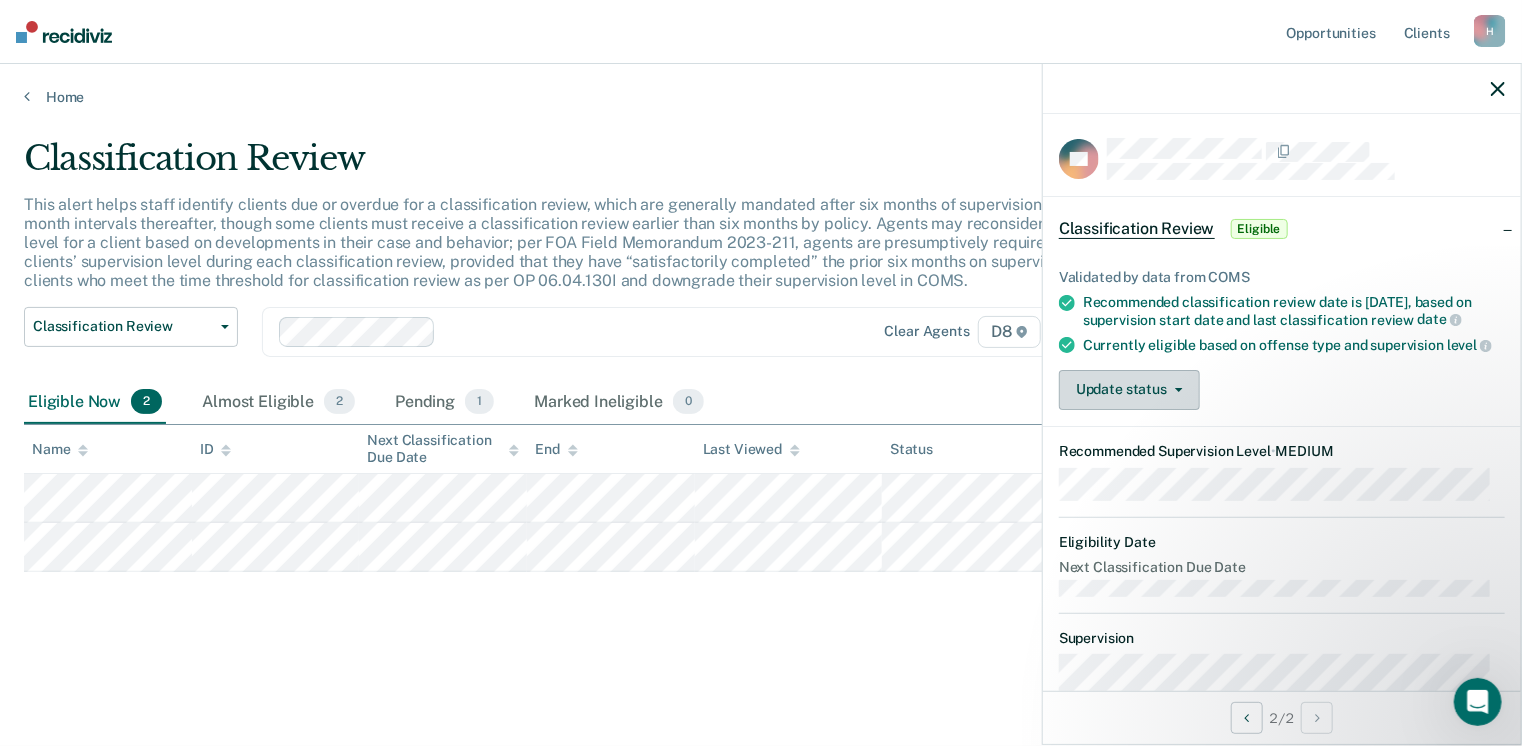 click on "Update status" at bounding box center [1129, 390] 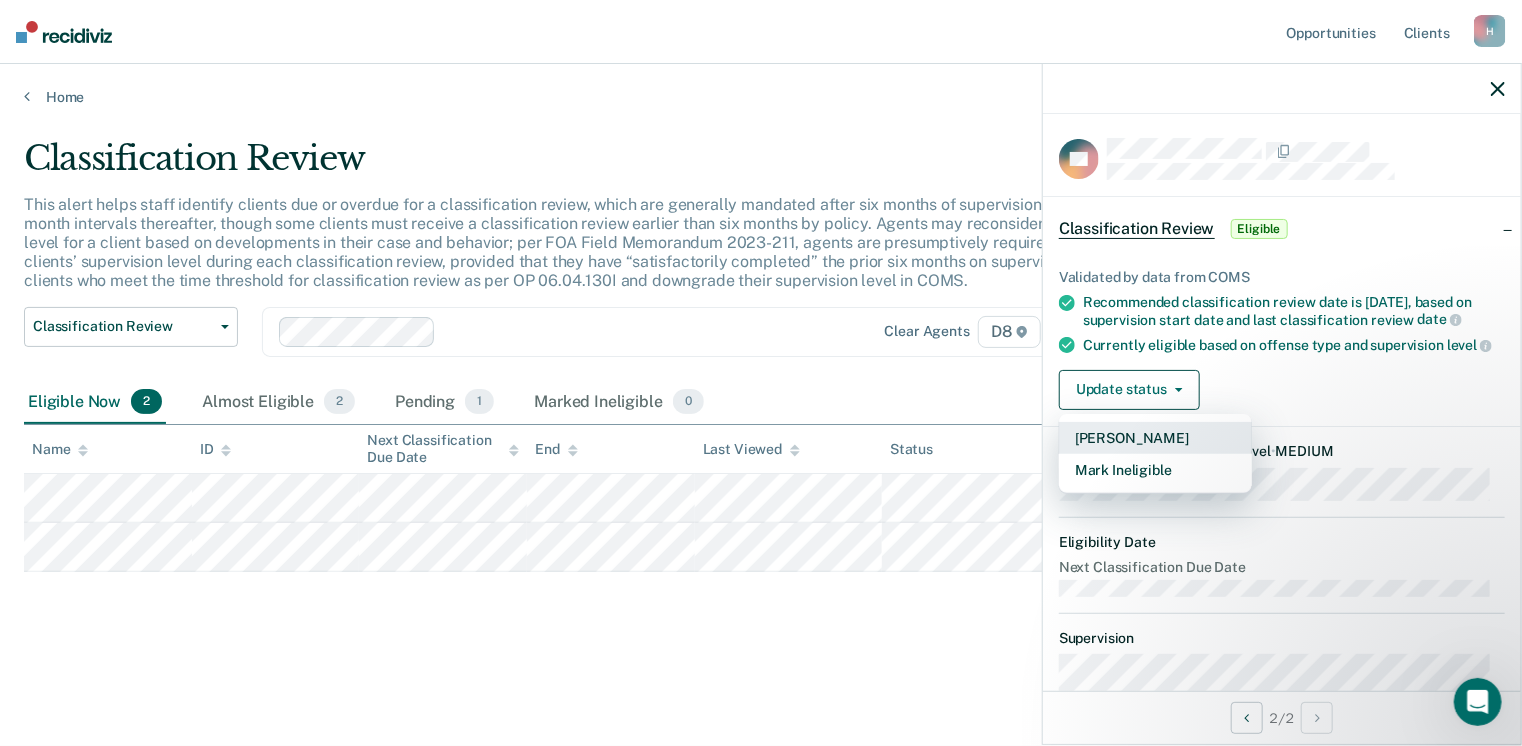 click on "[PERSON_NAME]" at bounding box center [1155, 438] 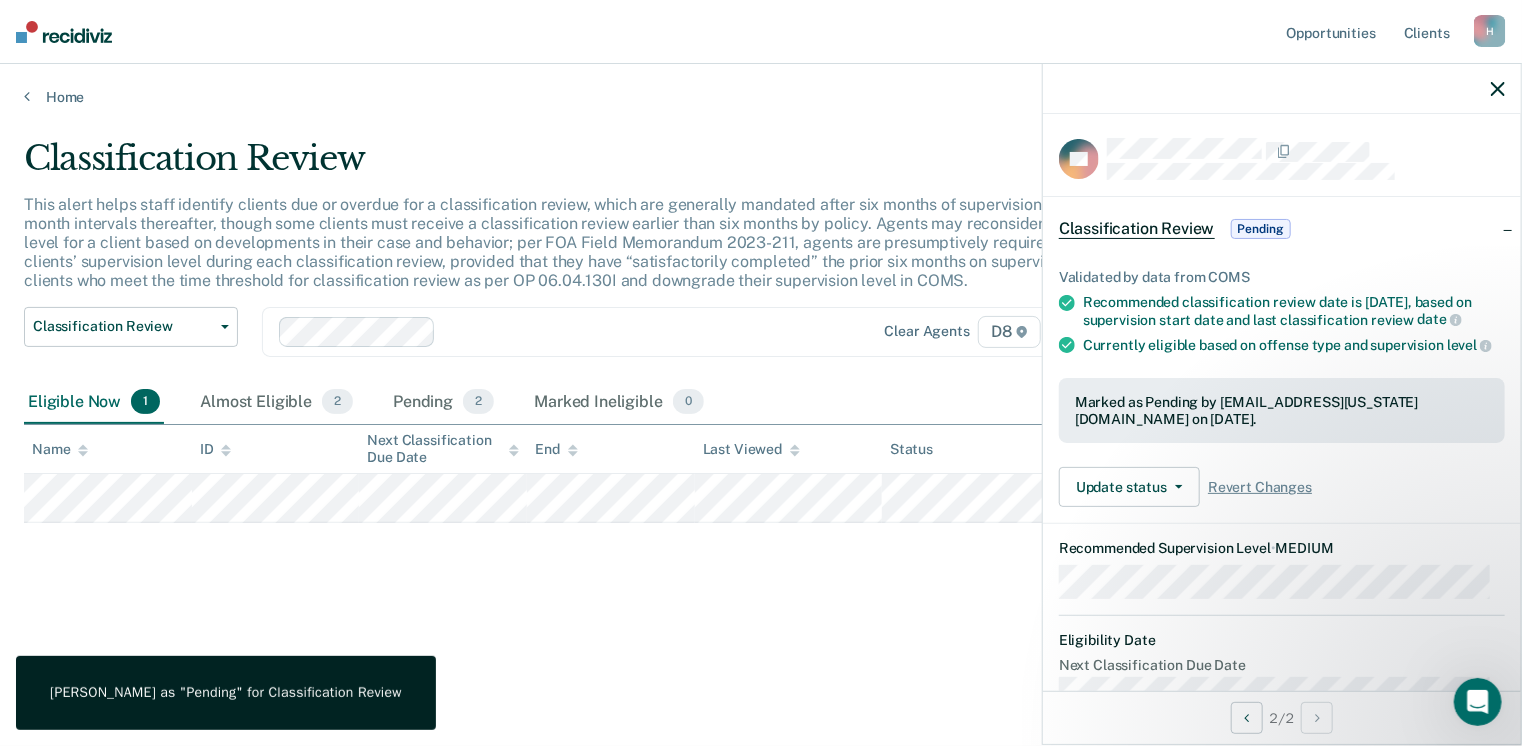 click on "Classification Review   This alert helps staff identify clients due or overdue for a classification review, which are generally mandated after six months of supervision and at six-month intervals thereafter, though some clients must receive a classification review earlier than six months by policy. Agents may reconsider the supervision level for a client based on developments in their case and behavior; per FOA Field Memorandum 2023-211, agents are presumptively required to downgrade clients’ supervision level during each classification review, provided that they have “satisfactorily completed” the prior six months on supervision. Review clients who meet the time threshold for classification review as per OP 06.04.130I and downgrade their supervision level in COMS. Classification Review Classification Review Early Discharge Minimum Telephone Reporting Overdue for Discharge Supervision Level Mismatch Clear   agents D8   Eligible Now 1 Almost Eligible 2 Pending 2 Marked Ineligible 0 Name ID End Status" at bounding box center [761, 367] 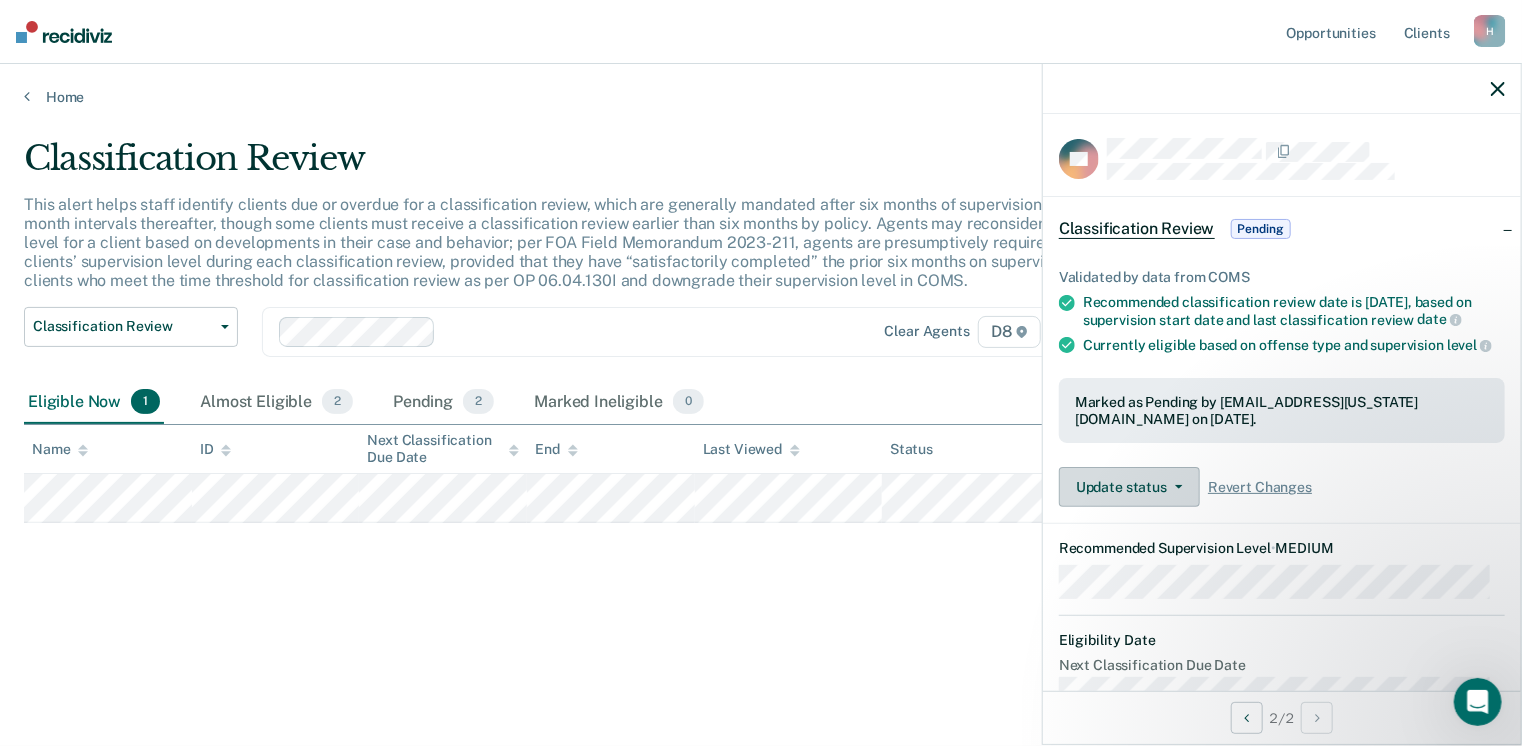 click on "Update status" at bounding box center [1129, 487] 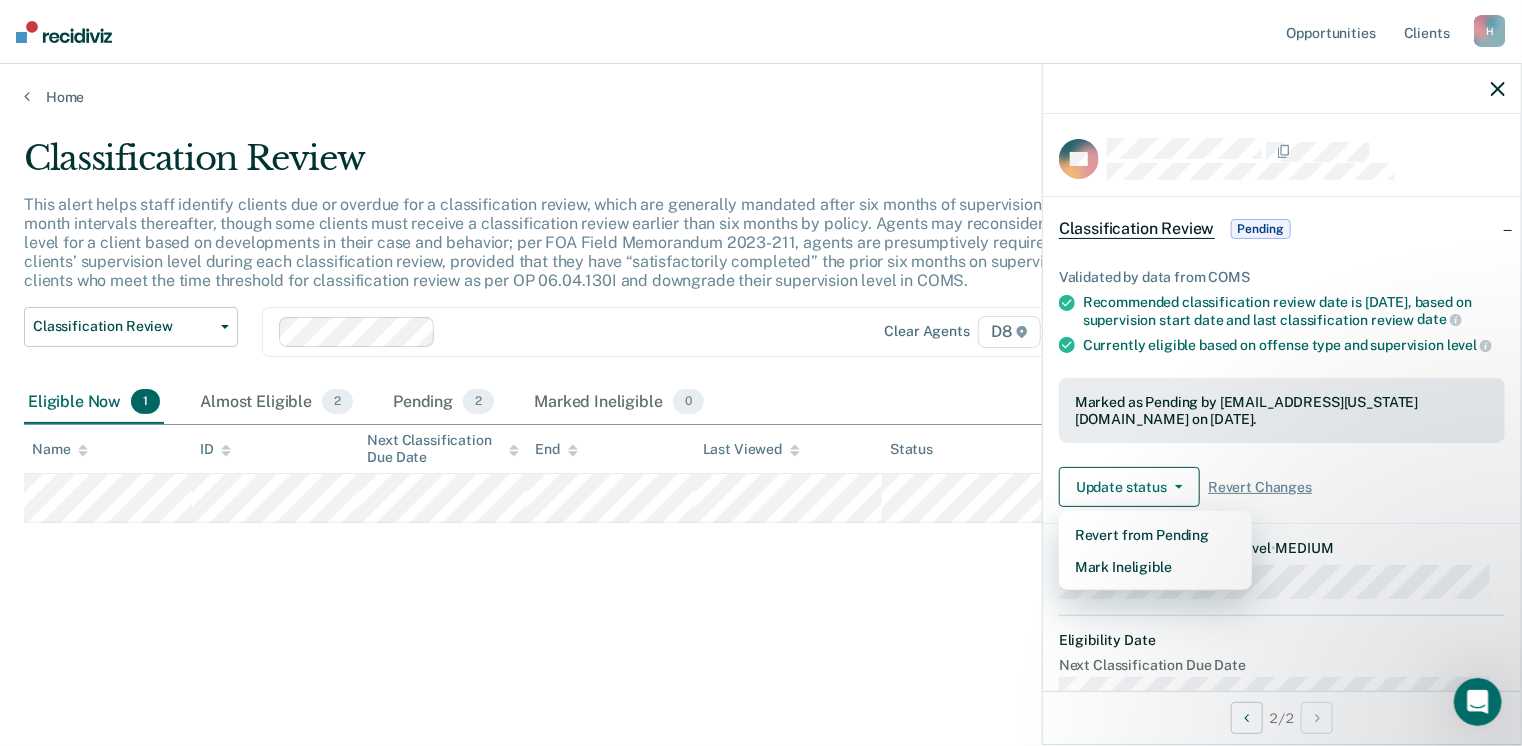 click on "Classification Review   This alert helps staff identify clients due or overdue for a classification review, which are generally mandated after six months of supervision and at six-month intervals thereafter, though some clients must receive a classification review earlier than six months by policy. Agents may reconsider the supervision level for a client based on developments in their case and behavior; per FOA Field Memorandum 2023-211, agents are presumptively required to downgrade clients’ supervision level during each classification review, provided that they have “satisfactorily completed” the prior six months on supervision. Review clients who meet the time threshold for classification review as per OP 06.04.130I and downgrade their supervision level in COMS. Classification Review Classification Review Early Discharge Minimum Telephone Reporting Overdue for Discharge Supervision Level Mismatch Clear   agents D8   Eligible Now 1 Almost Eligible 2 Pending 2 Marked Ineligible 0 Name ID End Status" at bounding box center [761, 367] 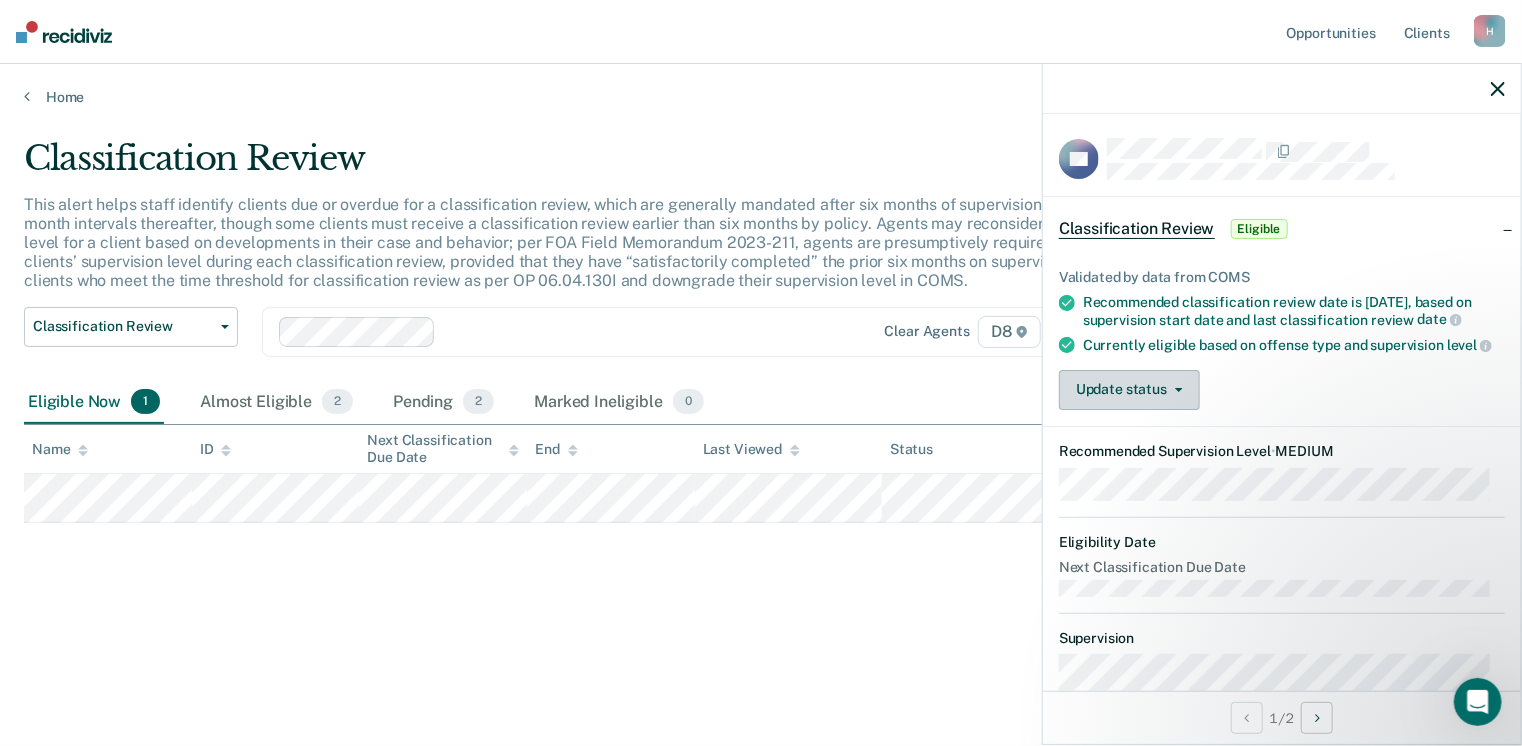 click on "Update status" at bounding box center [1129, 390] 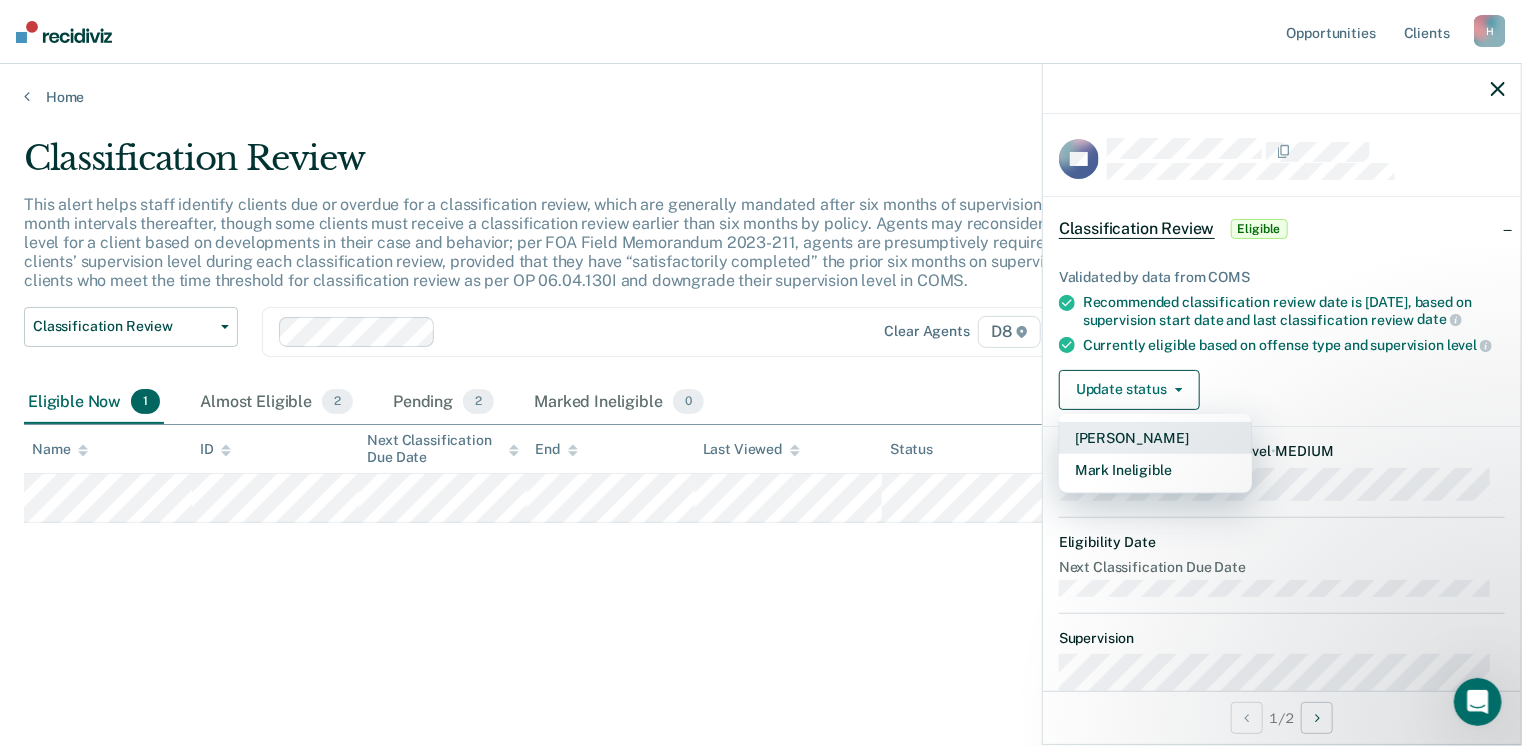 click on "[PERSON_NAME]" at bounding box center [1155, 438] 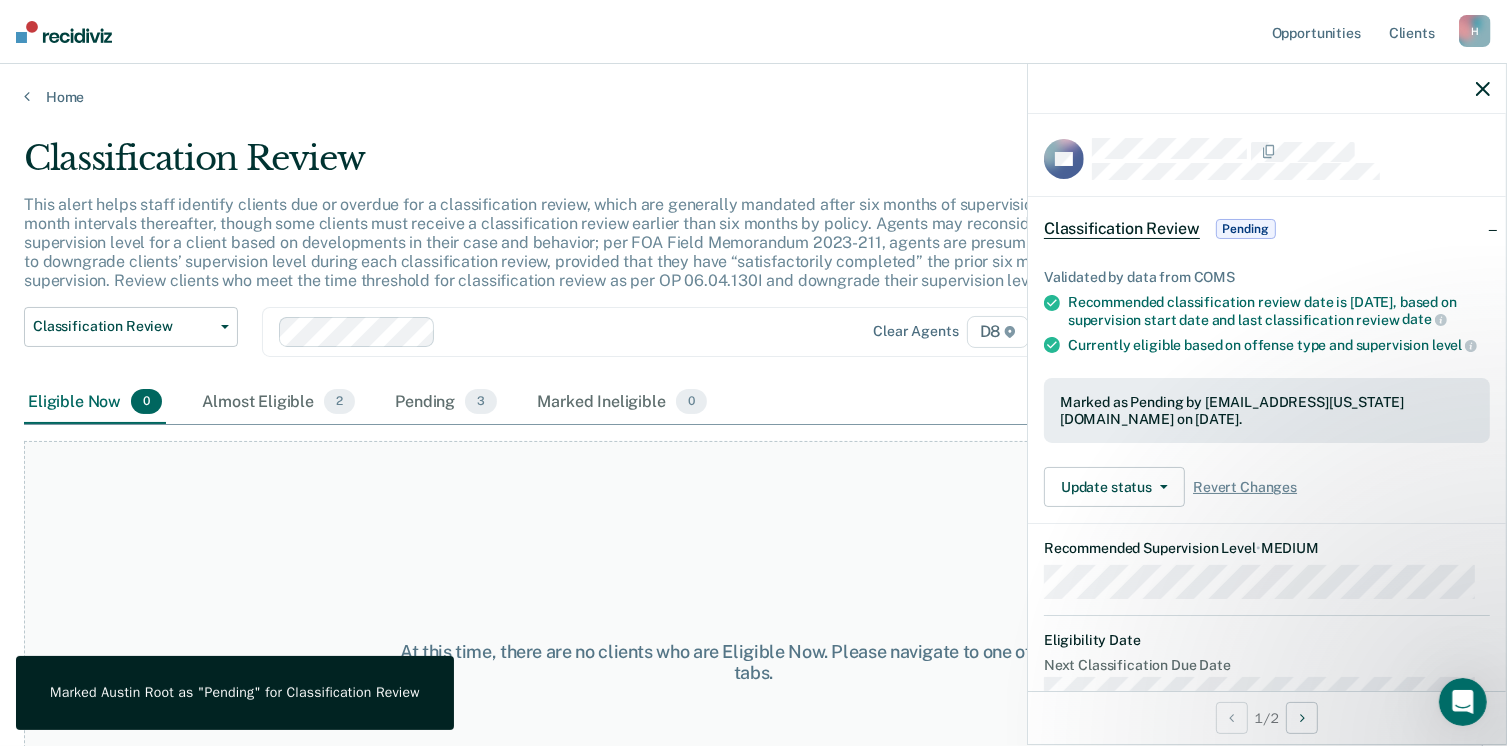 click 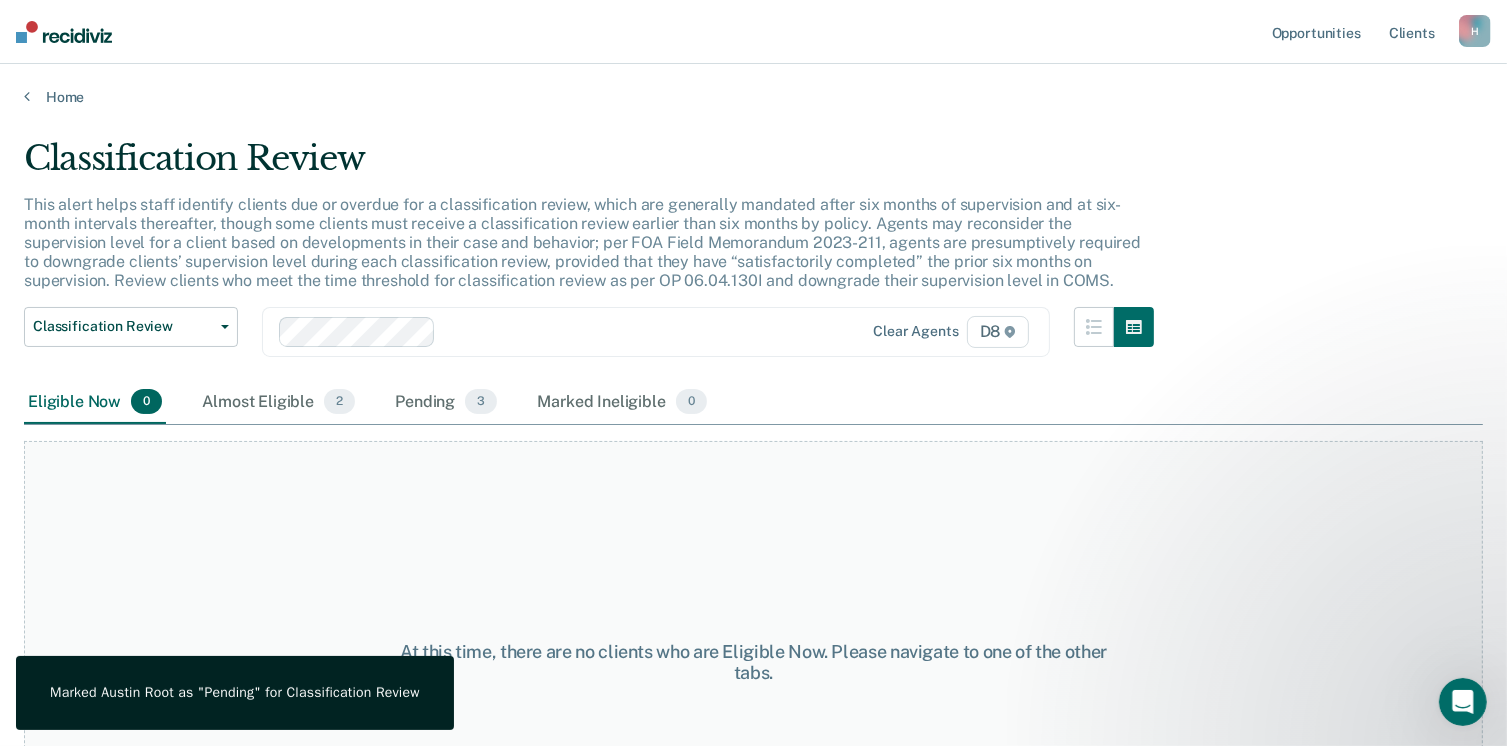 click on "Classification Review   This alert helps staff identify clients due or overdue for a classification review, which are generally mandated after six months of supervision and at six-month intervals thereafter, though some clients must receive a classification review earlier than six months by policy. Agents may reconsider the supervision level for a client based on developments in their case and behavior; per FOA Field Memorandum 2023-211, agents are presumptively required to downgrade clients’ supervision level during each classification review, provided that they have “satisfactorily completed” the prior six months on supervision. Review clients who meet the time threshold for classification review as per OP 06.04.130I and downgrade their supervision level in COMS. Classification Review Classification Review Early Discharge Minimum Telephone Reporting Overdue for Discharge Supervision Level Mismatch Clear   agents D8   Eligible Now 0 Almost Eligible 2 Pending 3 Marked Ineligible 0" at bounding box center (753, 423) 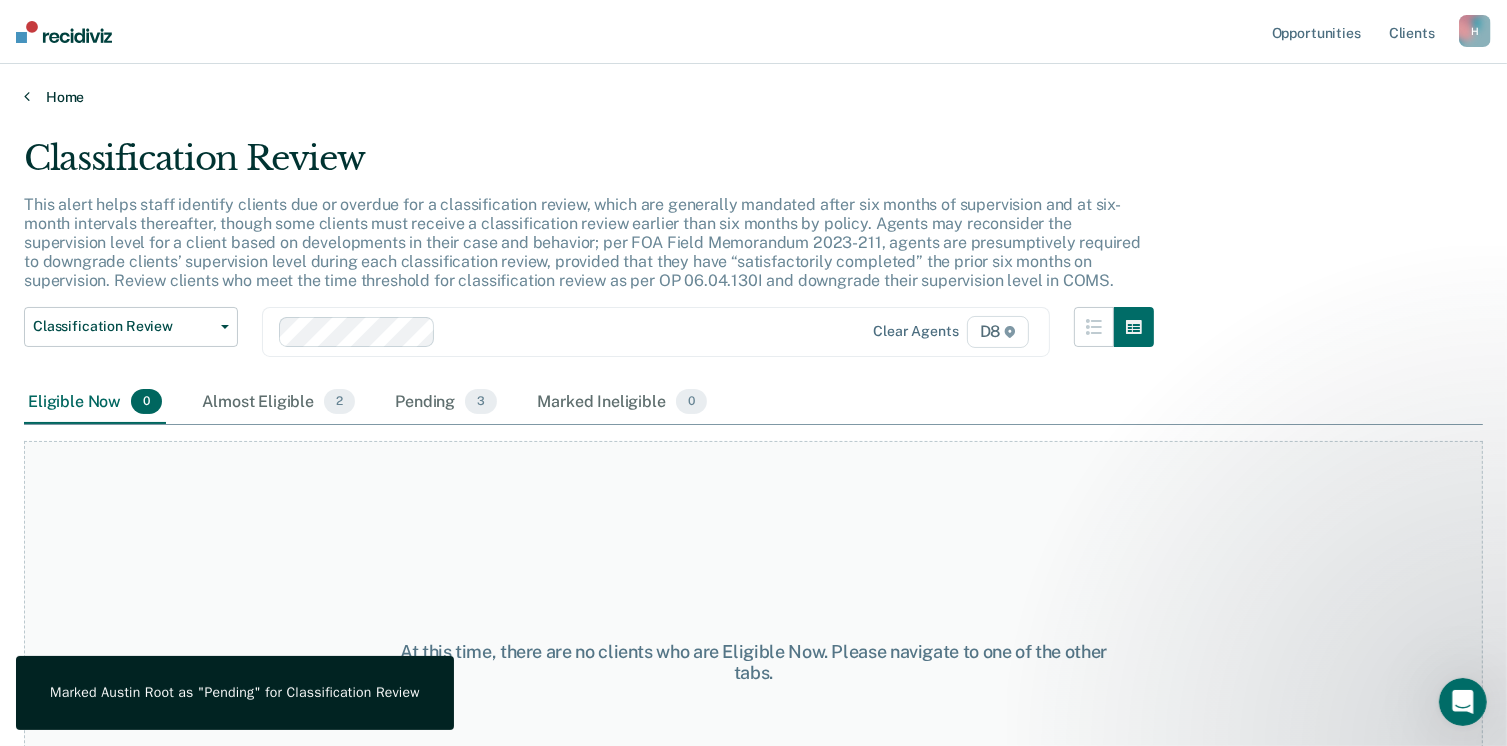 click on "Home" at bounding box center [753, 97] 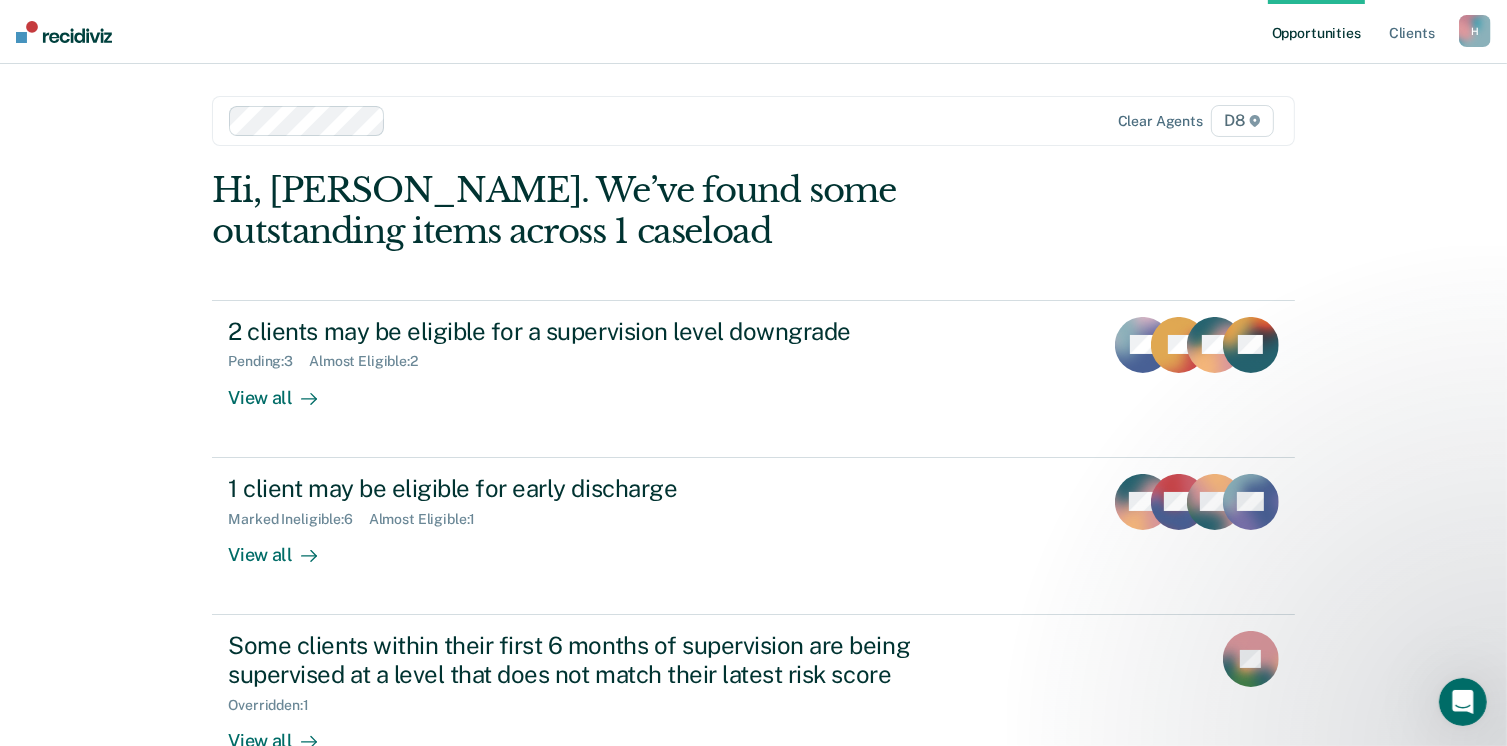 scroll, scrollTop: 133, scrollLeft: 0, axis: vertical 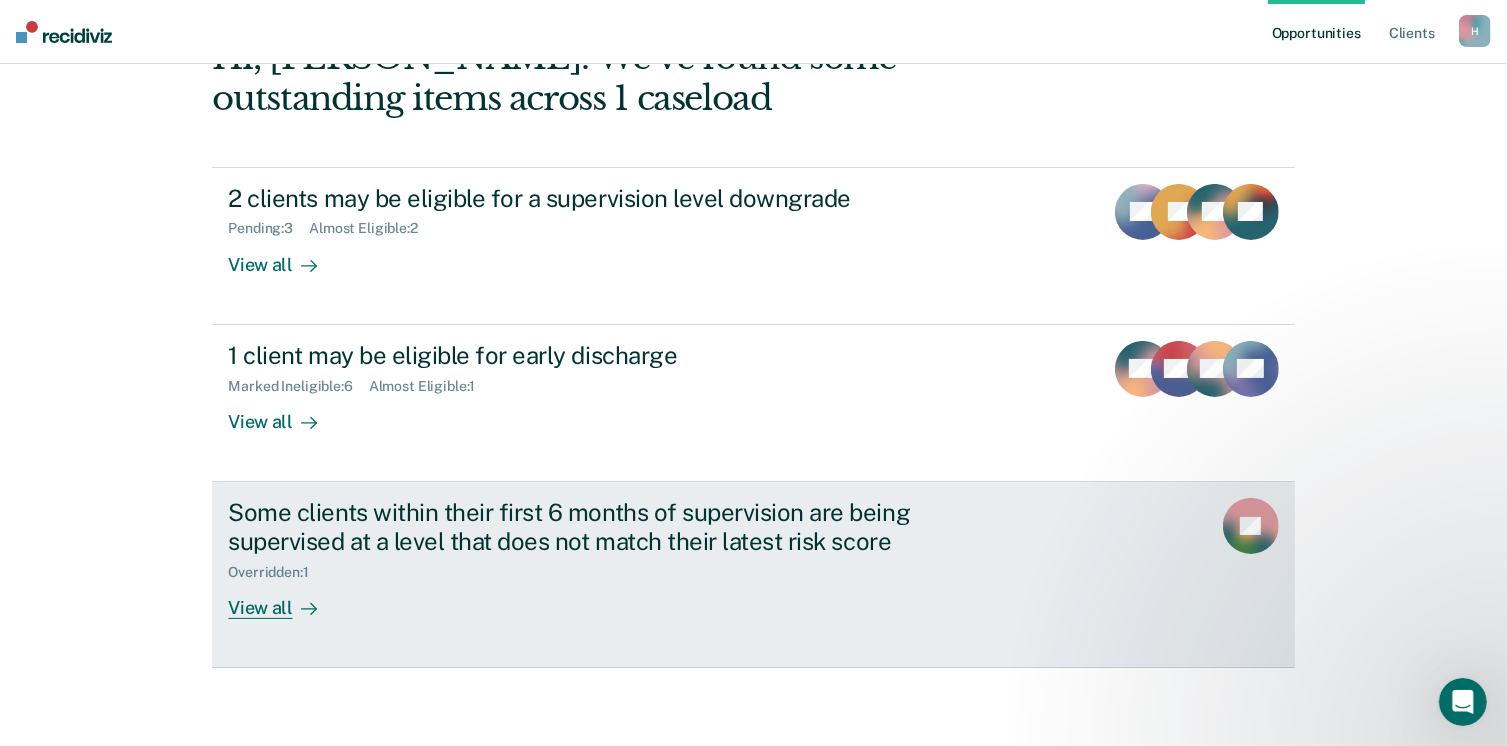 click on "View all" at bounding box center [284, 599] 